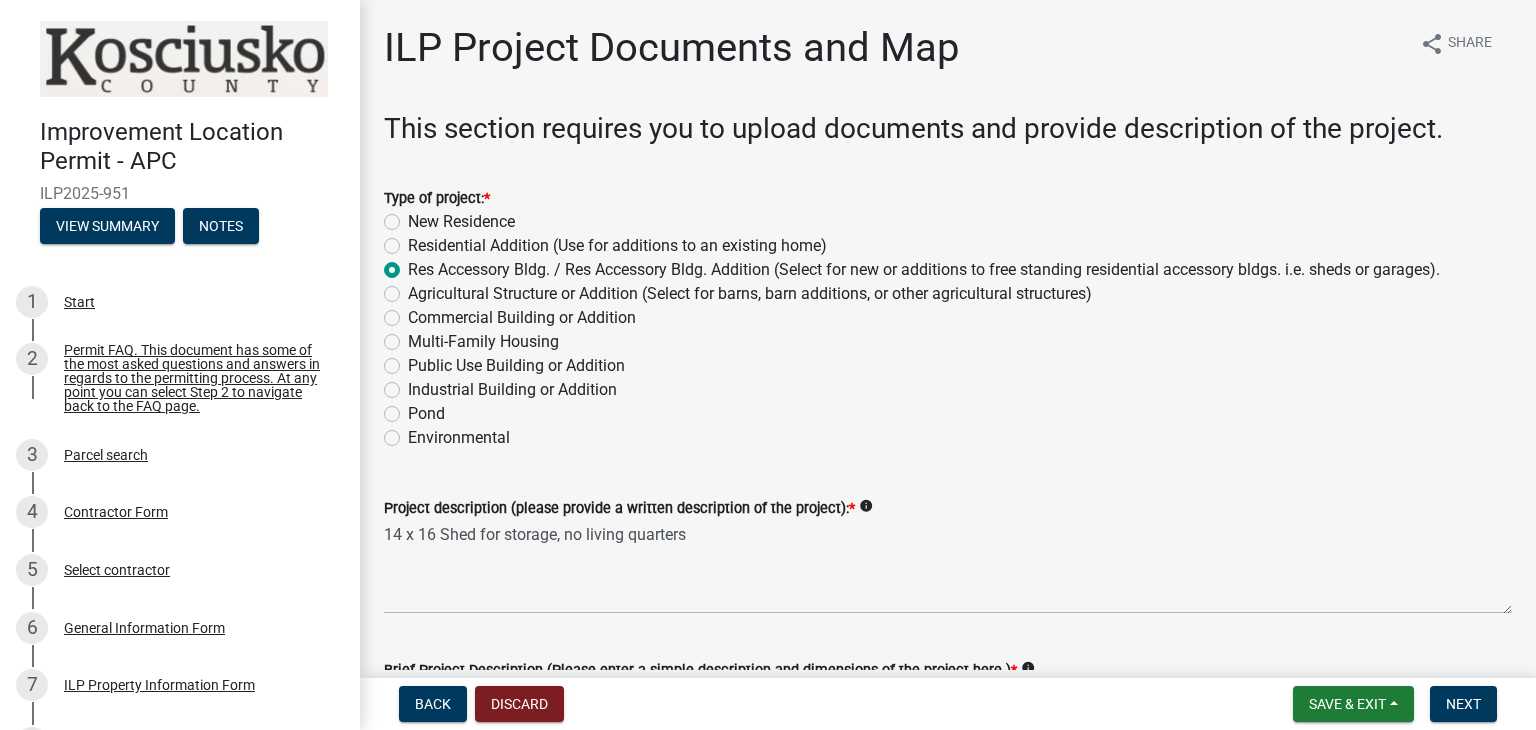 scroll, scrollTop: 0, scrollLeft: 0, axis: both 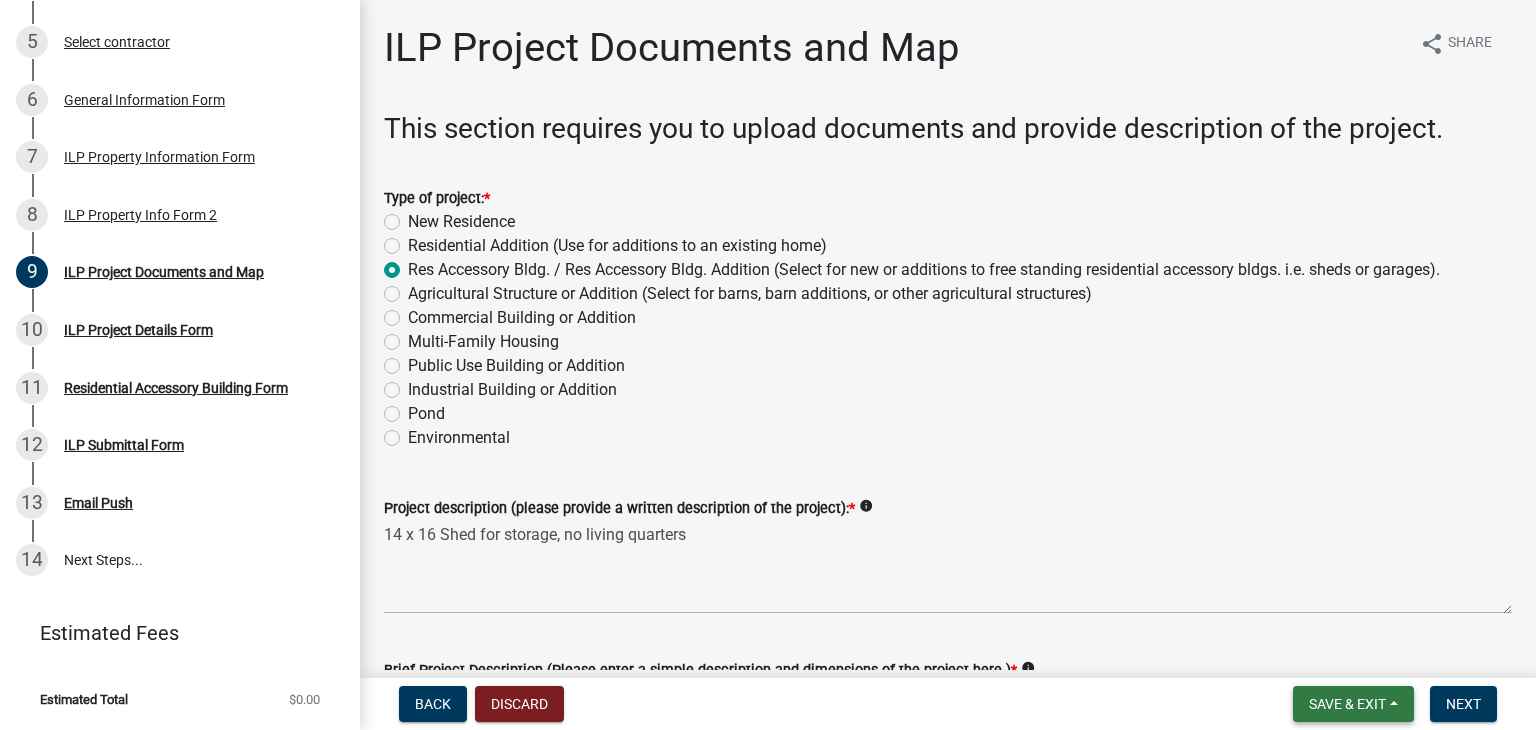 click on "Save & Exit" at bounding box center (1353, 704) 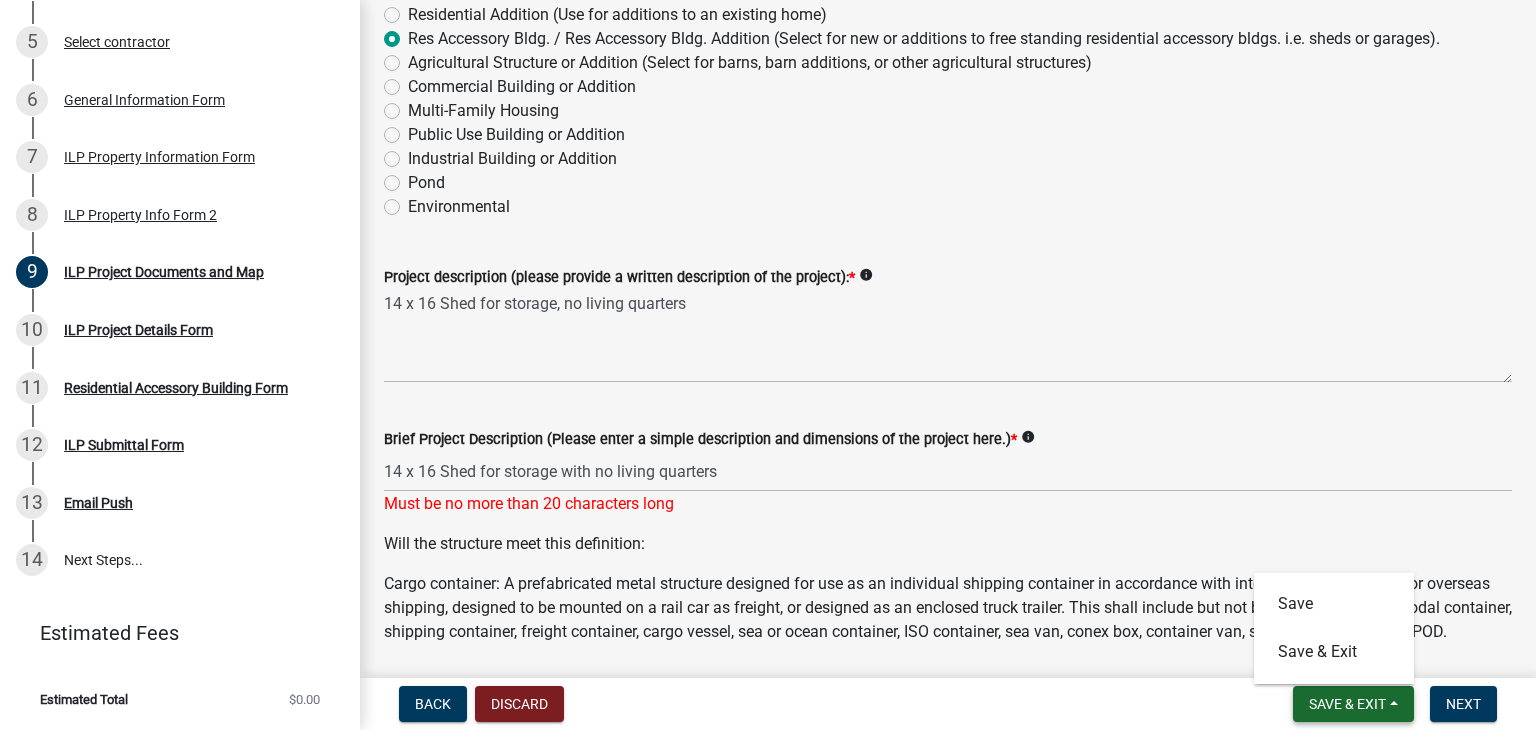 scroll, scrollTop: 232, scrollLeft: 0, axis: vertical 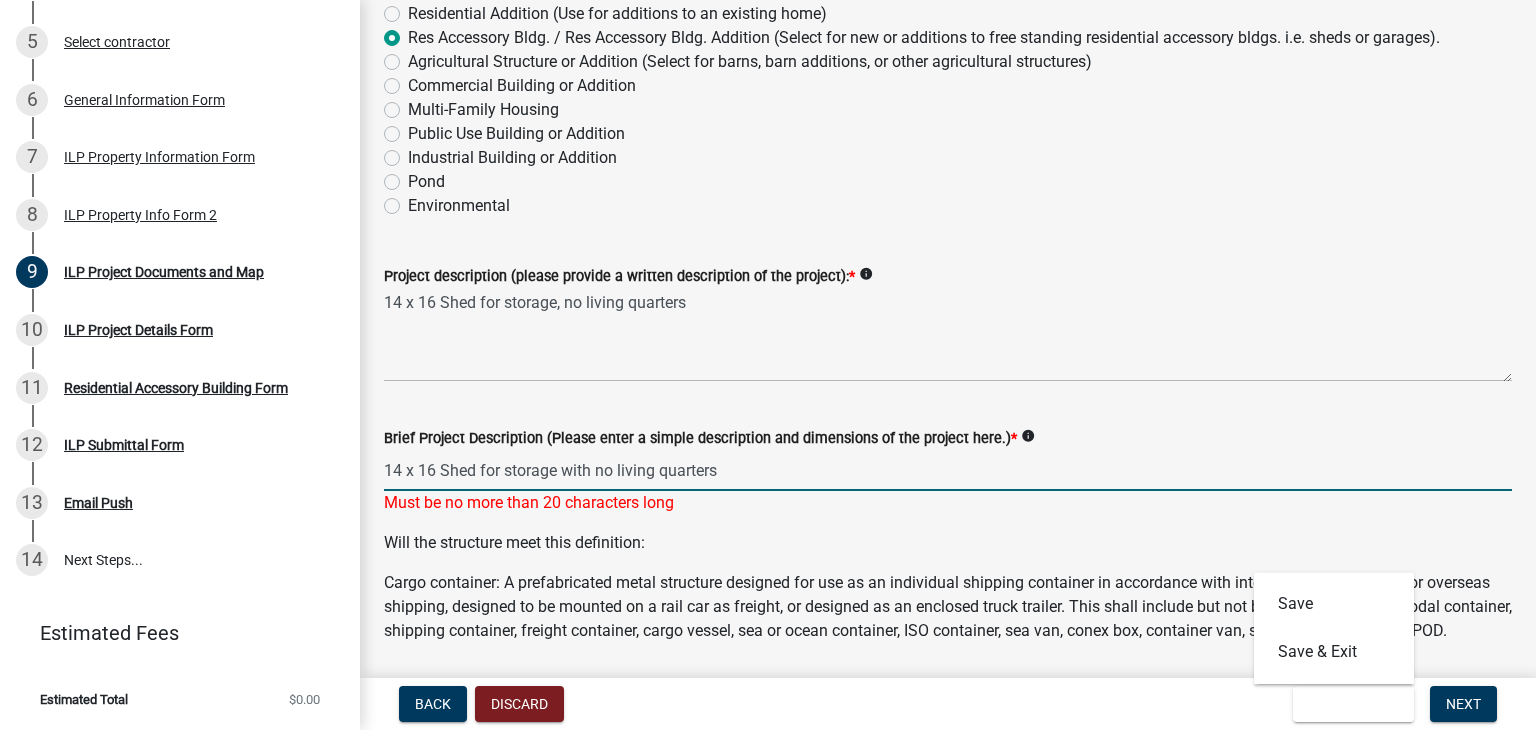 click on "14 x 16 Shed for storage with no living quarters" at bounding box center [948, 470] 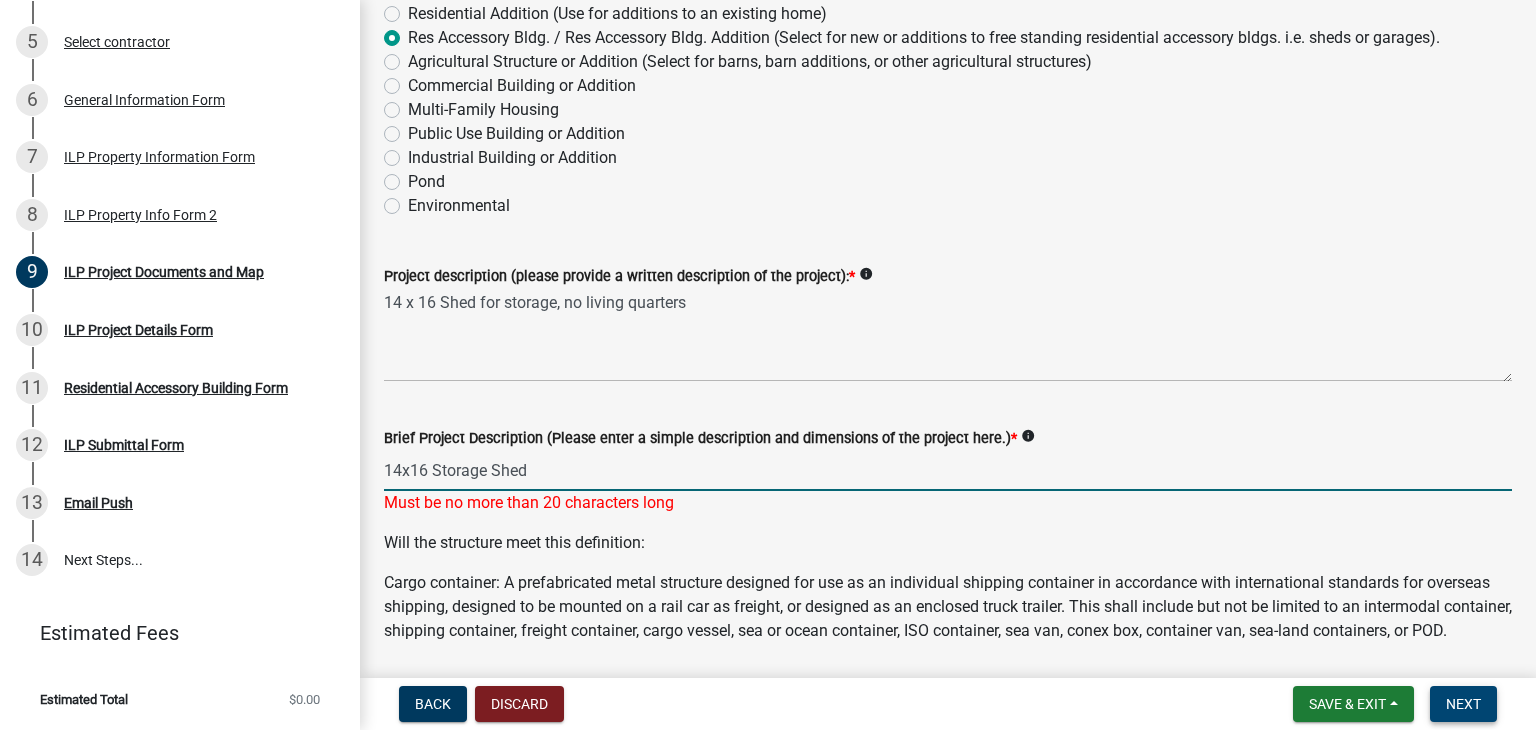 type on "14x16 Storage Shed" 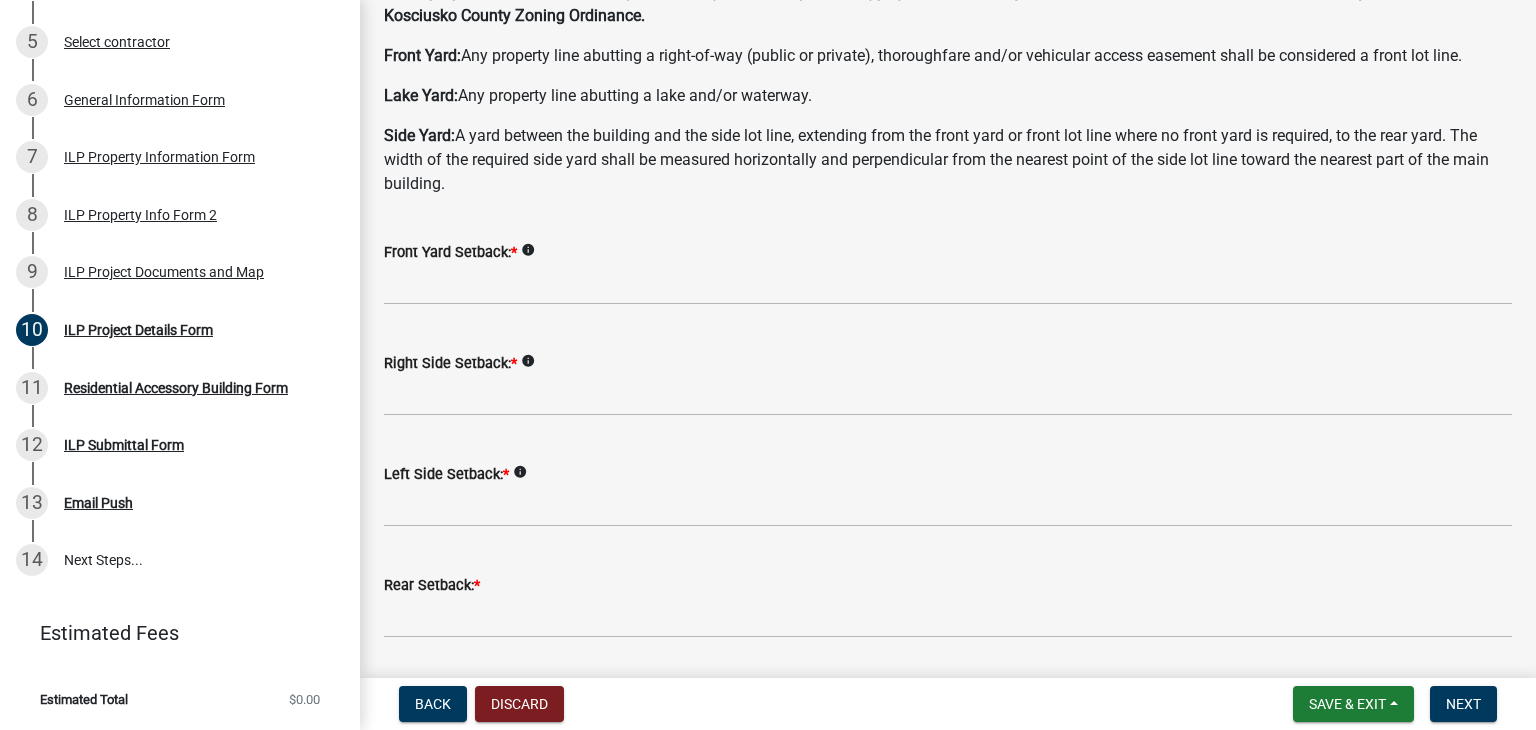 scroll, scrollTop: 134, scrollLeft: 0, axis: vertical 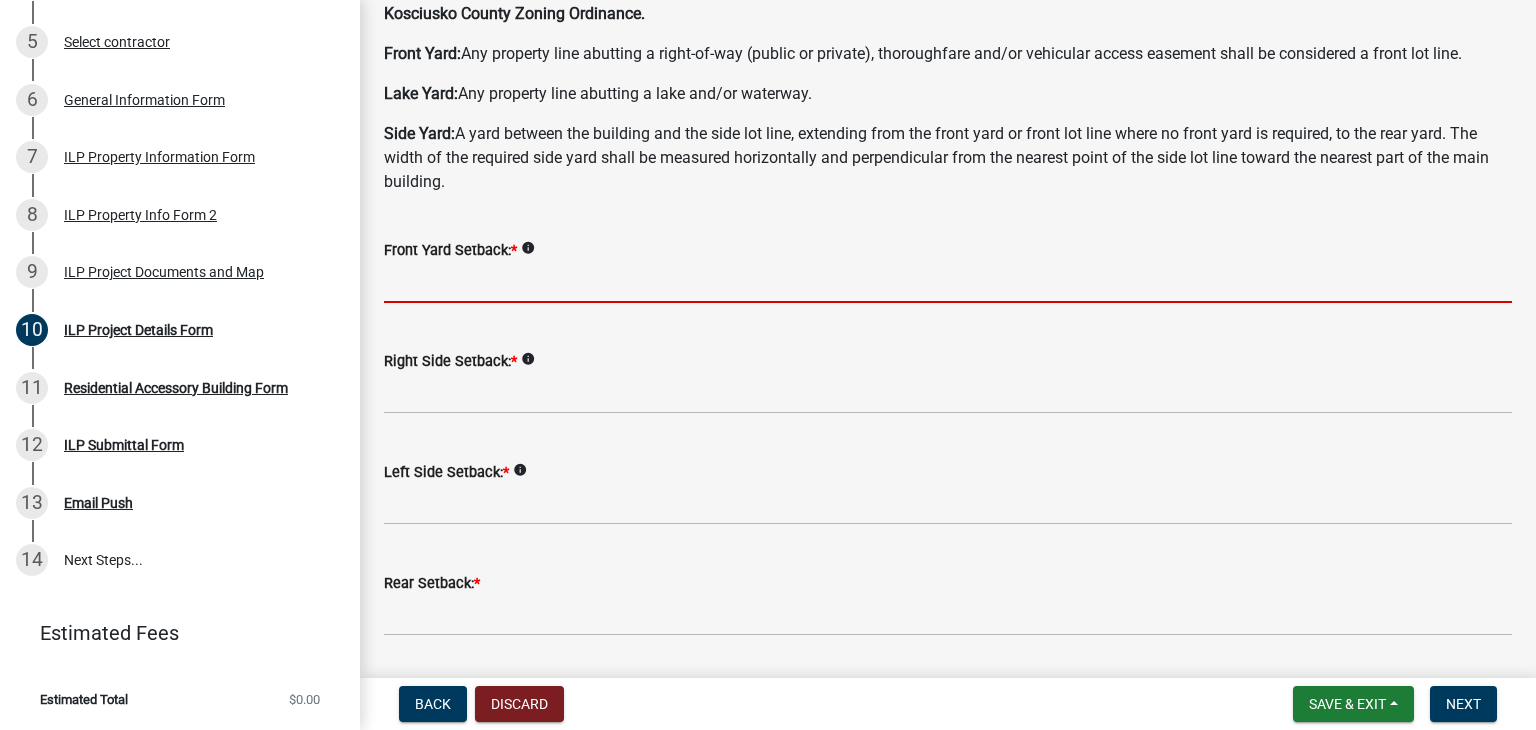 click 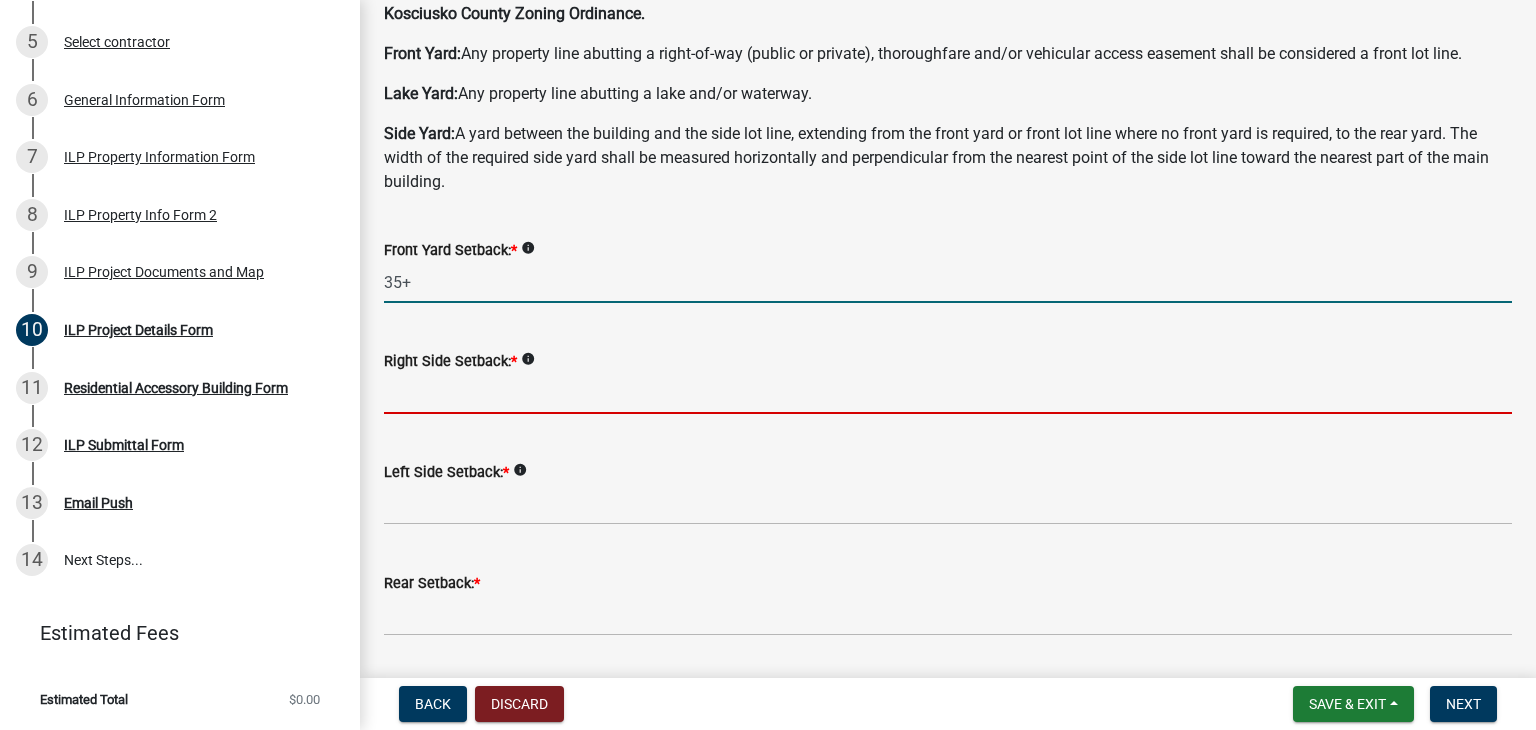 type on "35.0" 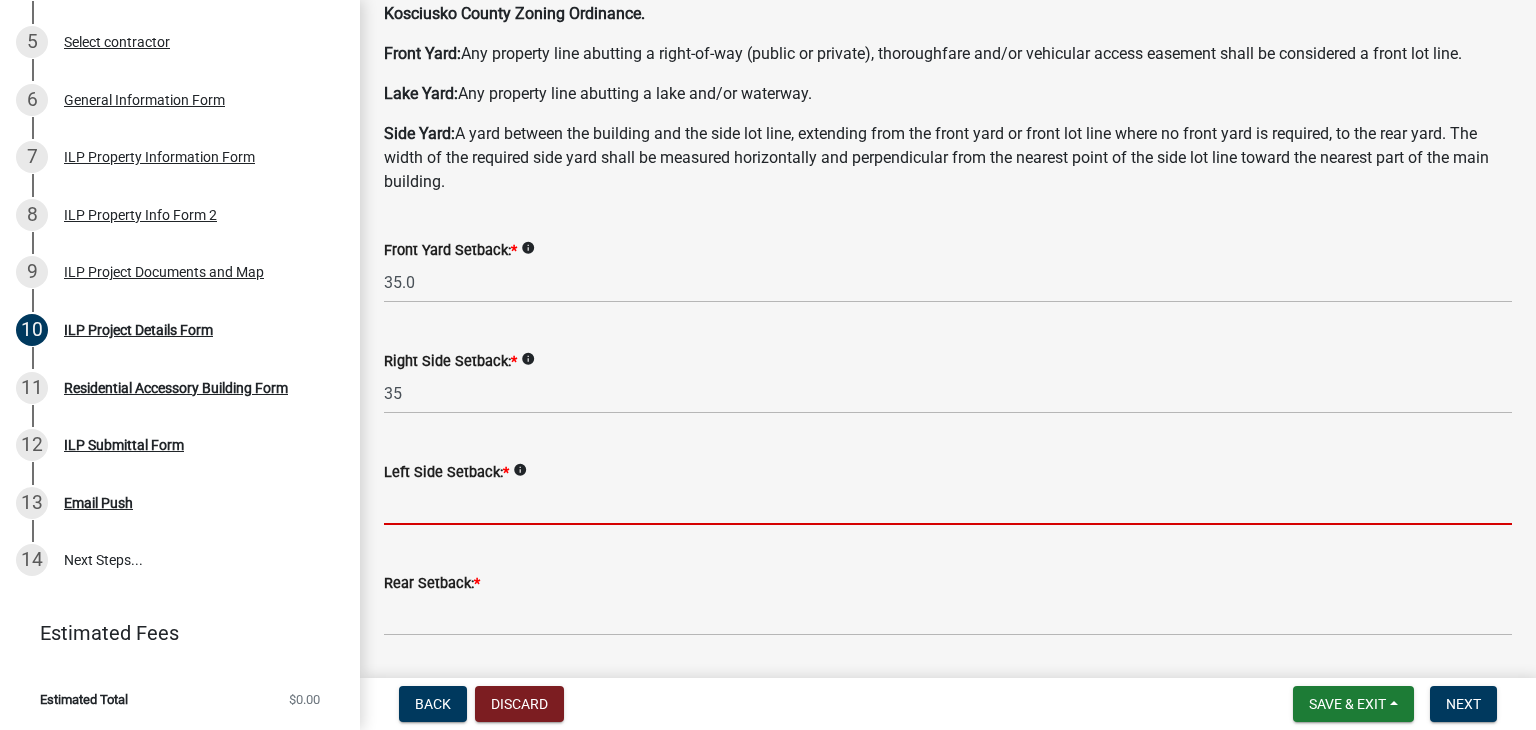type on "35.0" 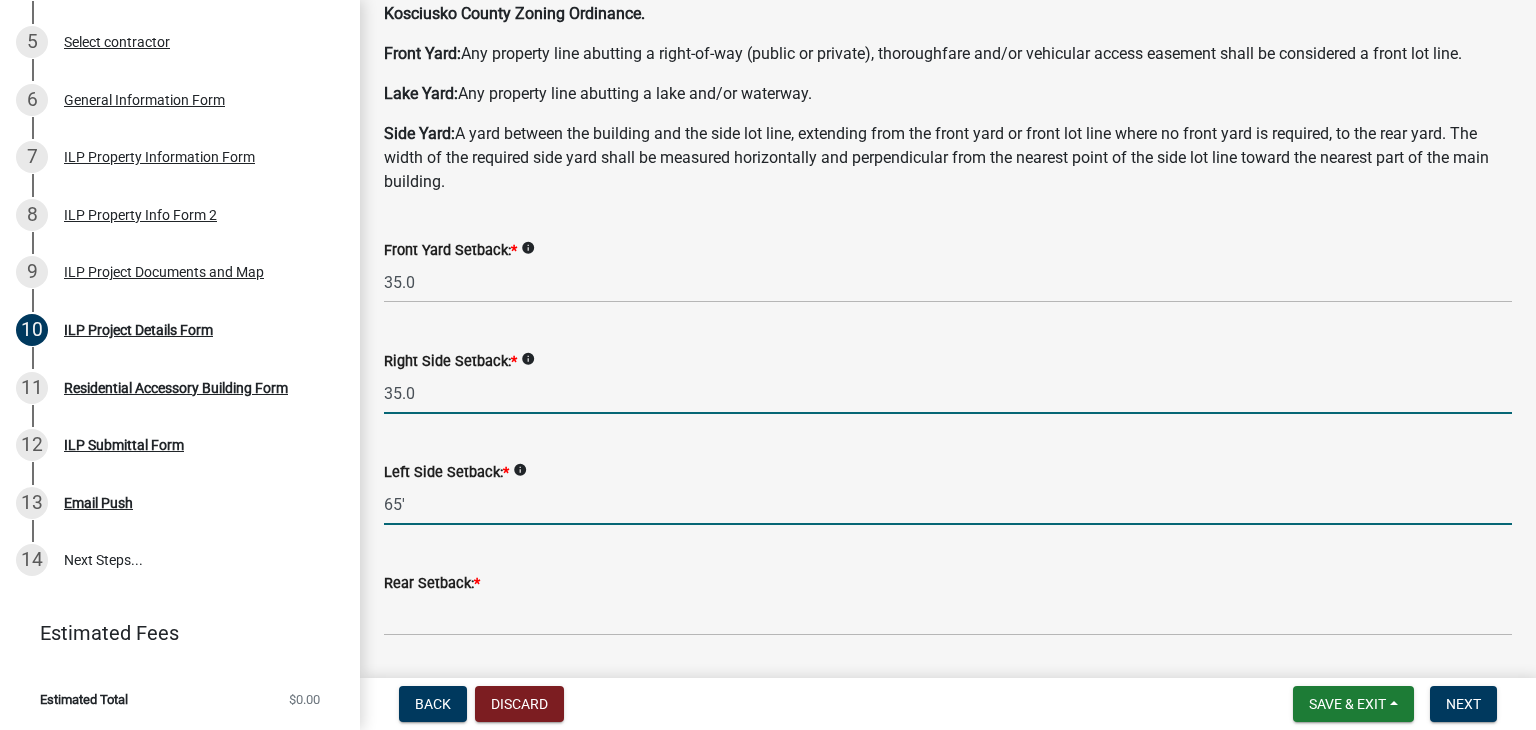 type on "65.0" 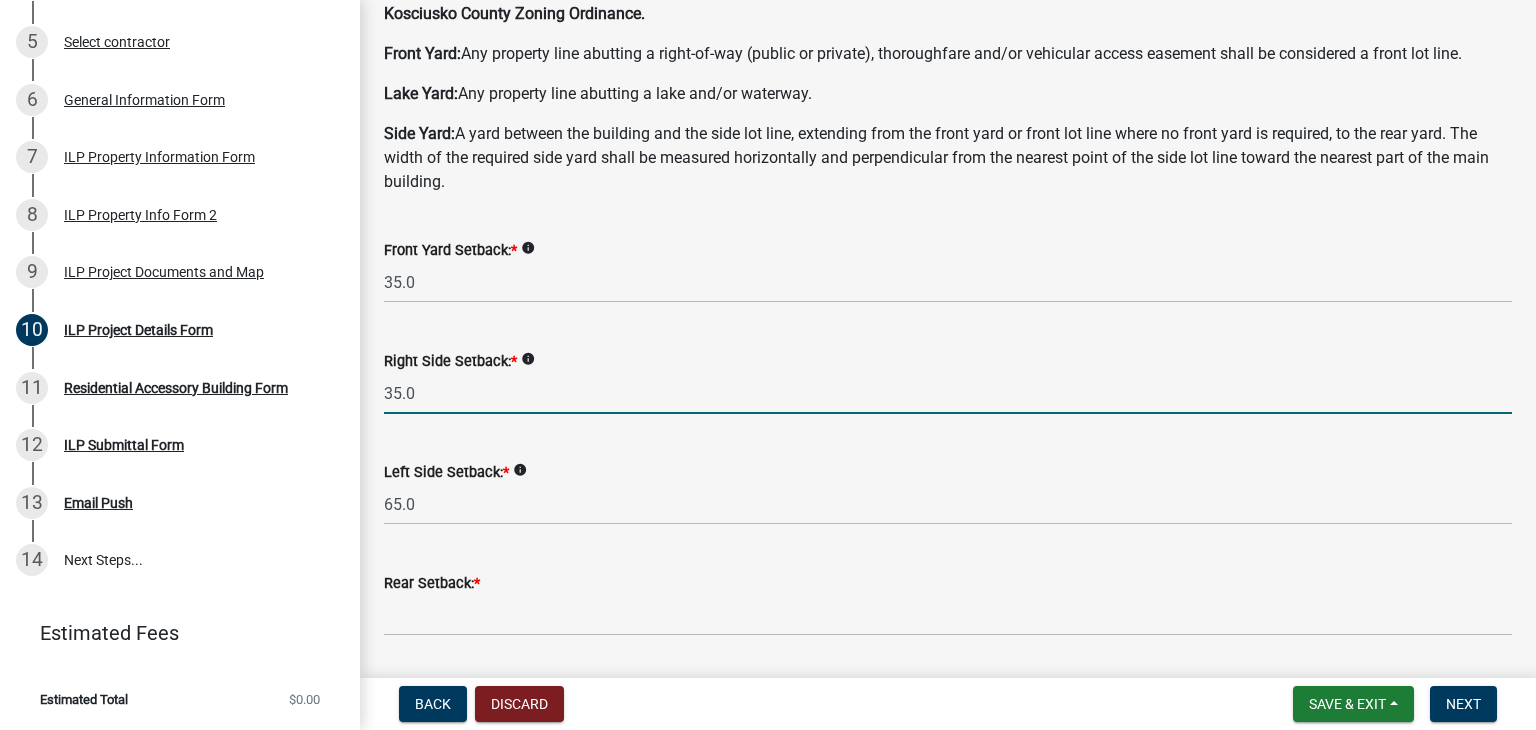 click on "35.0" 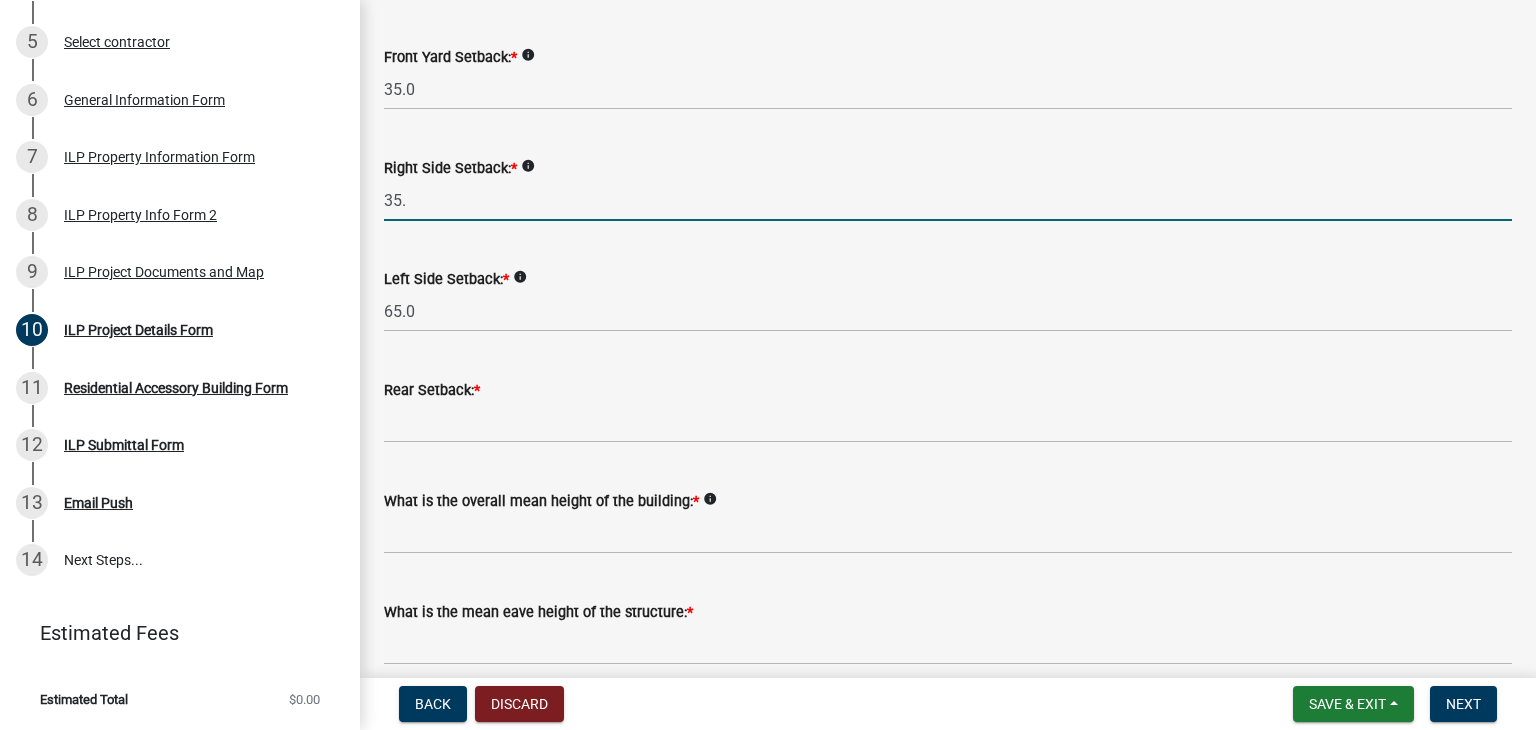 scroll, scrollTop: 328, scrollLeft: 0, axis: vertical 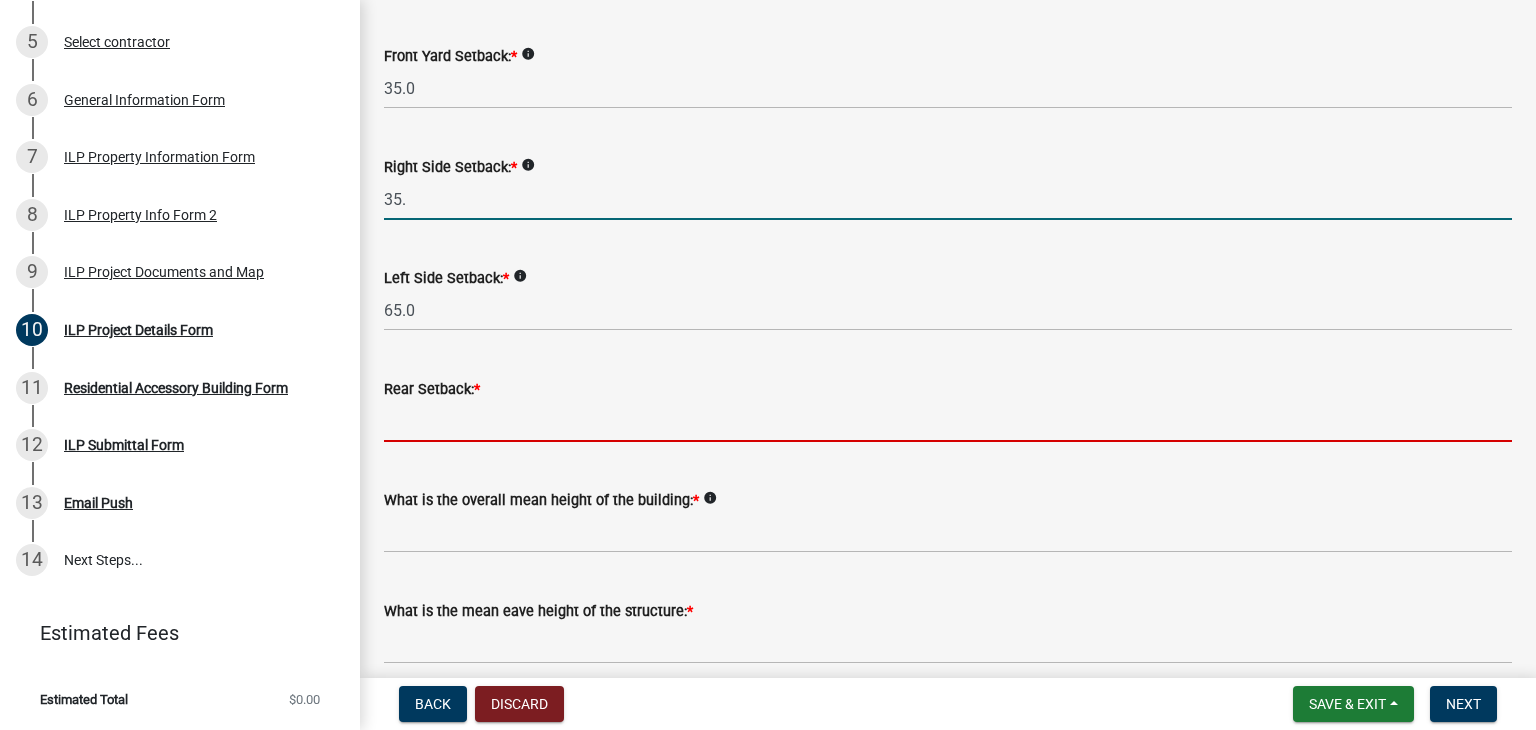 type on "35.0" 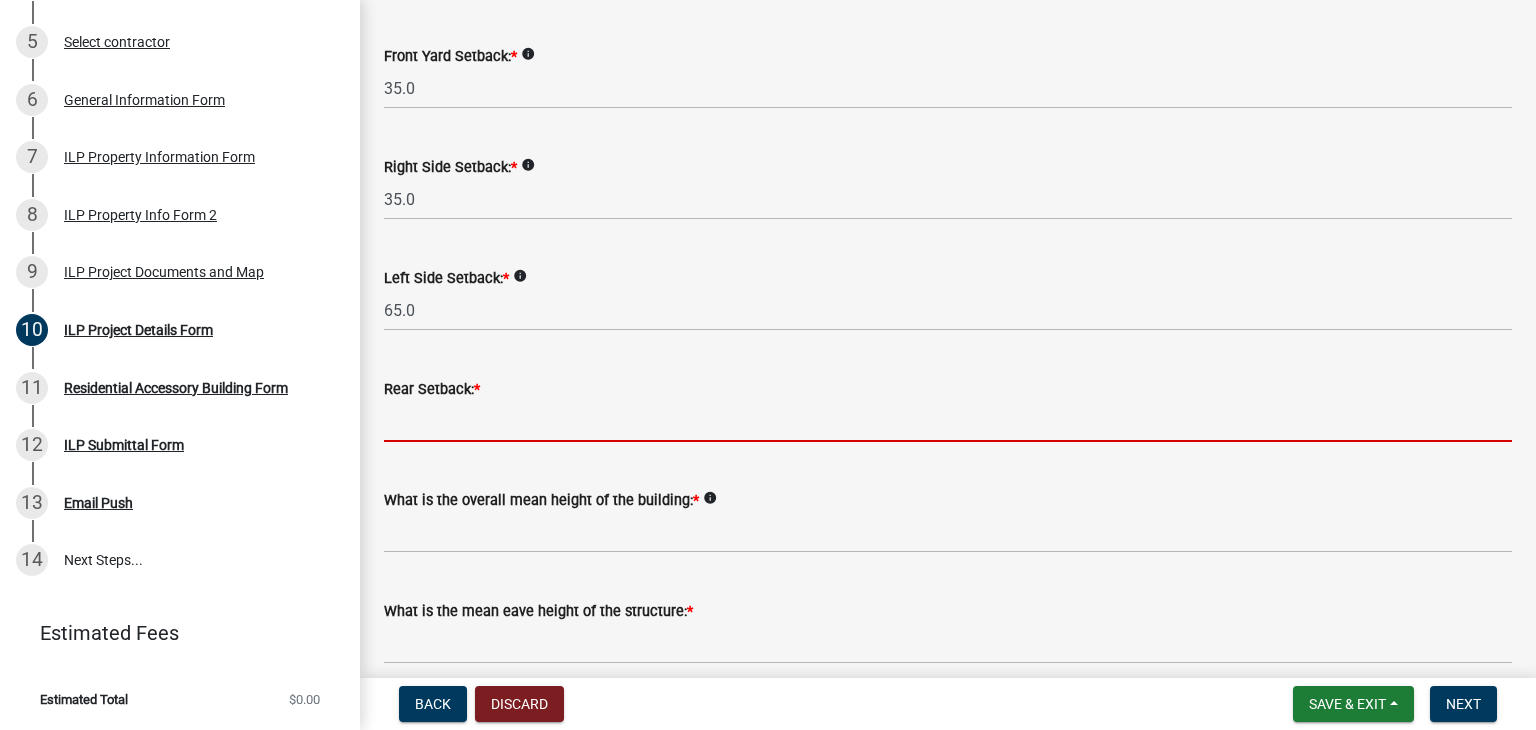 click 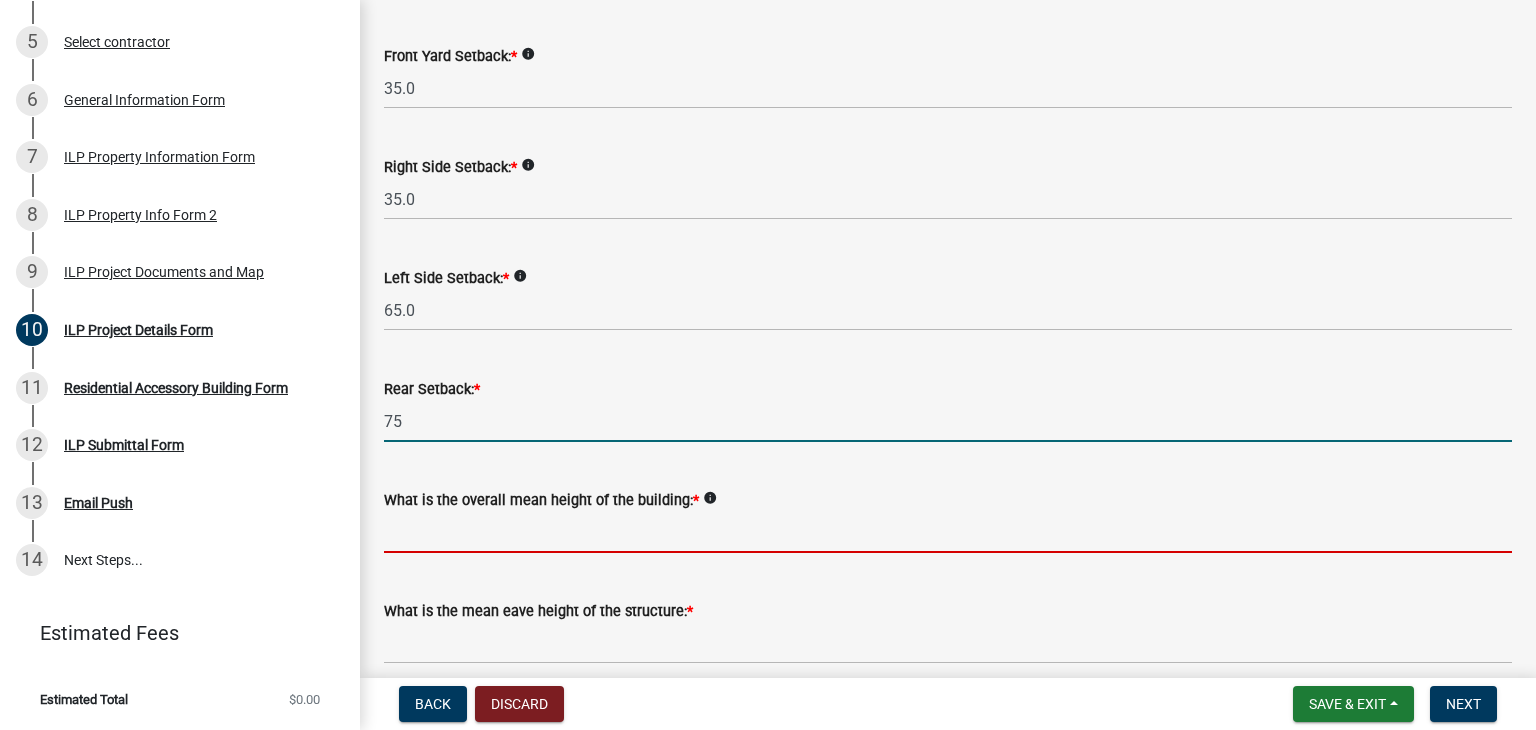 type on "75.0" 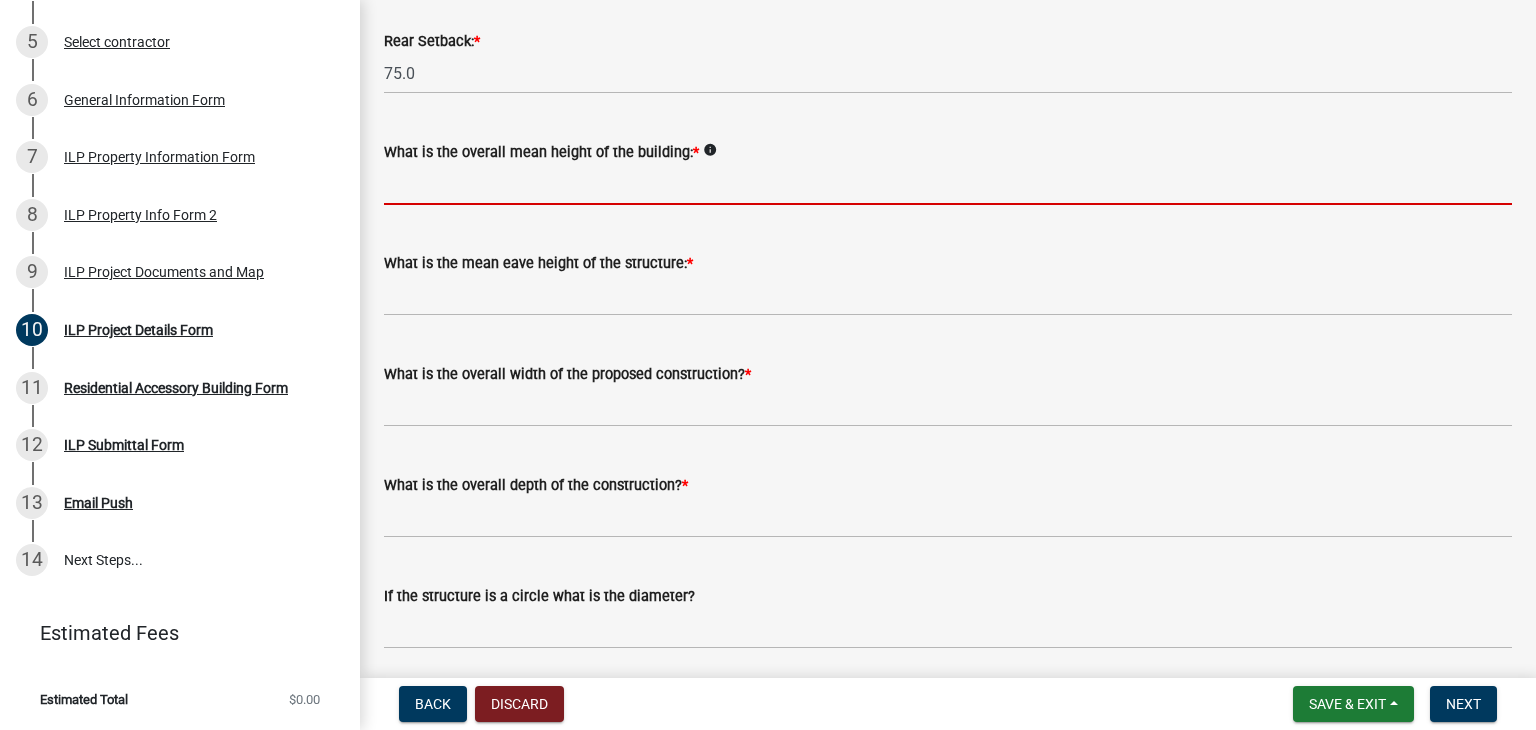 scroll, scrollTop: 684, scrollLeft: 0, axis: vertical 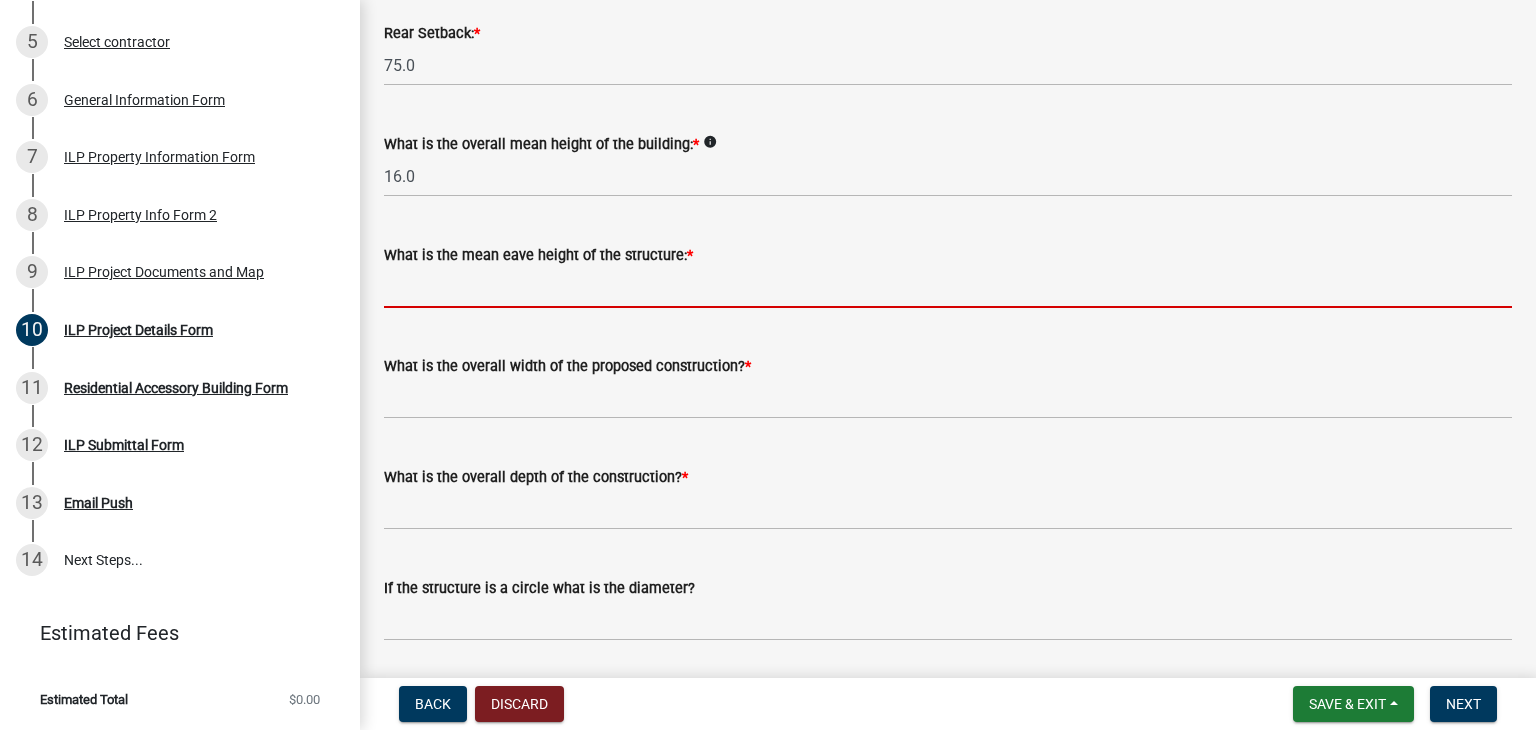 click 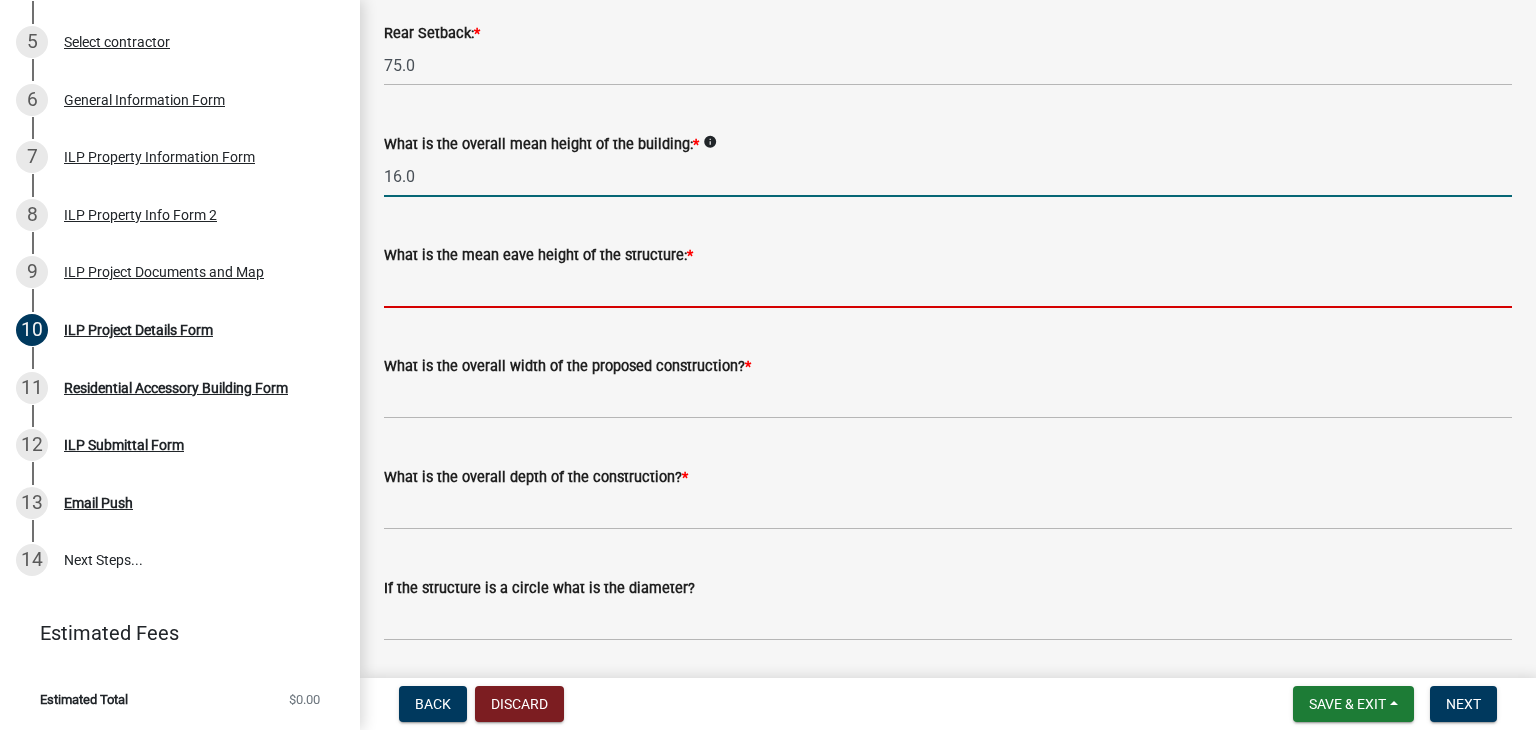 click on "16.0" 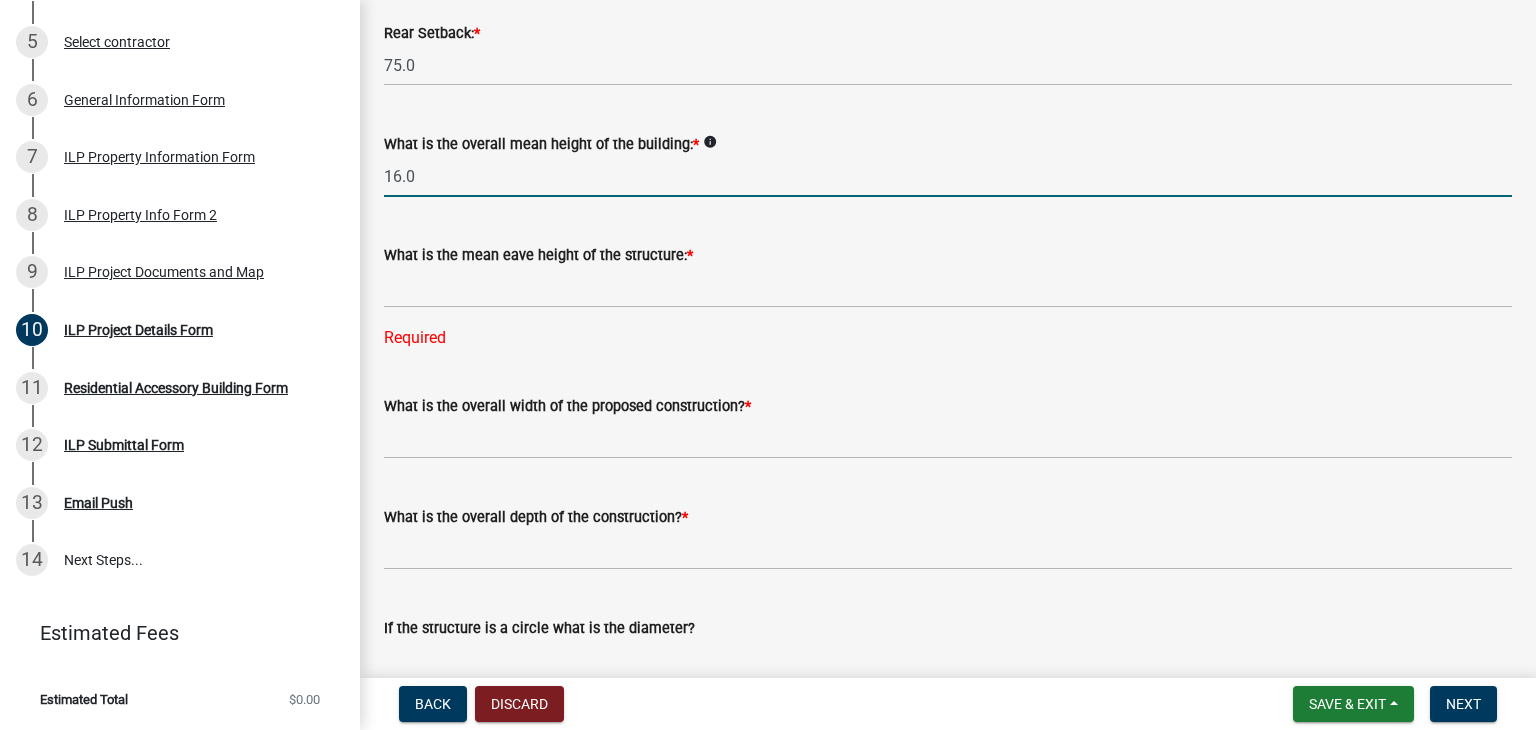 click on "16.0" 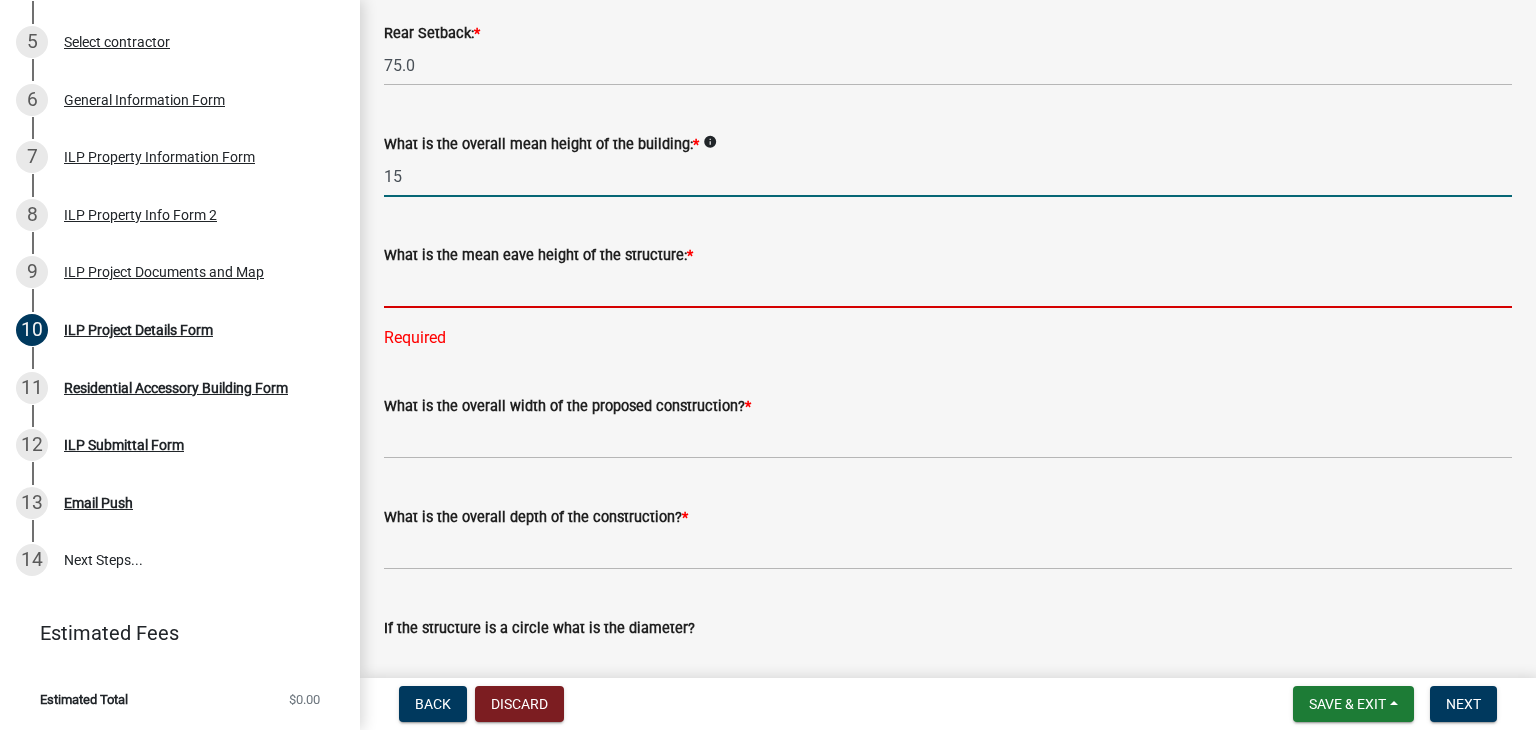 type on "15.0" 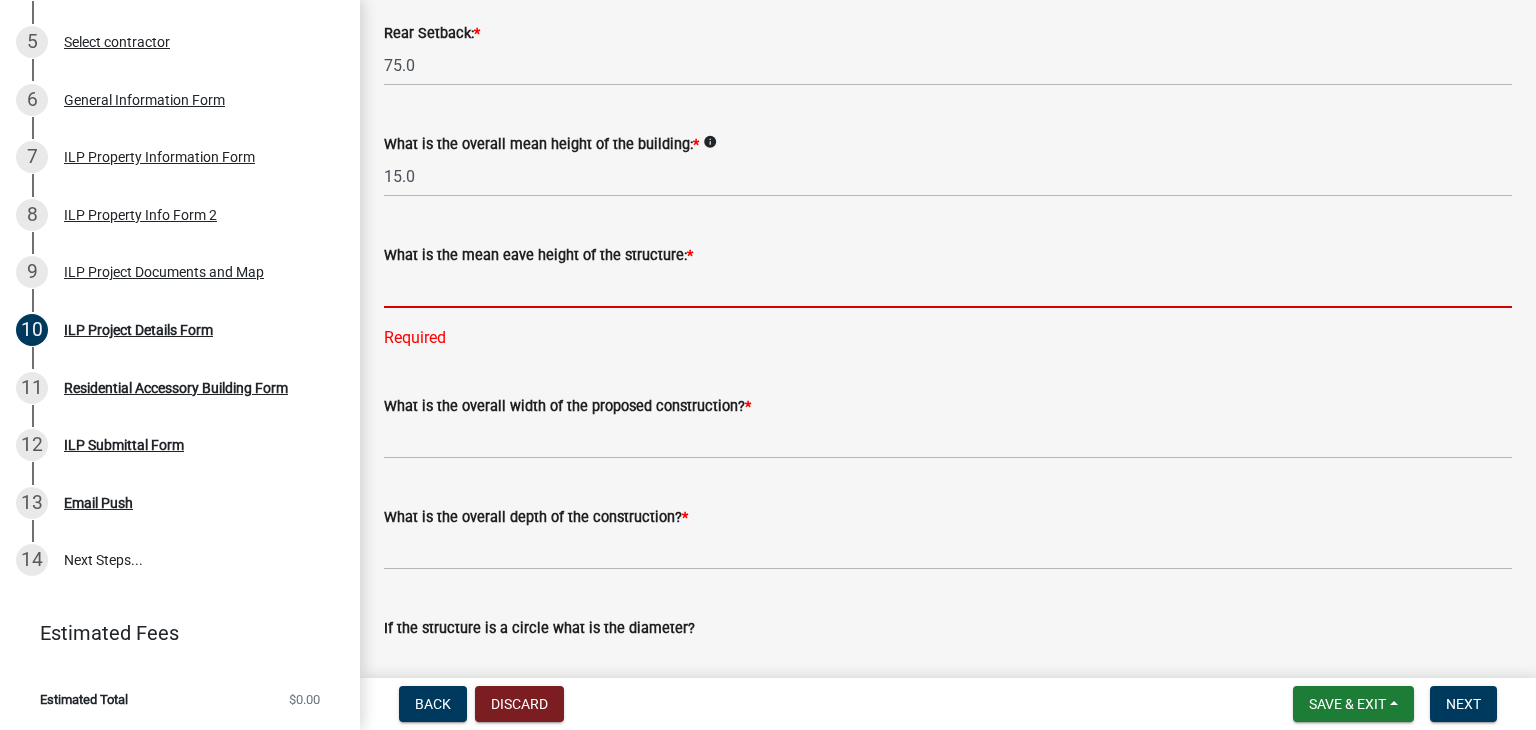 click 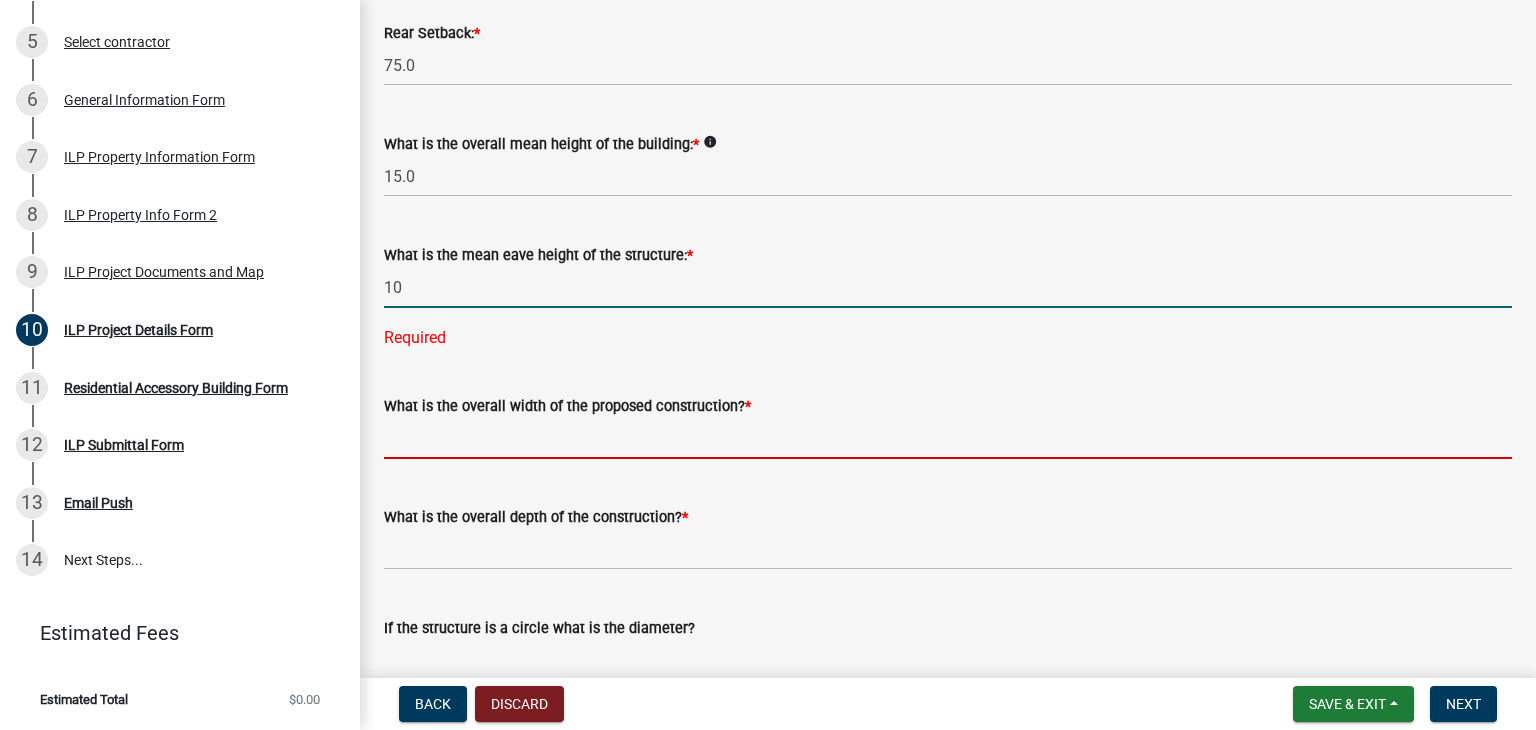 type on "10.0" 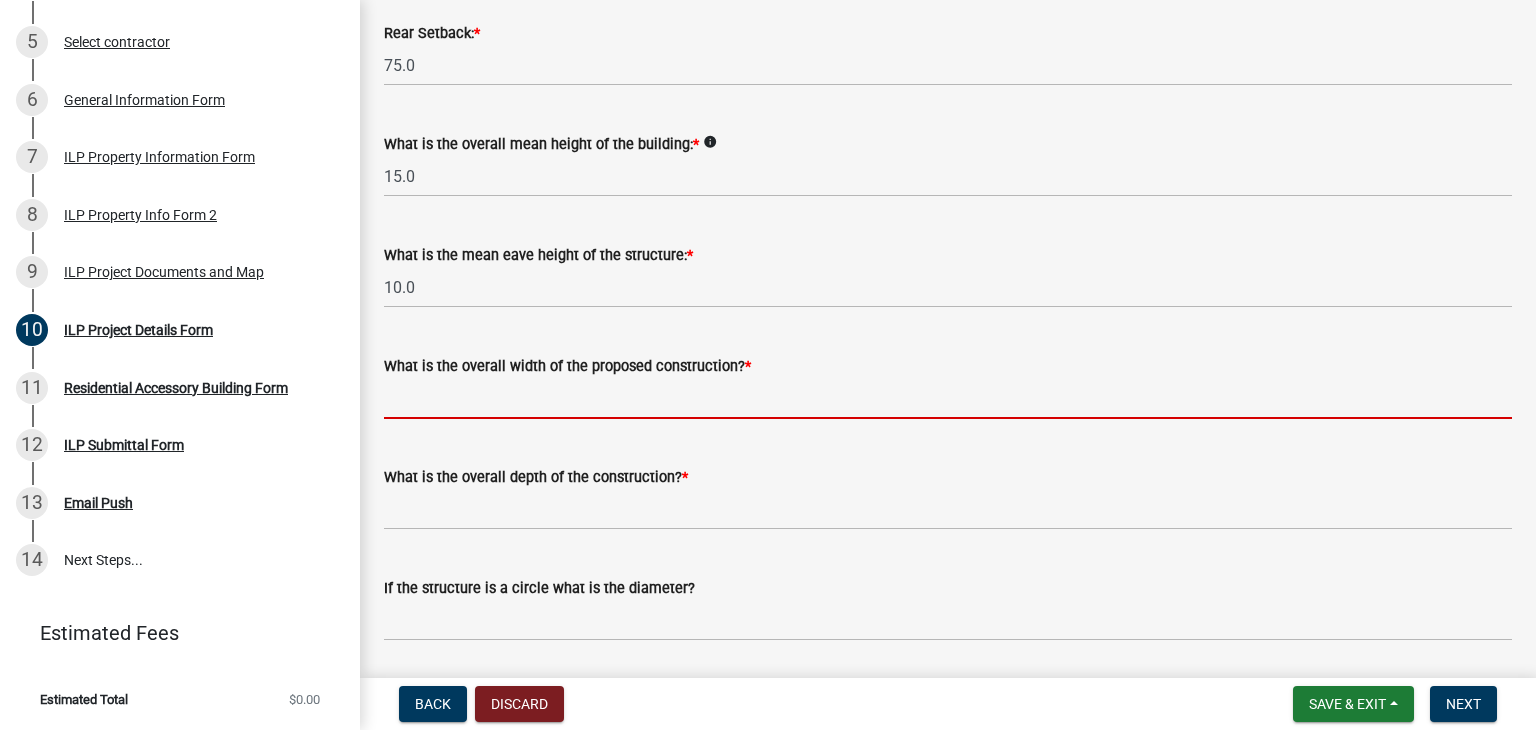 click on "Some properties, due to their configuration, may have multiples of a type yard and are subject to the minimum setbacks for that area as required under the Kosciusko County Zoning Ordinance. Front Yard:  Any property line abutting a right-of-way (public or private), thoroughfare and/or vehicular access easement shall be considered a front lot line. Lake Yard:  Any property line abutting a lake and/or waterway. Side Yard:  A yard between the building and the side lot line, extending from the front yard or front lot line where no front yard is required, to the rear yard. The width of the required side yard shall be measured horizontally and perpendicular from the nearest point of the side lot line toward the nearest part of the main building.   Front Yard Setback:  *  info
35.0  Right Side Setback:  *  info
35.0  Left Side Setback:  *  info
65.0  Rear Setback:  * 75.0  What is the overall mean height of the building:  *  info
15.0  What is the mean eave height of the structure:  * 10.0 * * 0 *  info
* $ *" 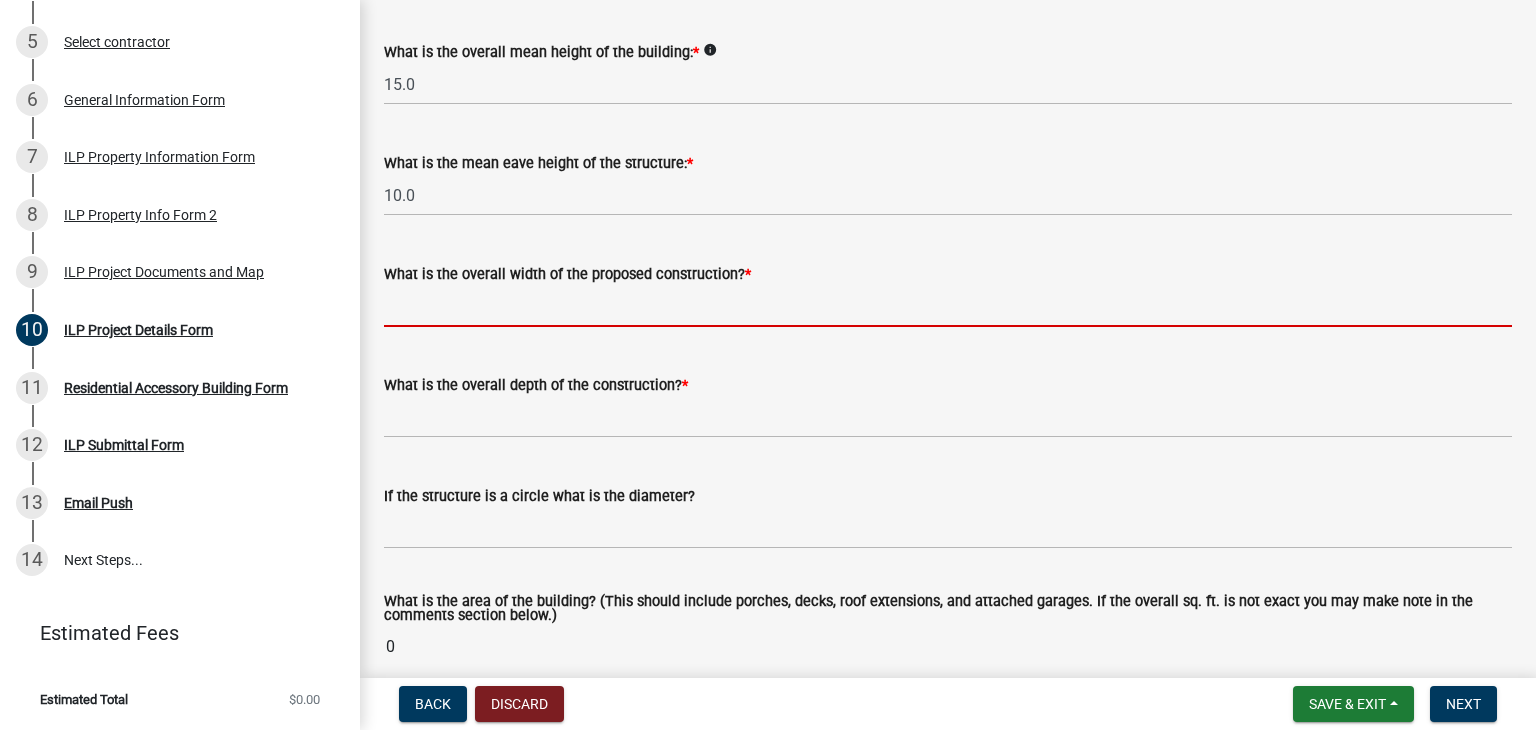 scroll, scrollTop: 776, scrollLeft: 0, axis: vertical 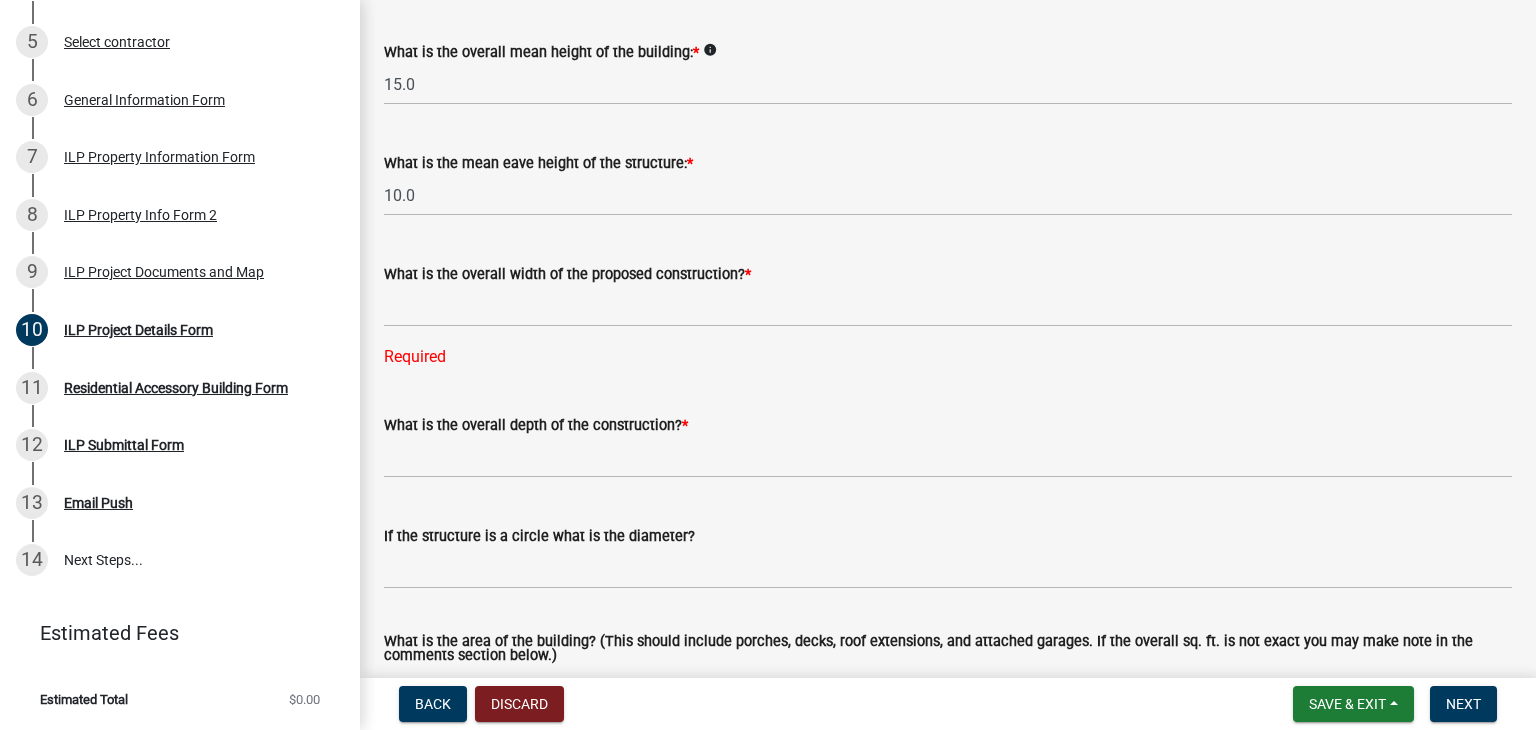 click on "What is the overall depth of the construction?  *" 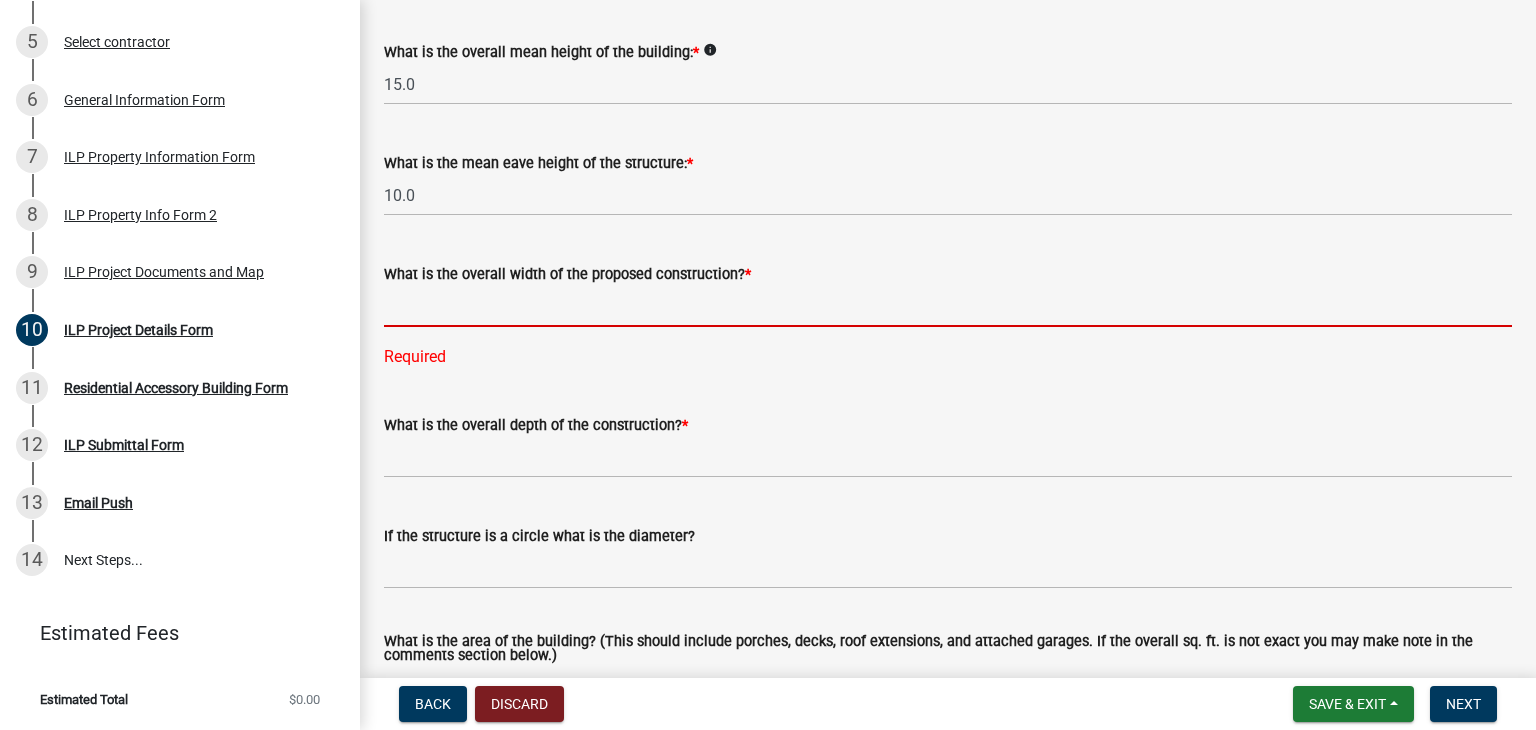 click 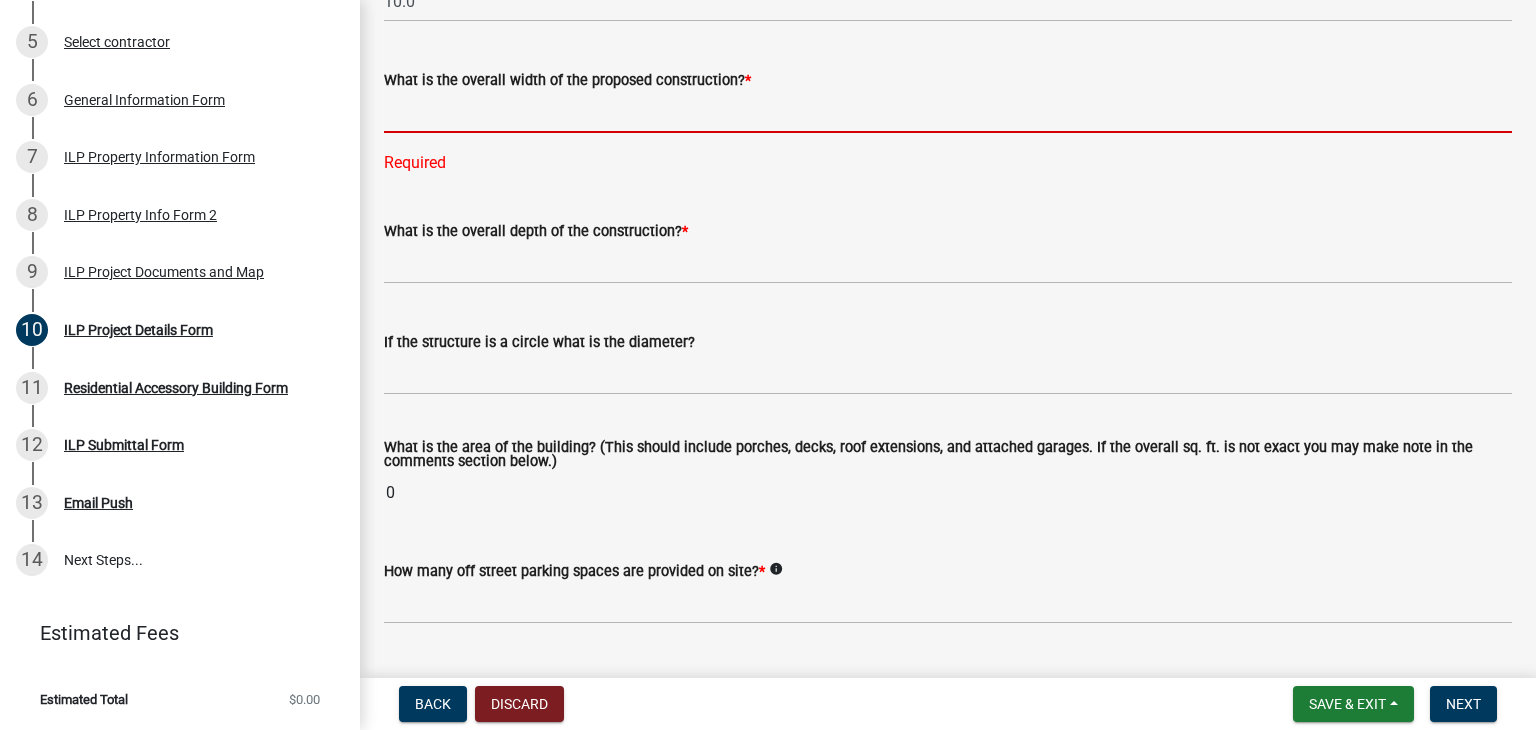 scroll, scrollTop: 971, scrollLeft: 0, axis: vertical 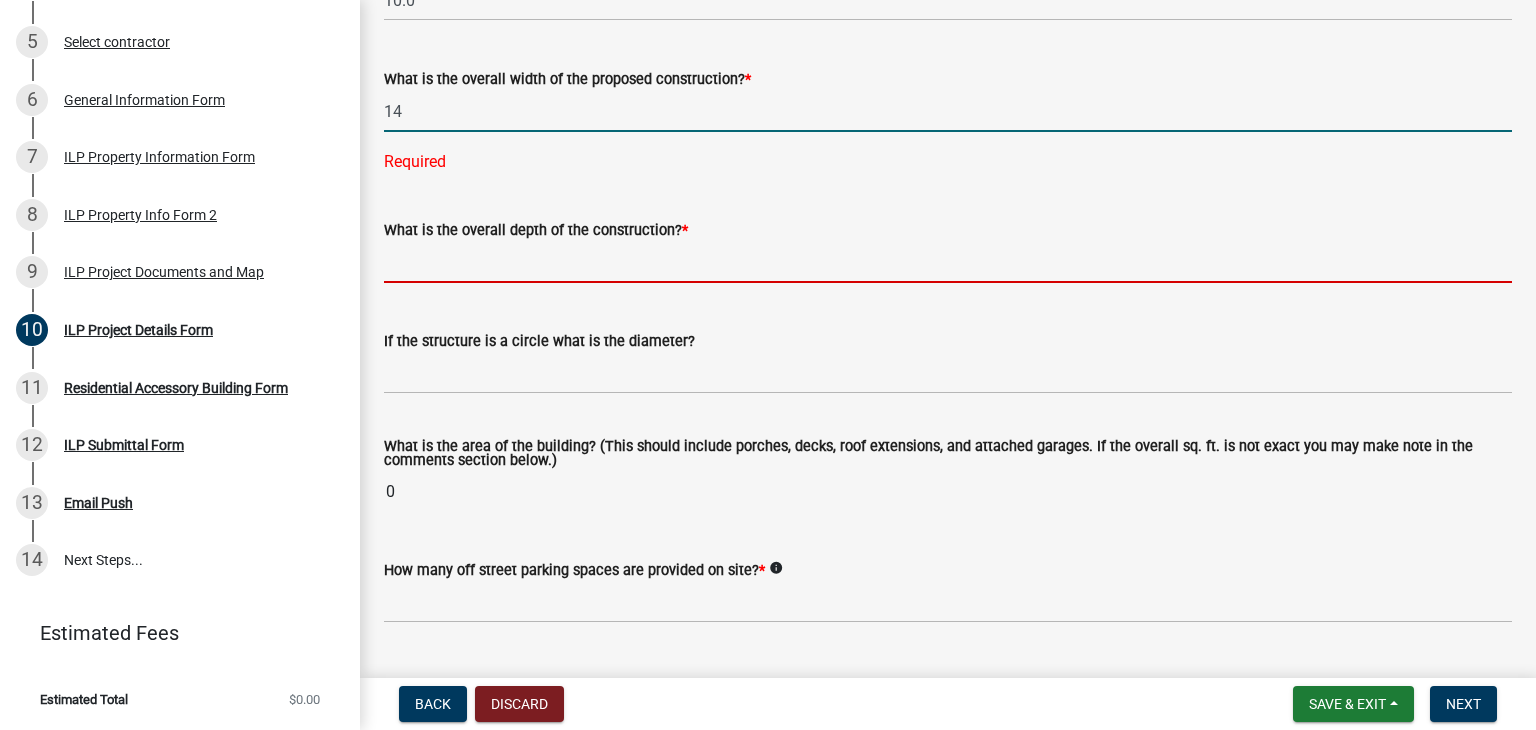 type on "14.00" 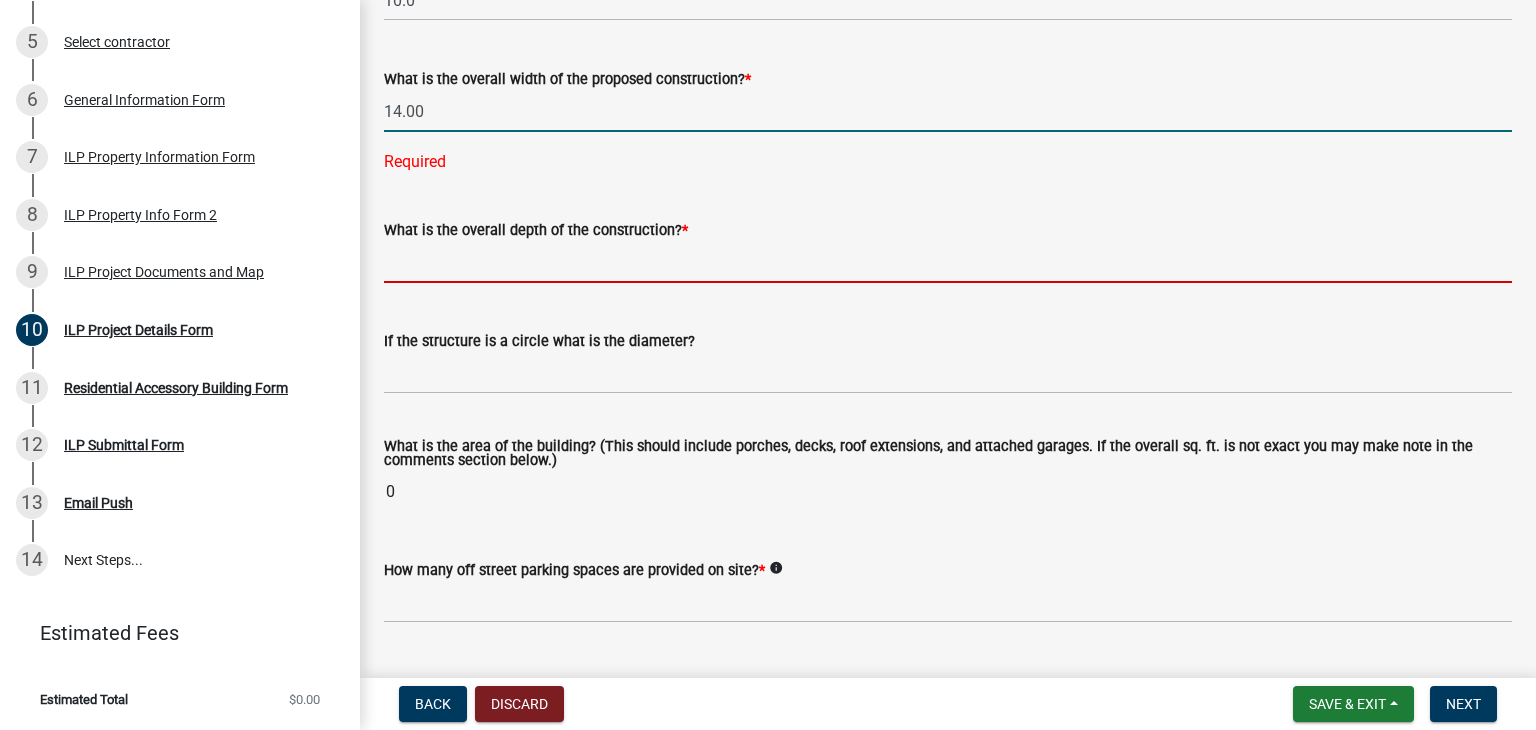click on "Some properties, due to their configuration, may have multiples of a type yard and are subject to the minimum setbacks for that area as required under the Kosciusko County Zoning Ordinance. Front Yard:  Any property line abutting a right-of-way (public or private), thoroughfare and/or vehicular access easement shall be considered a front lot line. Lake Yard:  Any property line abutting a lake and/or waterway. Side Yard:  A yard between the building and the side lot line, extending from the front yard or front lot line where no front yard is required, to the rear yard. The width of the required side yard shall be measured horizontally and perpendicular from the nearest point of the side lot line toward the nearest part of the main building.   Front Yard Setback:  *  info
35.0  Right Side Setback:  *  info
35.0  Left Side Setback:  *  info
65.0  Rear Setback:  * 75.0  What is the overall mean height of the building:  *  info
15.0  What is the mean eave height of the structure:  * 10.0 * 14.00 Required * 0" 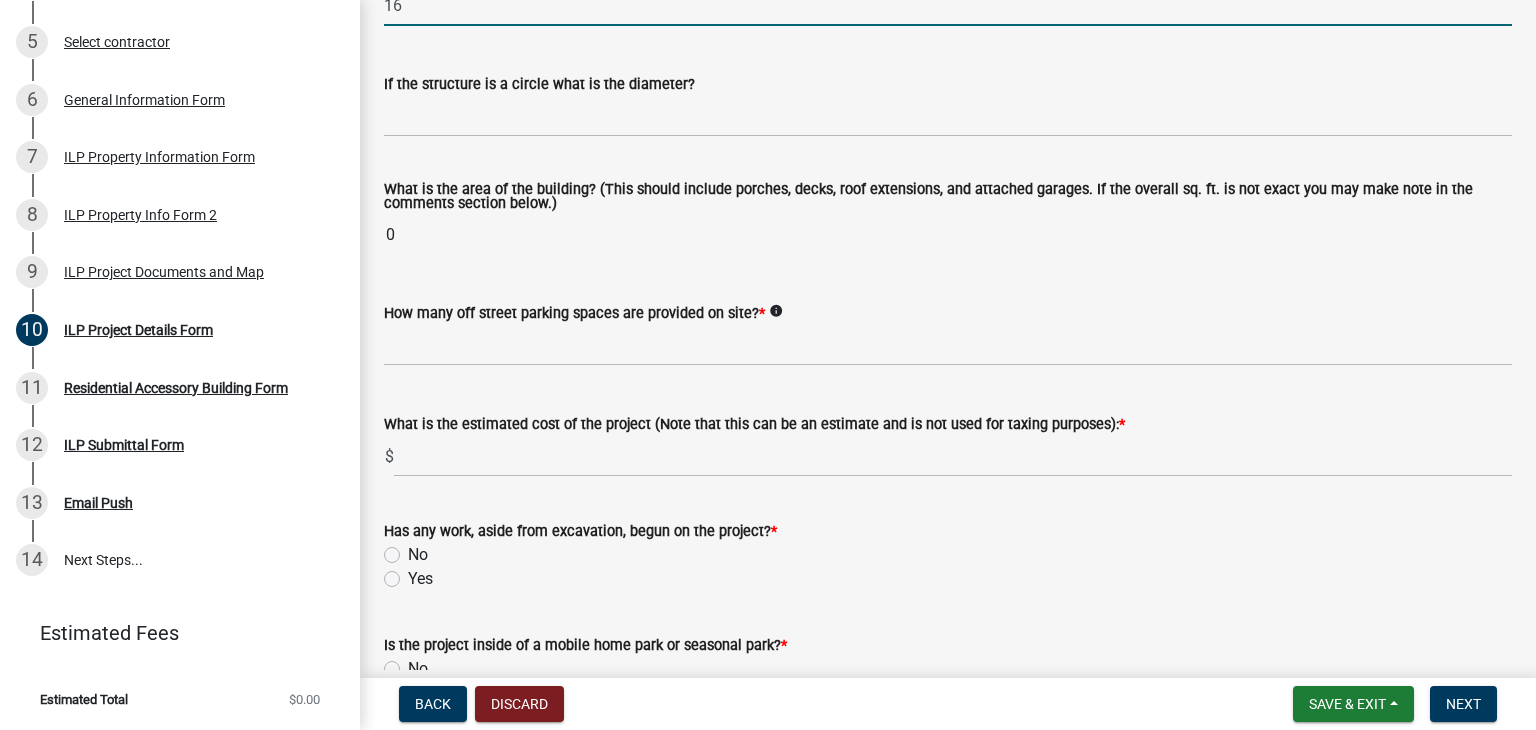scroll, scrollTop: 1188, scrollLeft: 0, axis: vertical 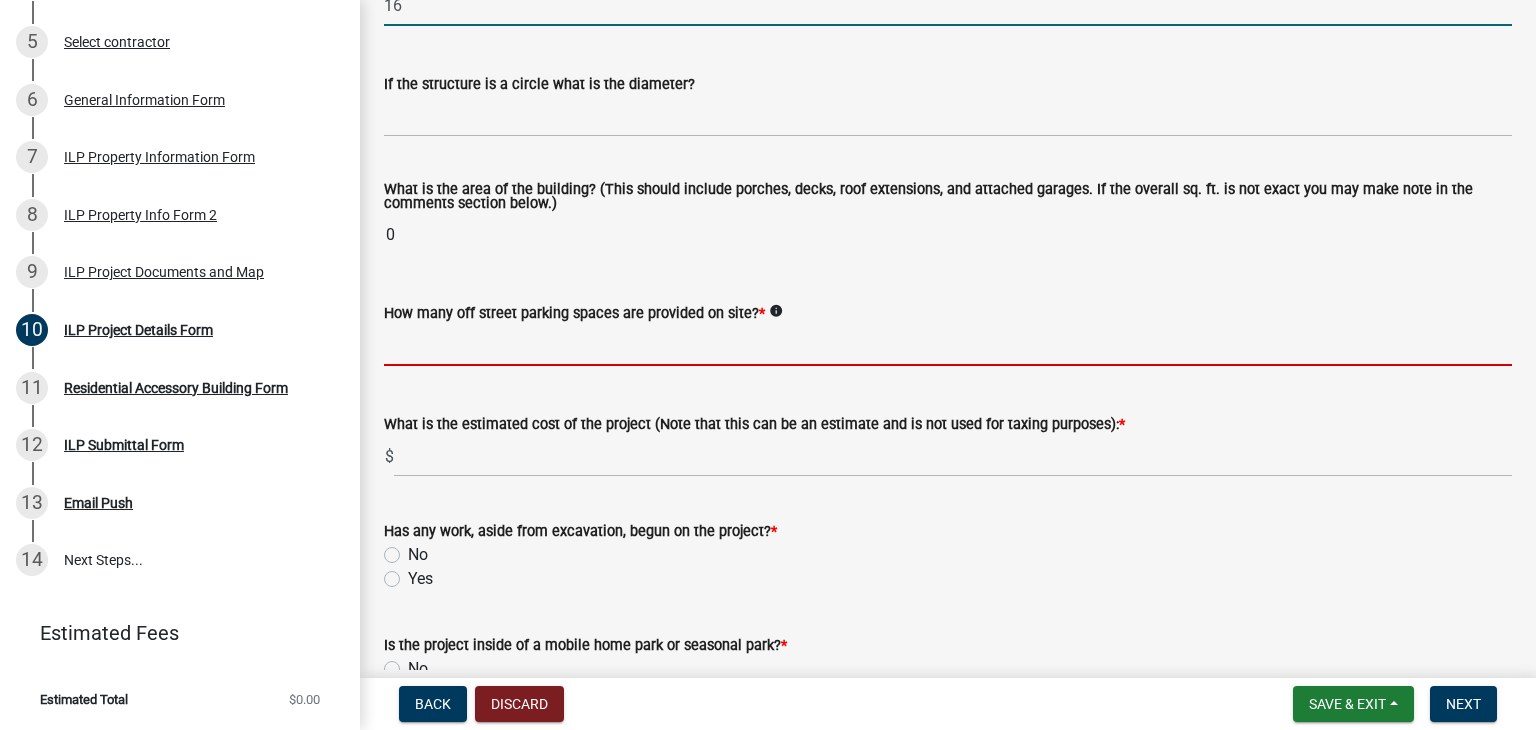 type on "16.00" 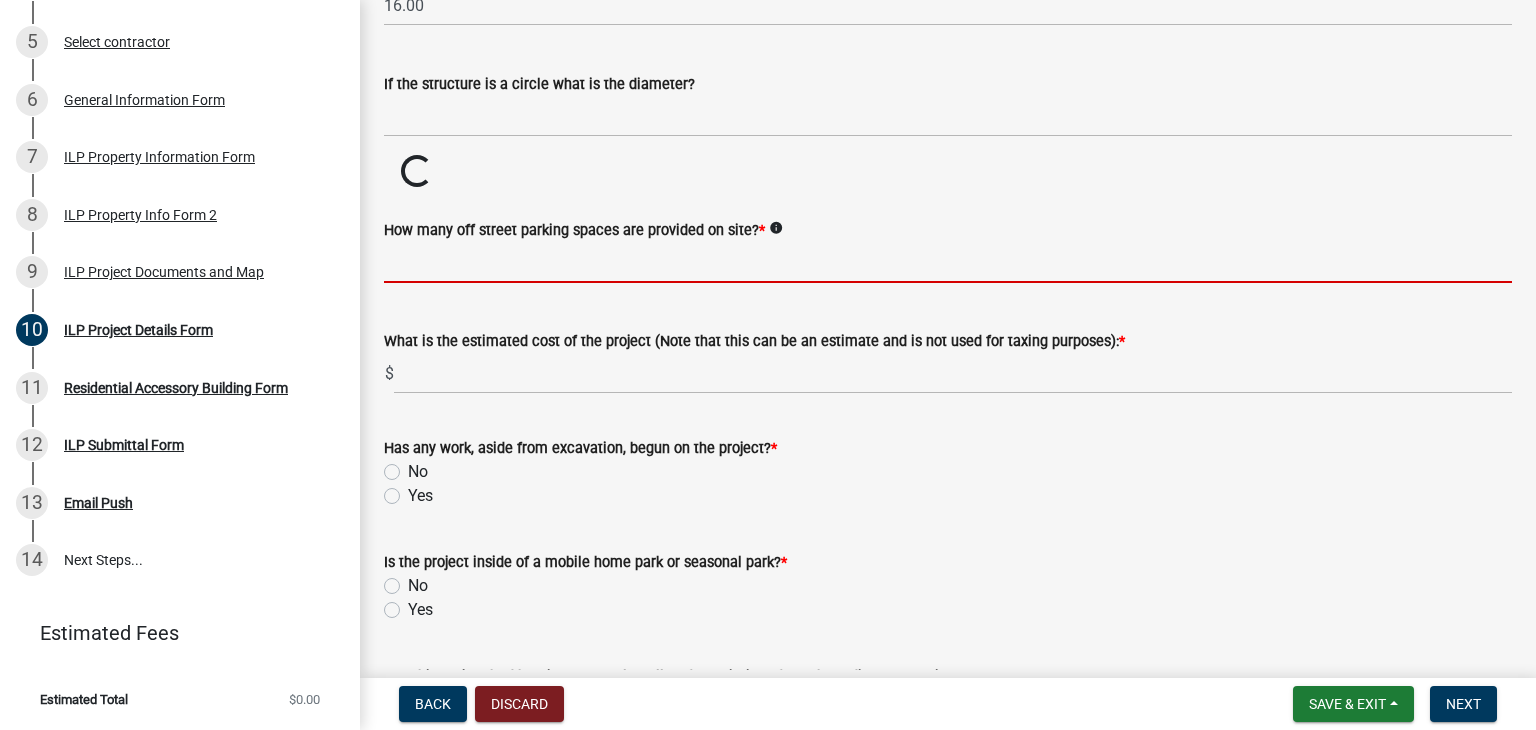 click on "Some properties, due to their configuration, may have multiples of a type yard and are subject to the minimum setbacks for that area as required under the Kosciusko County Zoning Ordinance. Front Yard:  Any property line abutting a right-of-way (public or private), thoroughfare and/or vehicular access easement shall be considered a front lot line. Lake Yard:  Any property line abutting a lake and/or waterway. Side Yard:  A yard between the building and the side lot line, extending from the front yard or front lot line where no front yard is required, to the rear yard. The width of the required side yard shall be measured horizontally and perpendicular from the nearest point of the side lot line toward the nearest part of the main building.   Front Yard Setback:  *  info
35.0  Right Side Setback:  *  info
35.0  Left Side Setback:  *  info
65.0  Rear Setback:  * 75.0  What is the overall mean height of the building:  *  info
15.0  What is the mean eave height of the structure:  * 10.0 * 14.00 * 16.00 * * $" 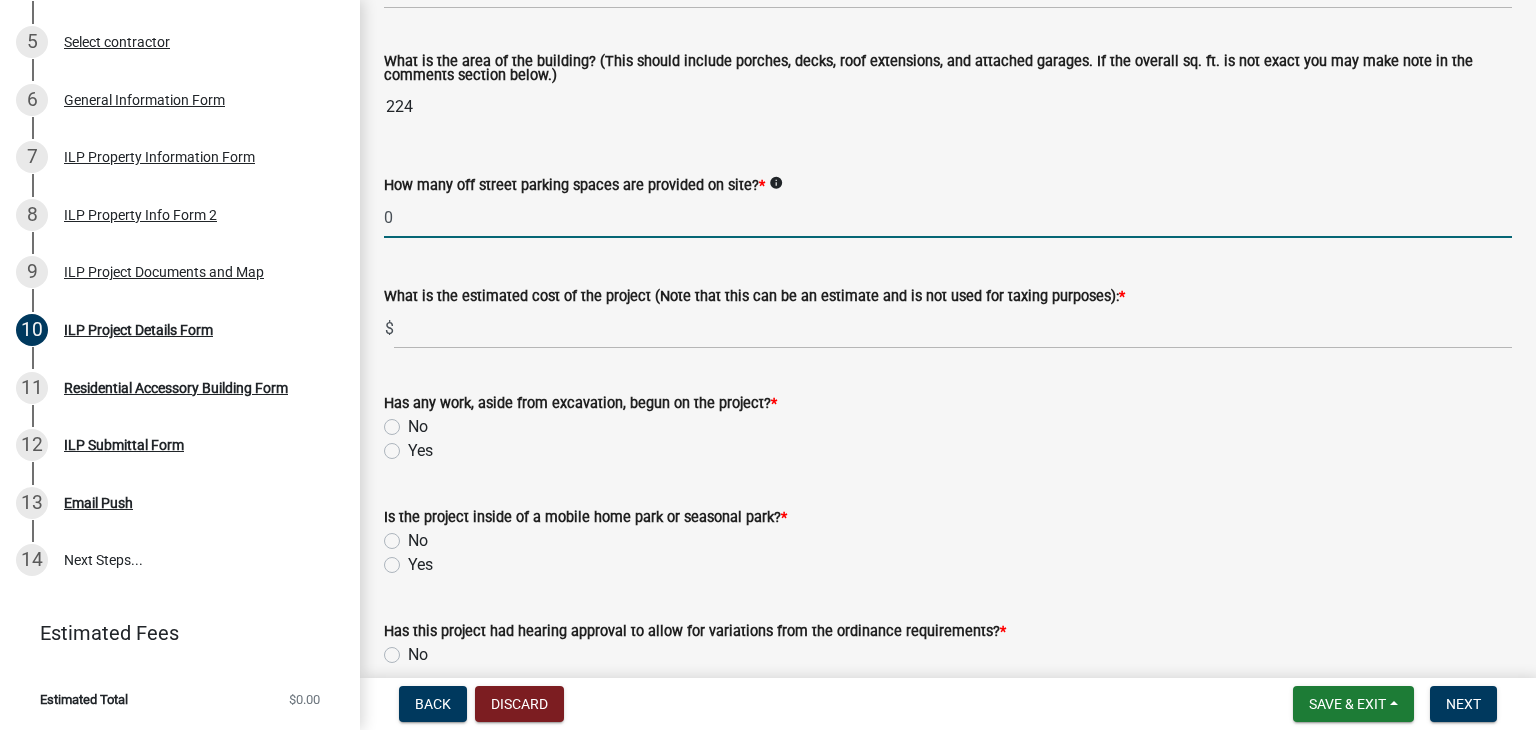 scroll, scrollTop: 1320, scrollLeft: 0, axis: vertical 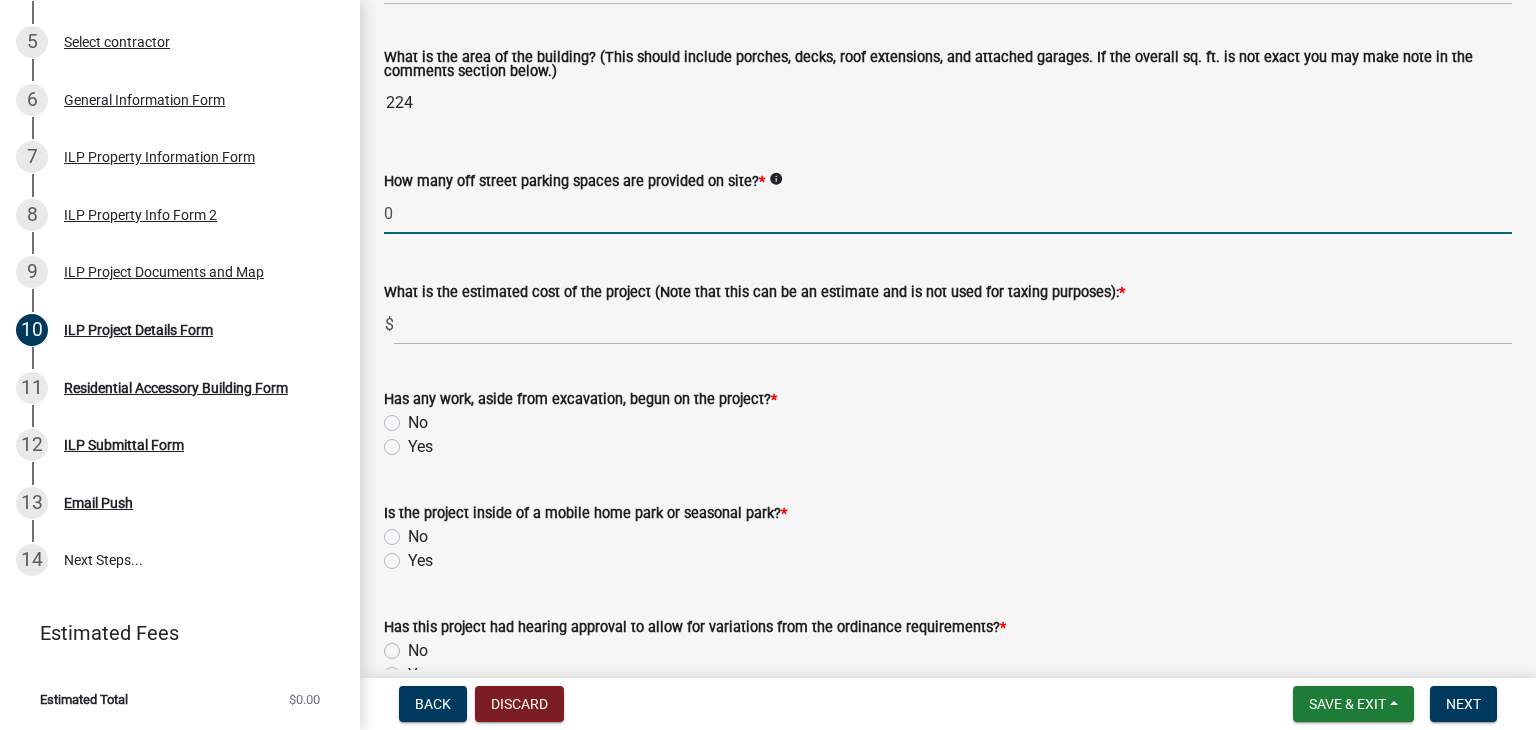 type on "0" 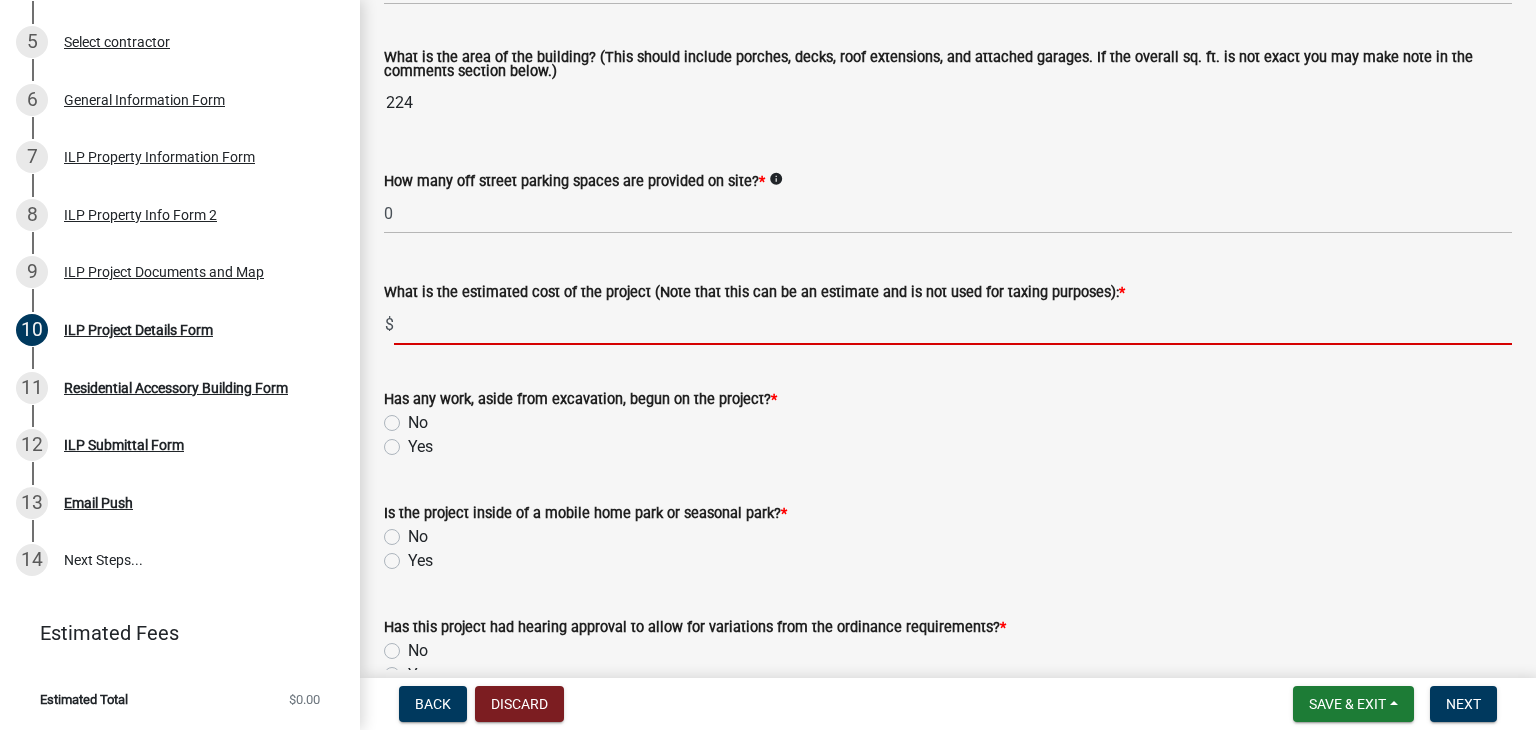 click 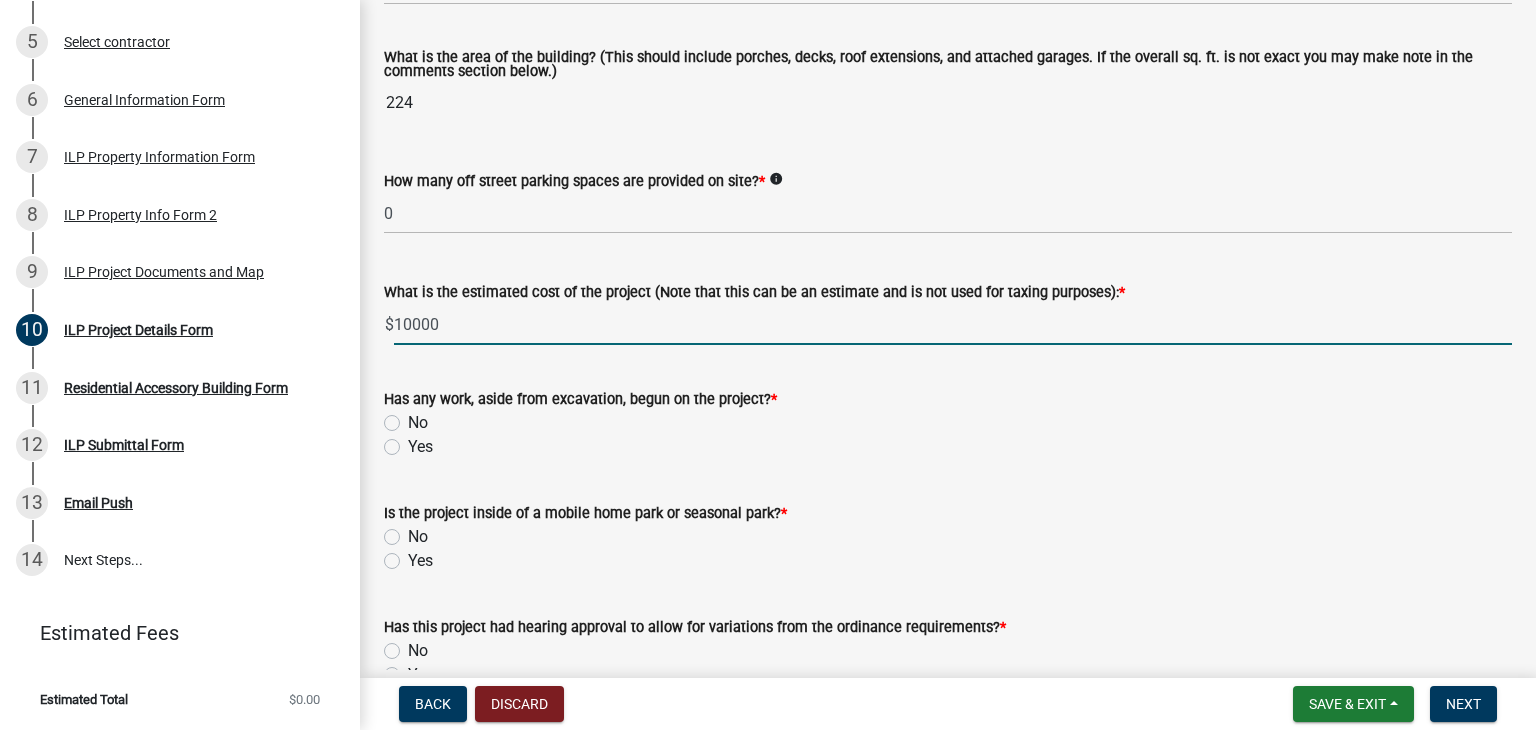 type on "10000" 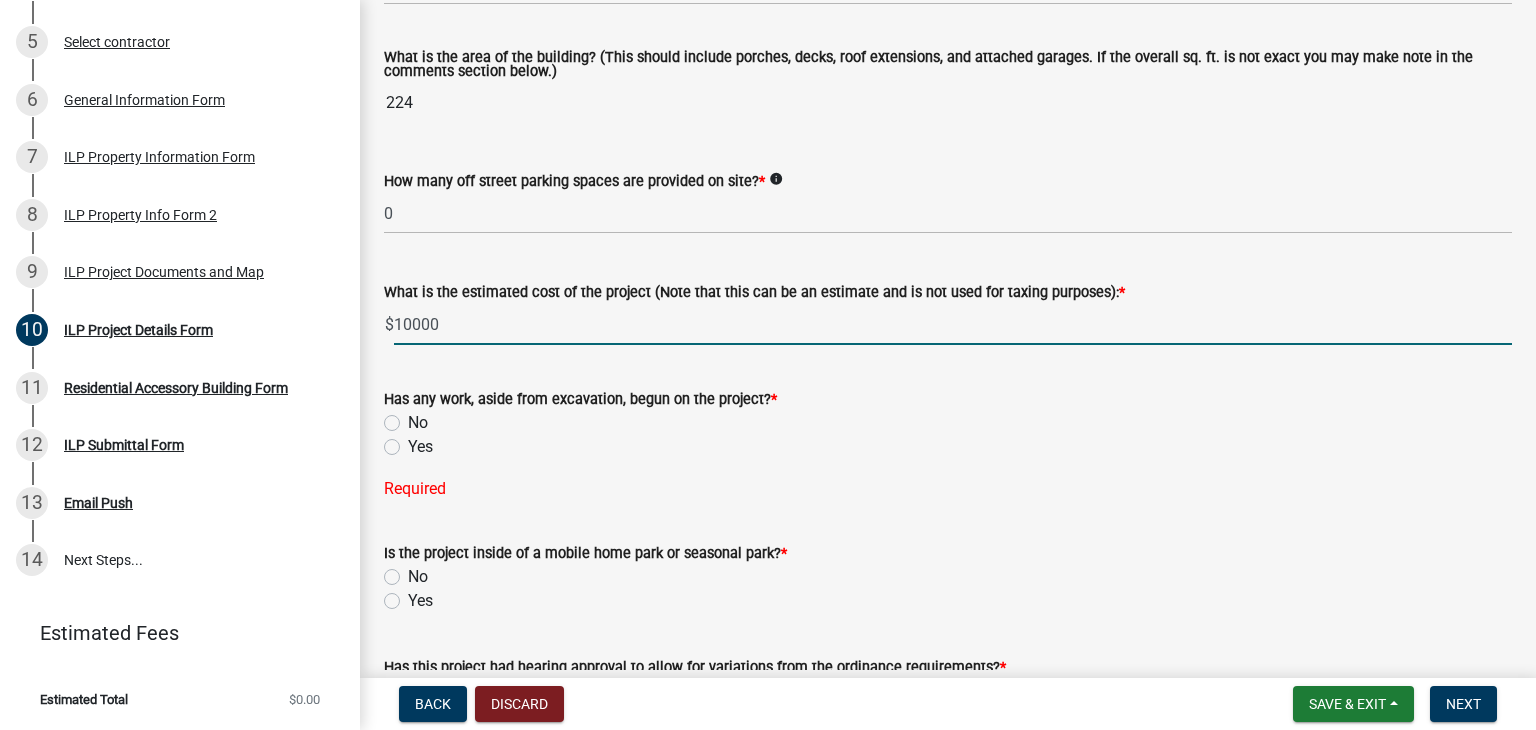 click on "10000" 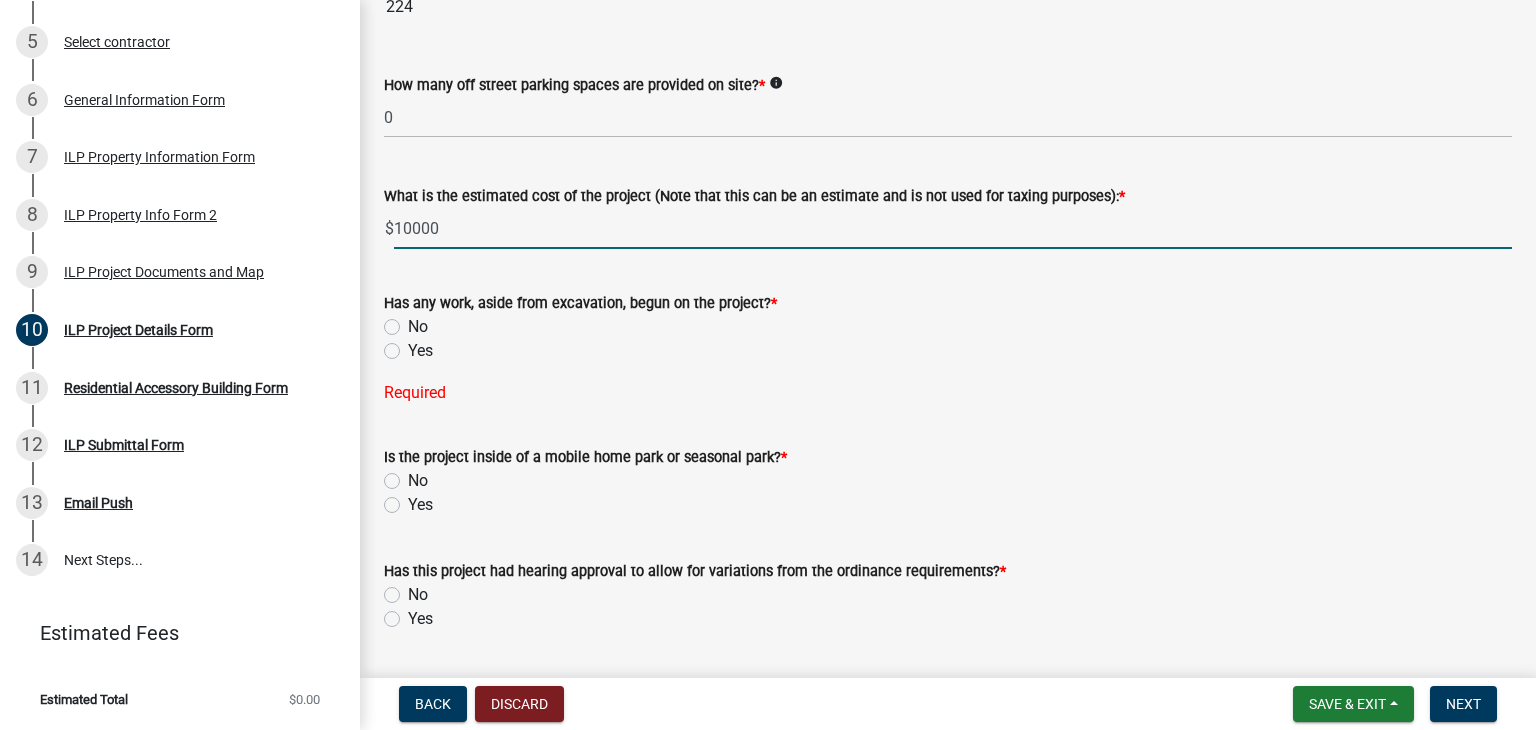 scroll, scrollTop: 1424, scrollLeft: 0, axis: vertical 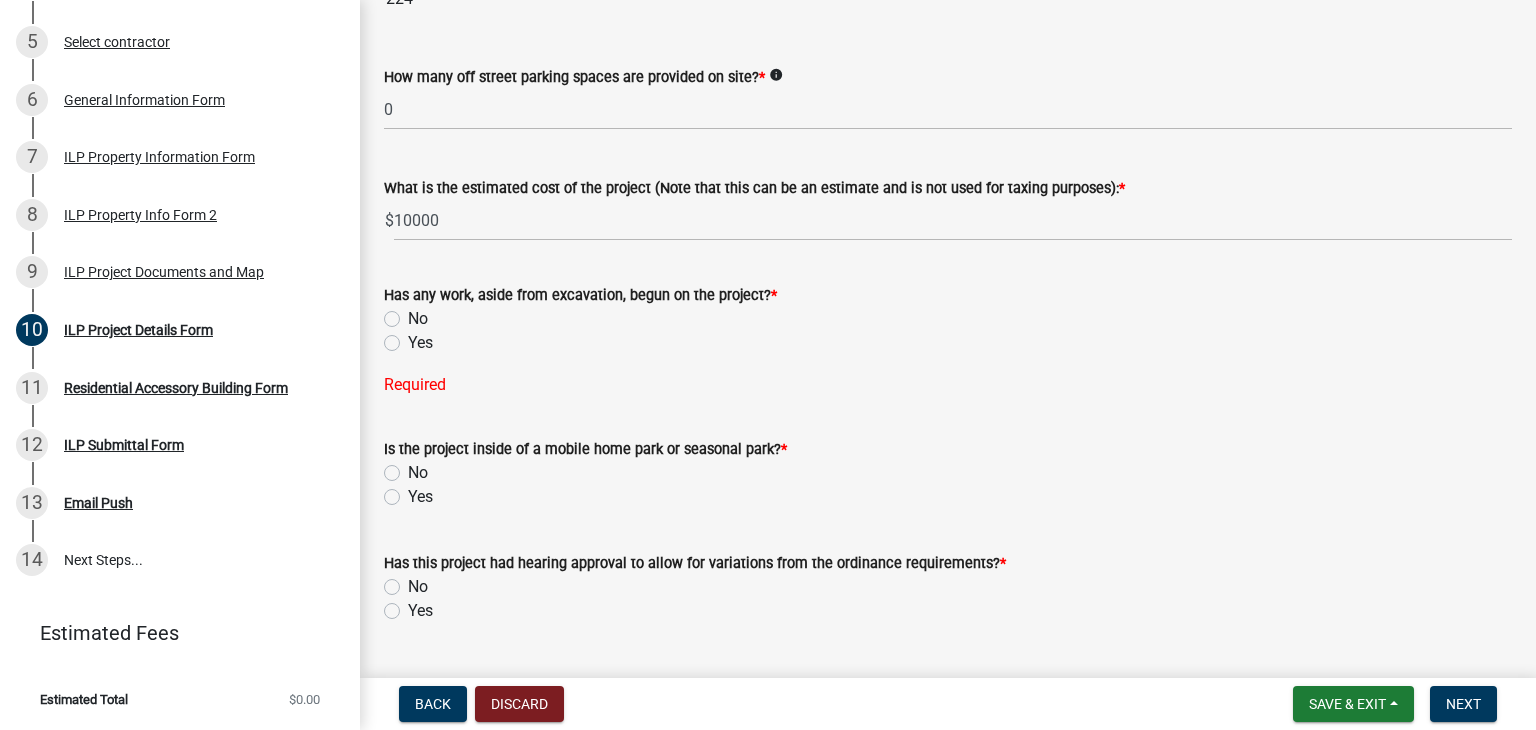 click on "Yes" 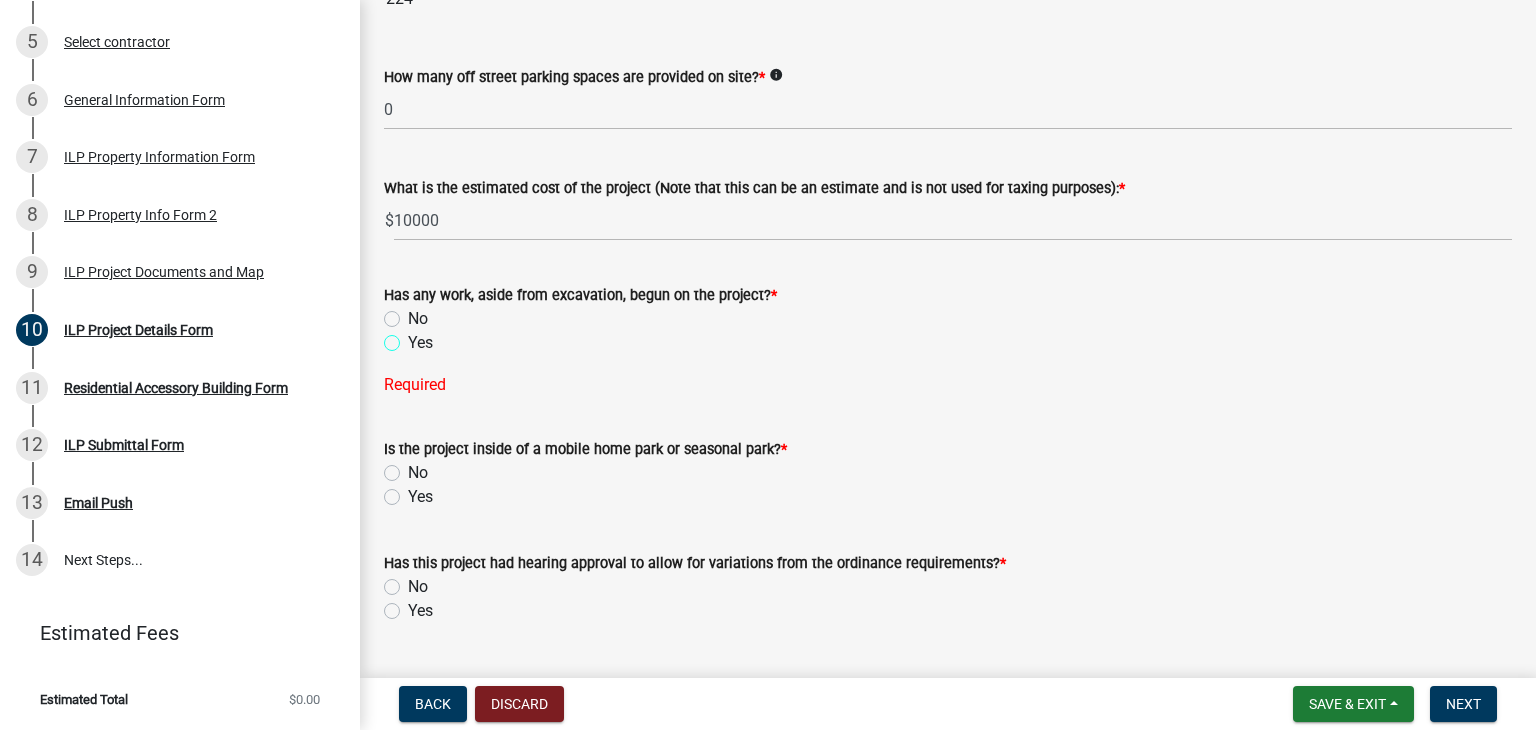click on "Yes" at bounding box center (414, 337) 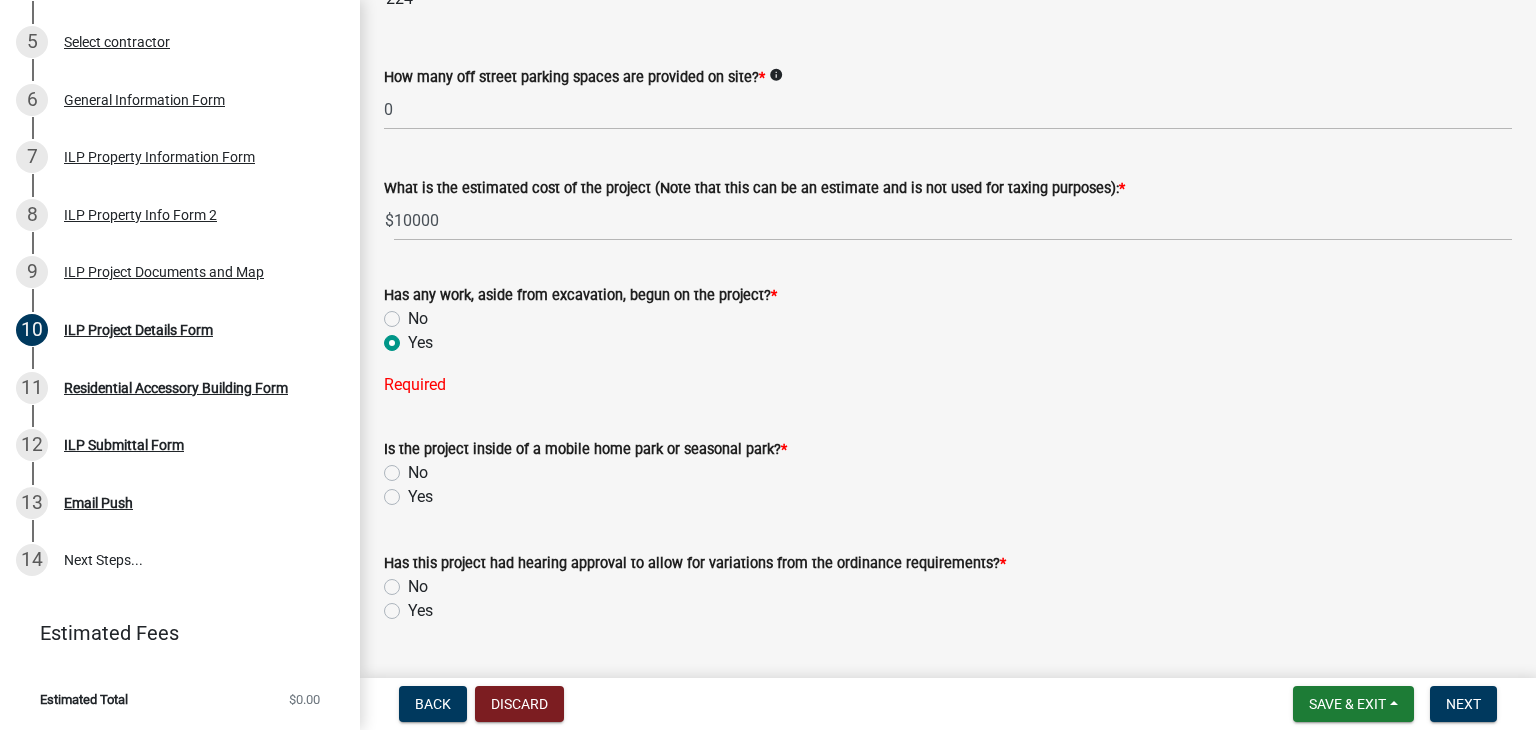 radio on "true" 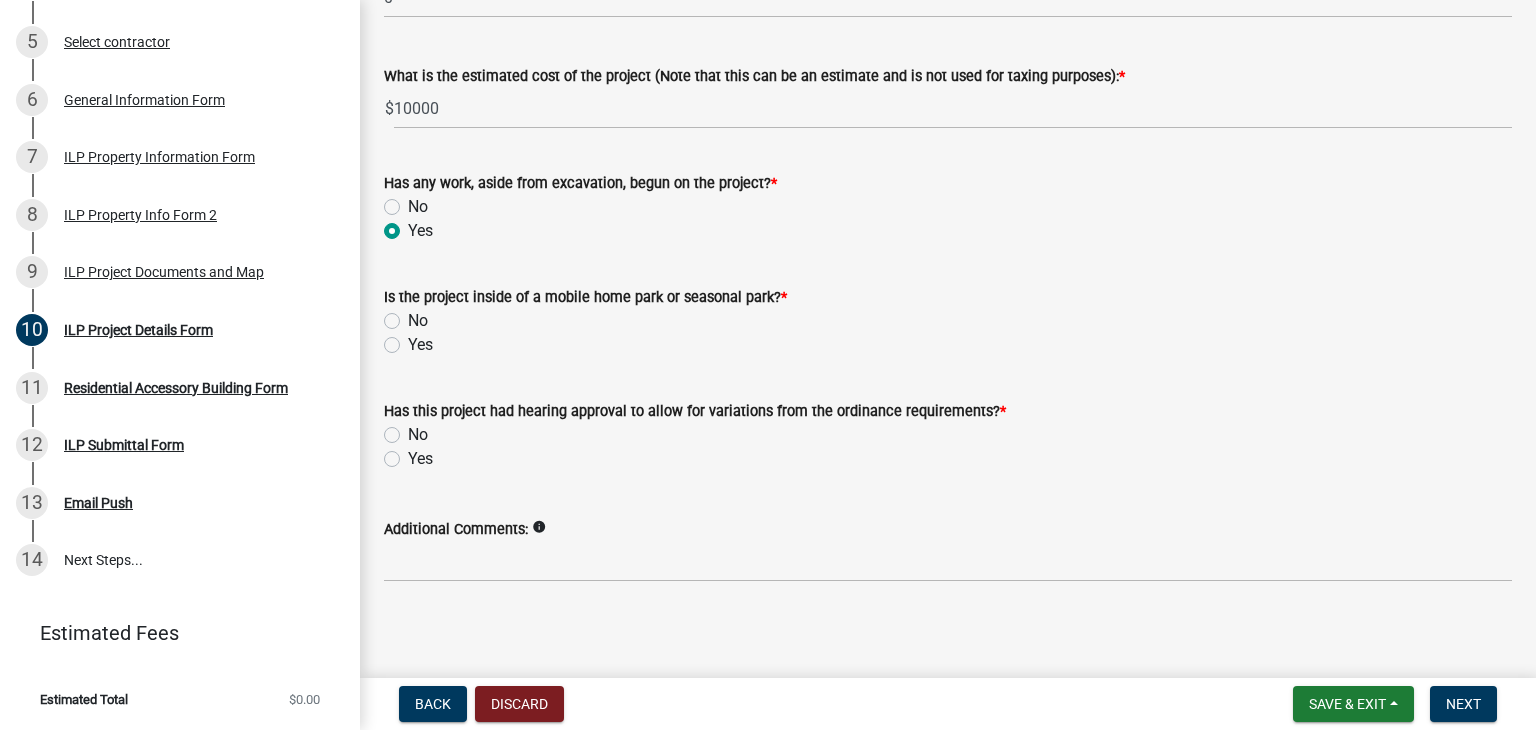 scroll, scrollTop: 1543, scrollLeft: 0, axis: vertical 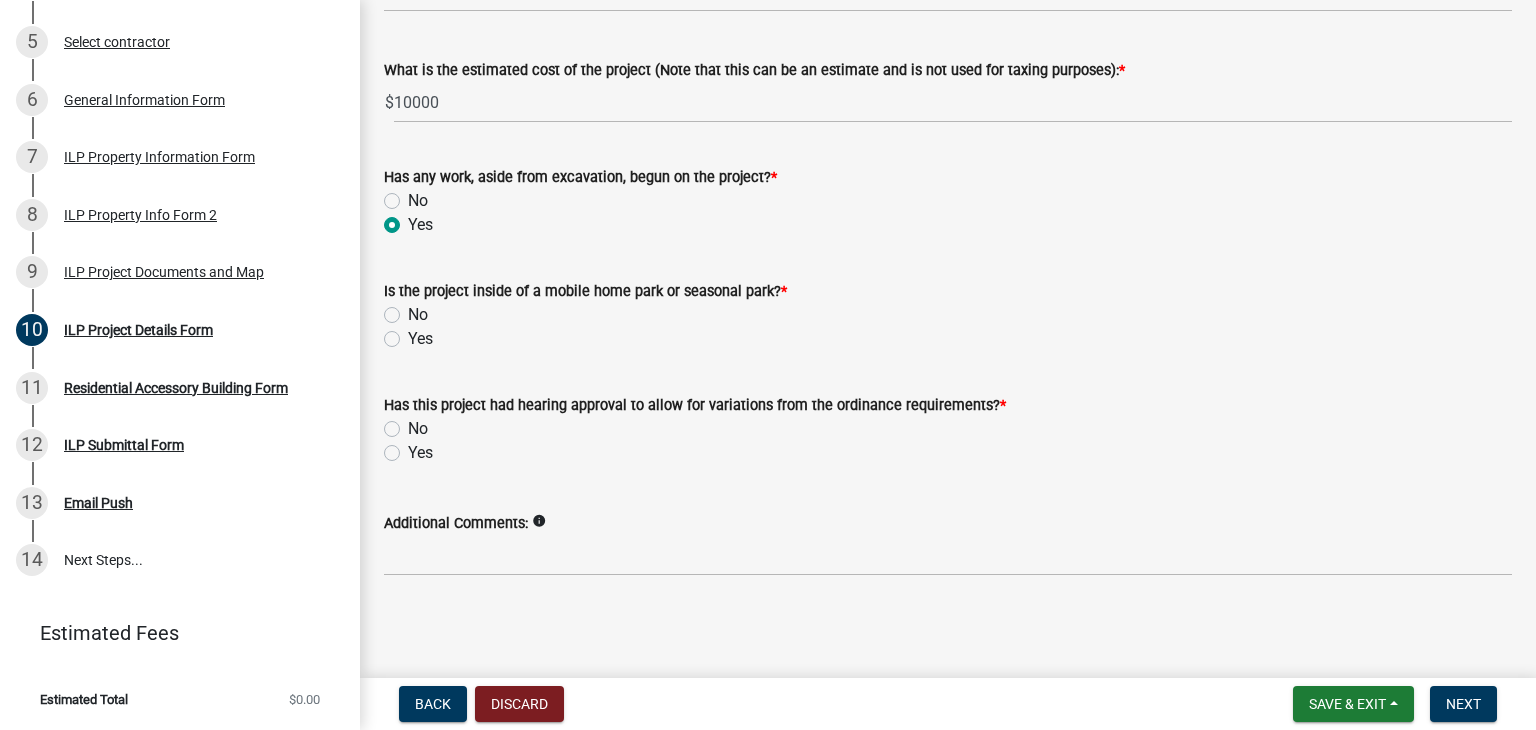 click on "No" 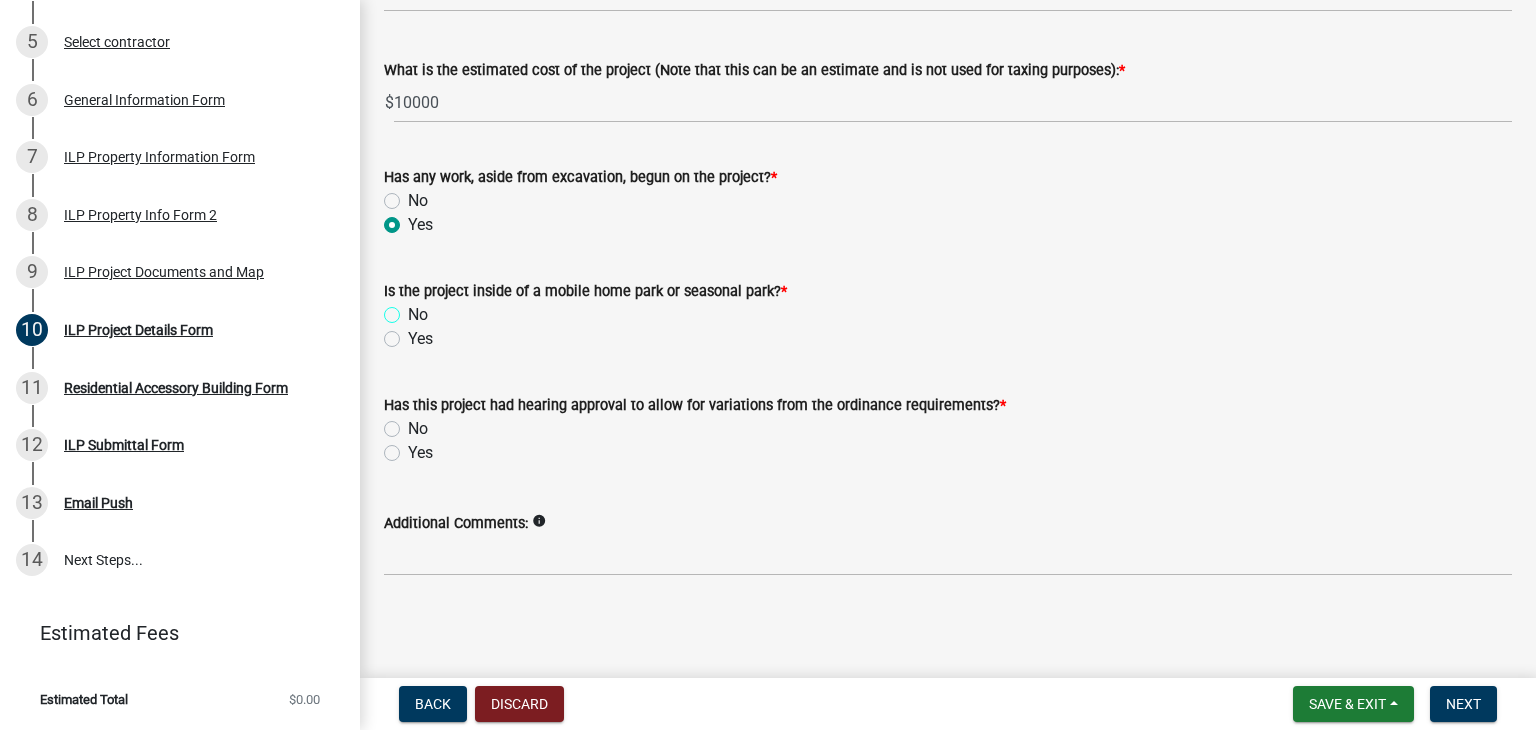 click on "No" at bounding box center (414, 309) 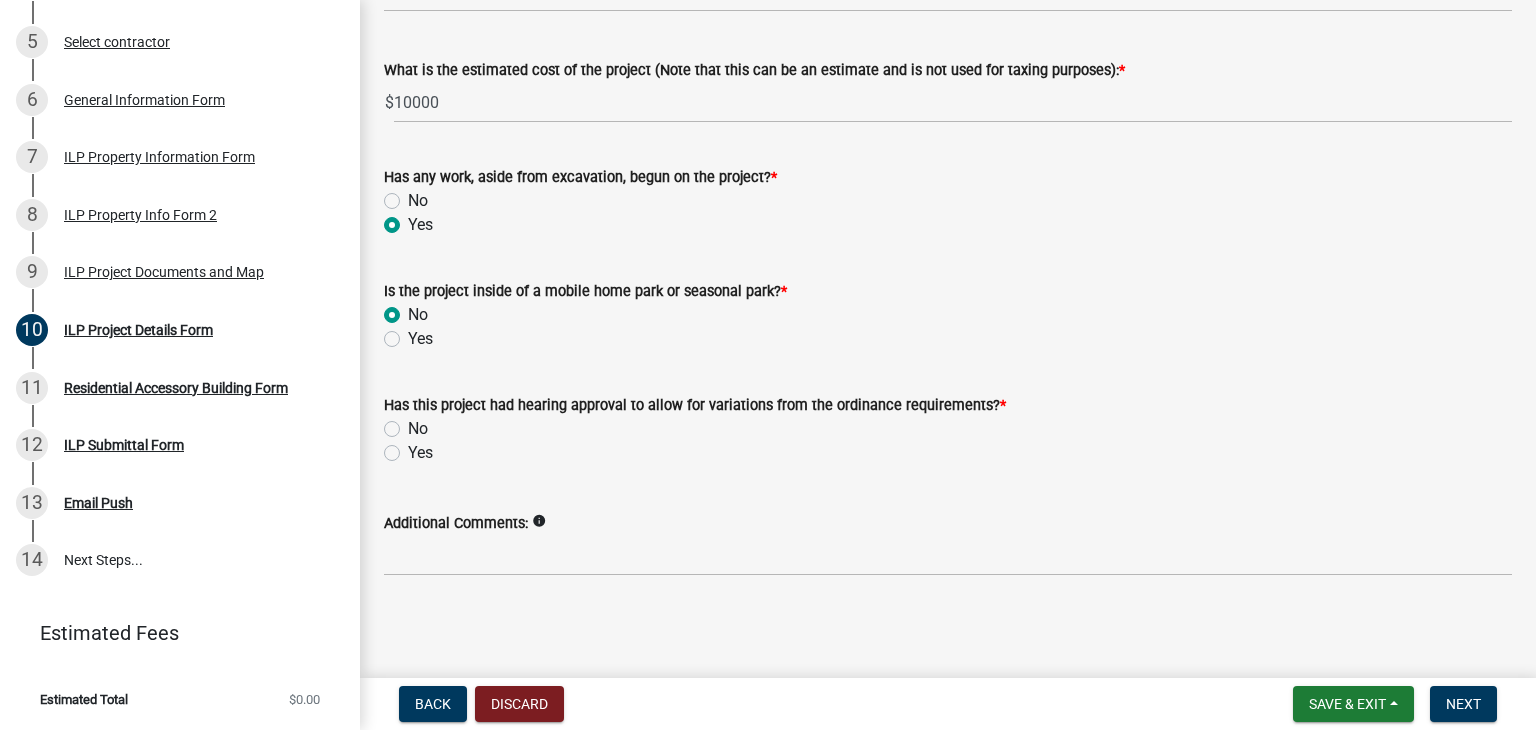 radio on "true" 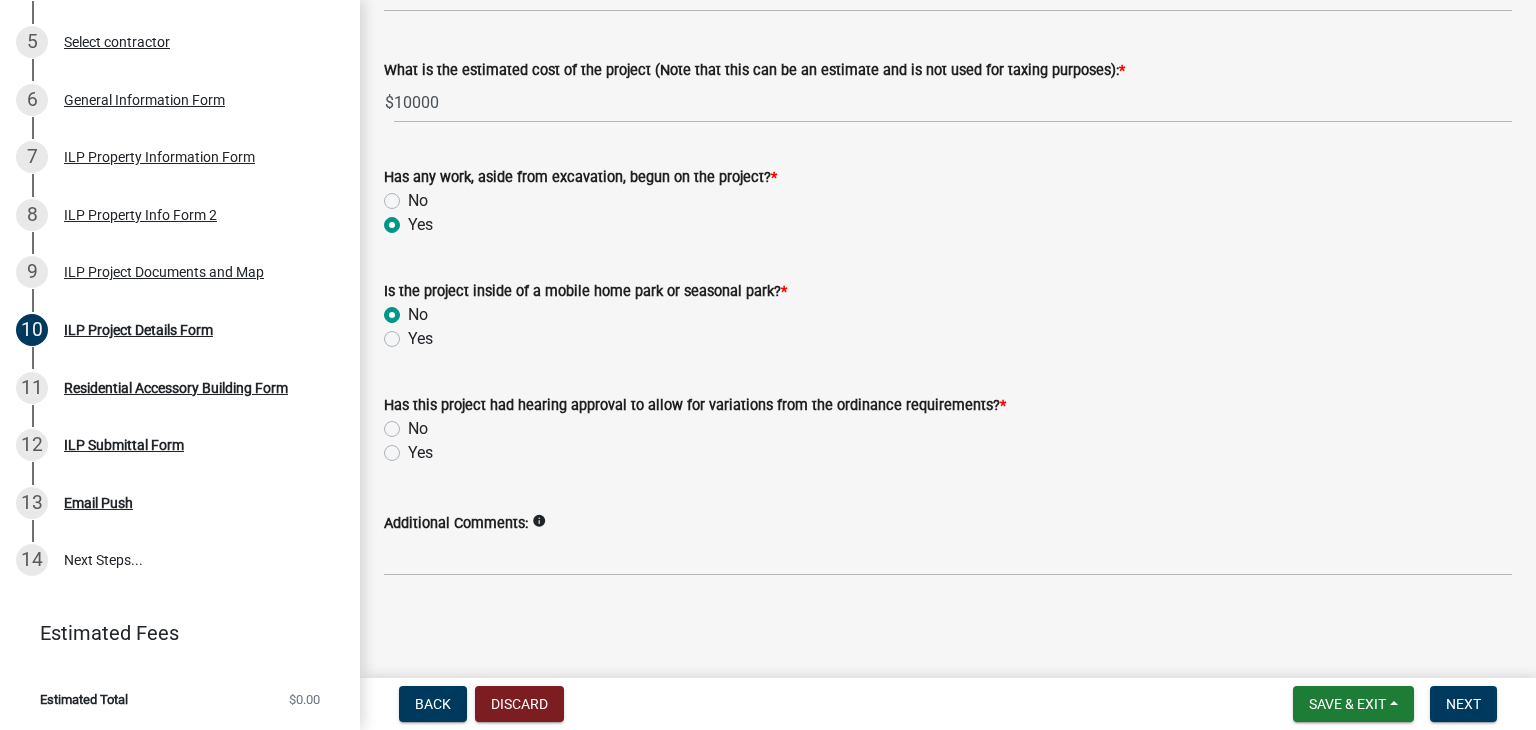 click on "No" 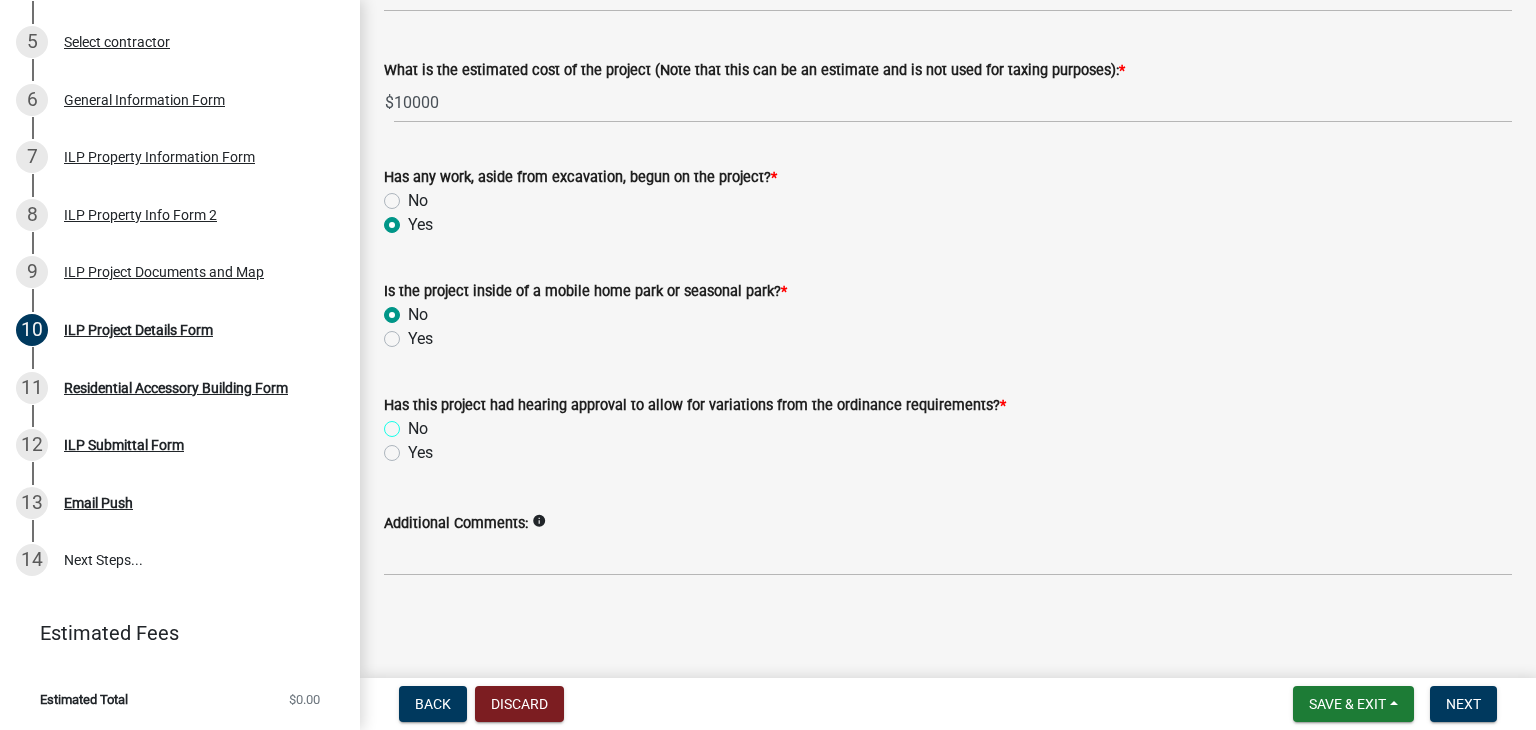 click on "No" at bounding box center [414, 423] 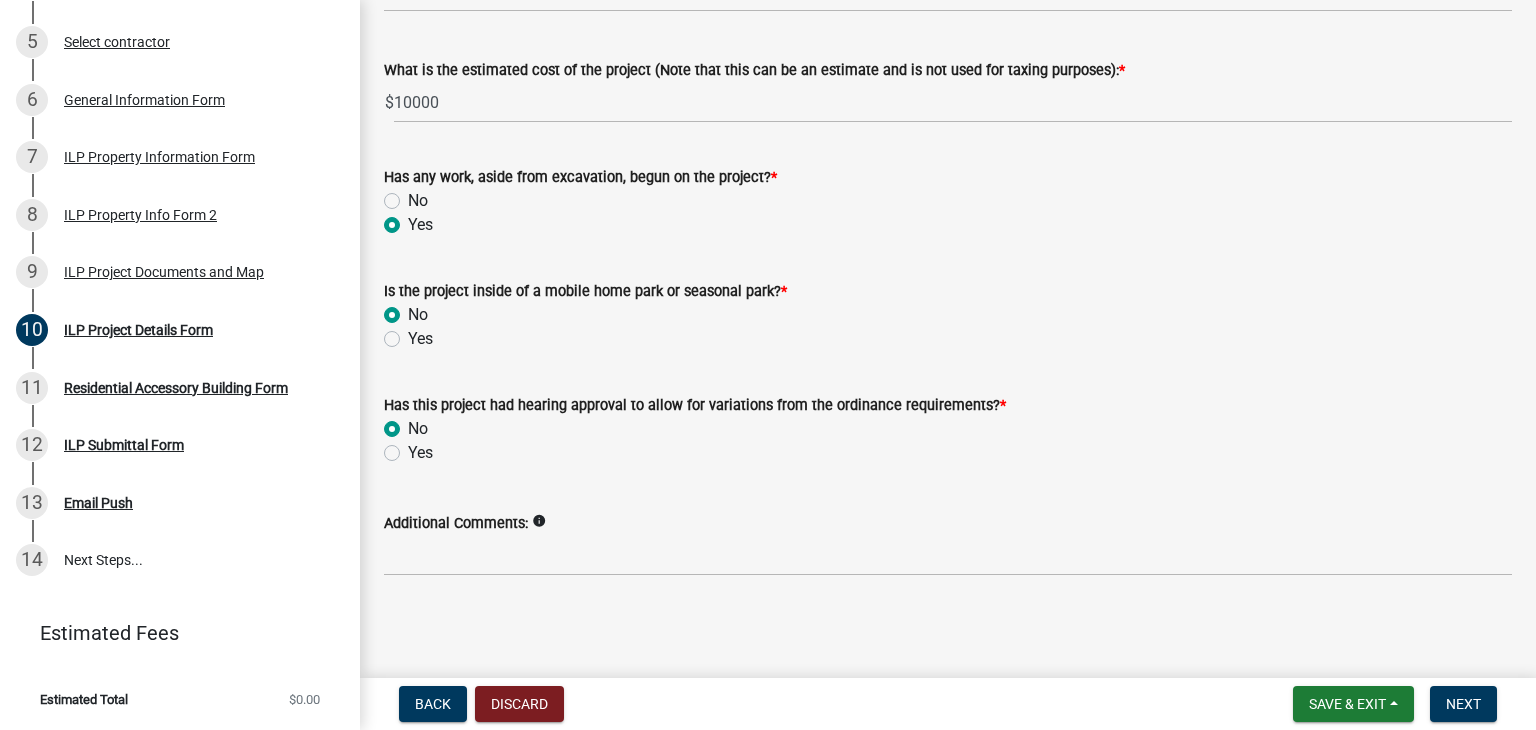 radio on "true" 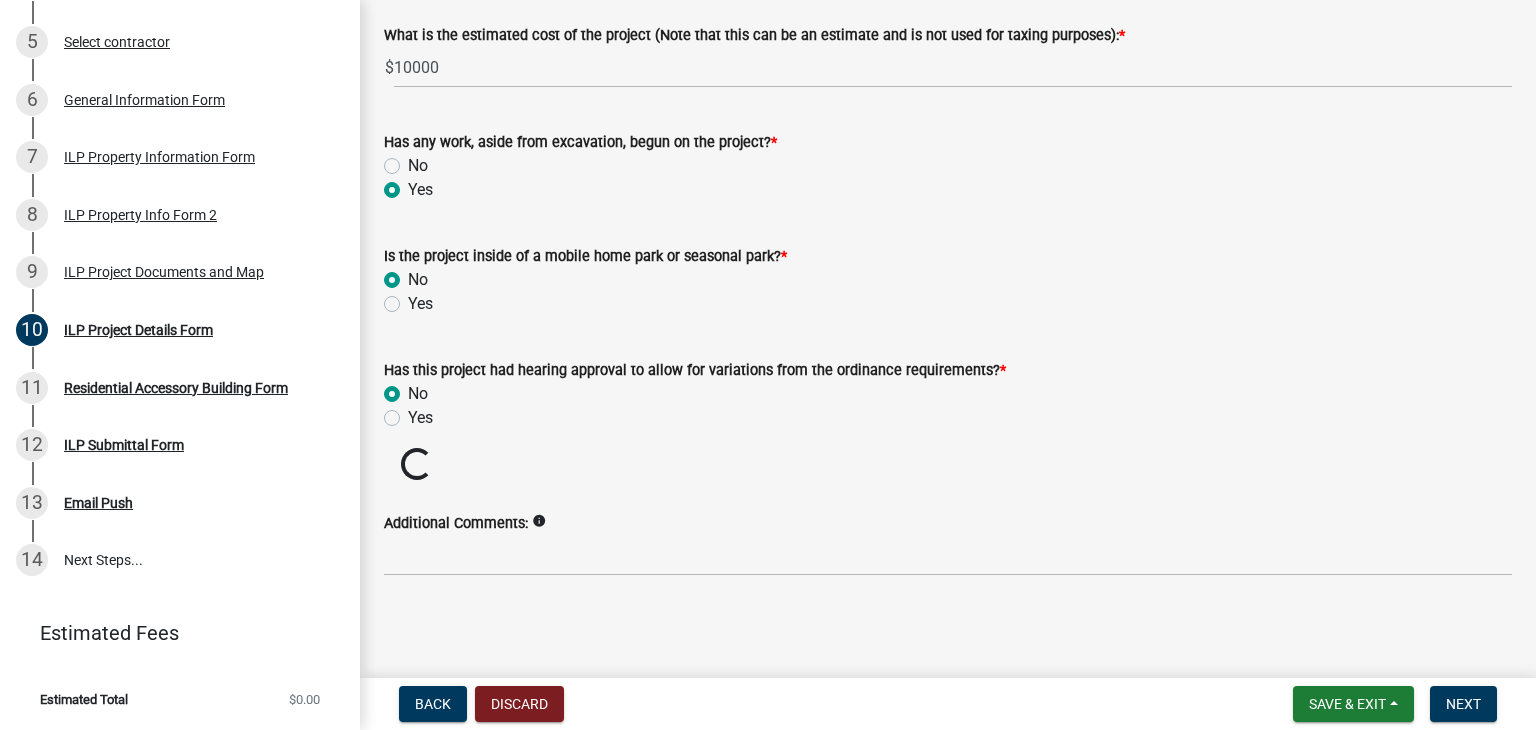 scroll, scrollTop: 1543, scrollLeft: 0, axis: vertical 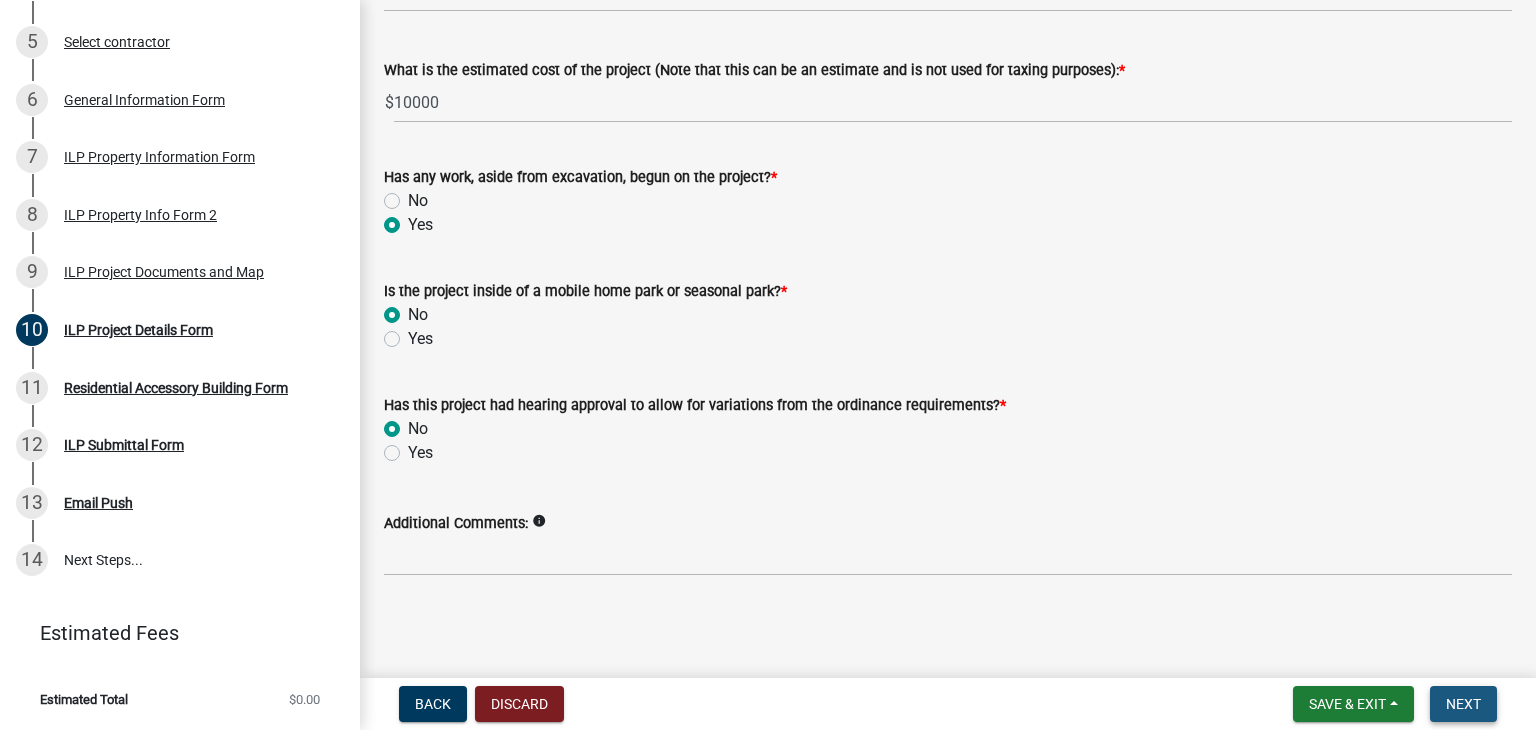 click on "Next" at bounding box center [1463, 704] 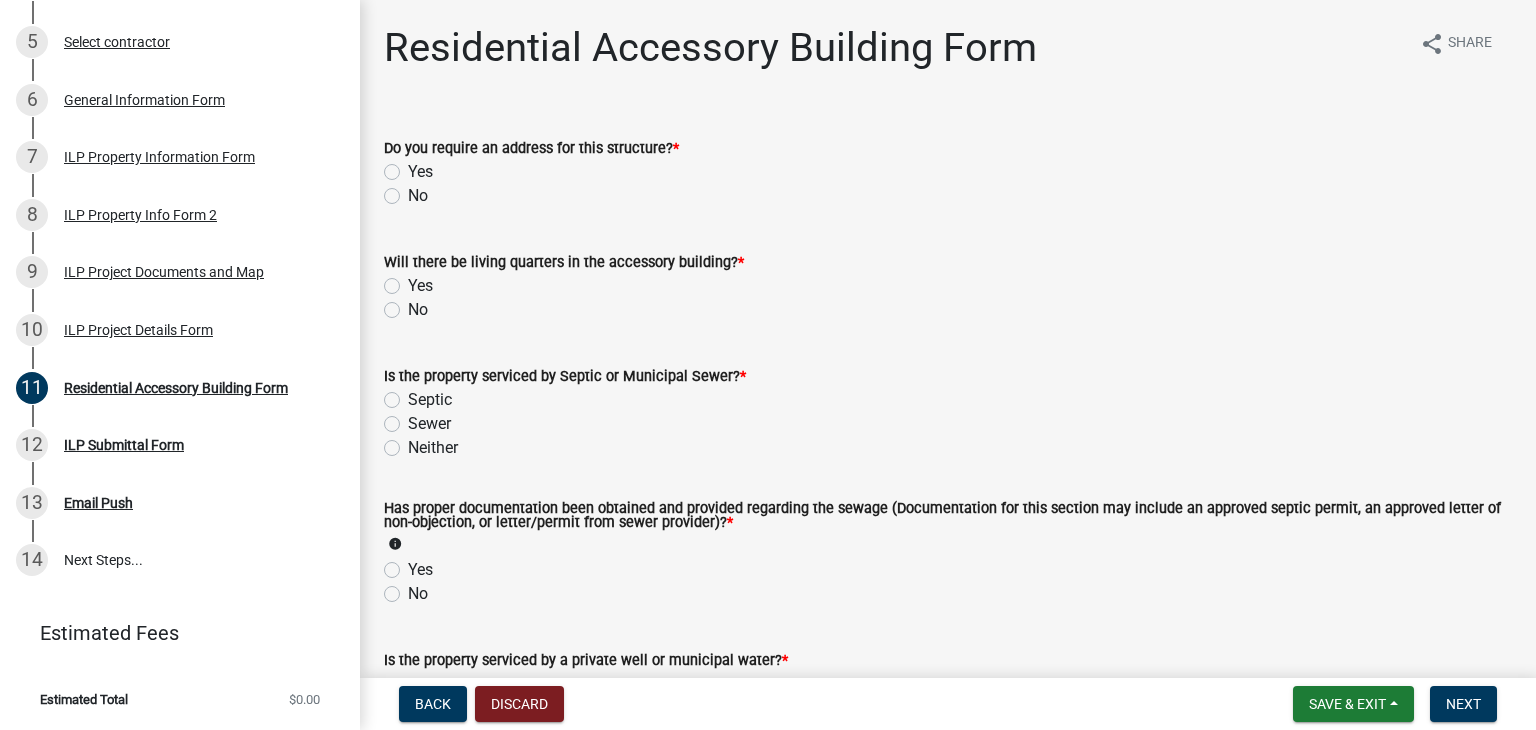 click on "No" 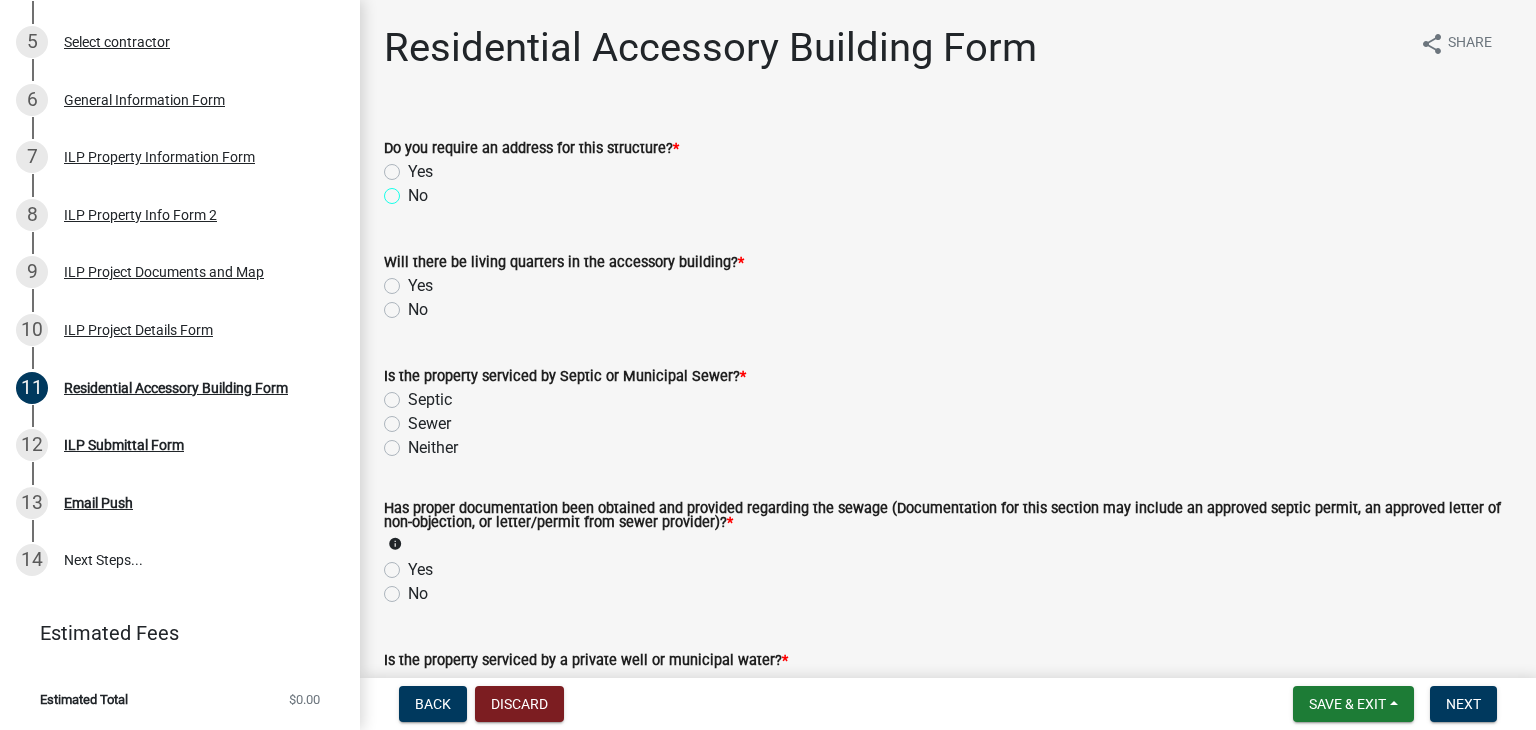 click on "No" at bounding box center (414, 190) 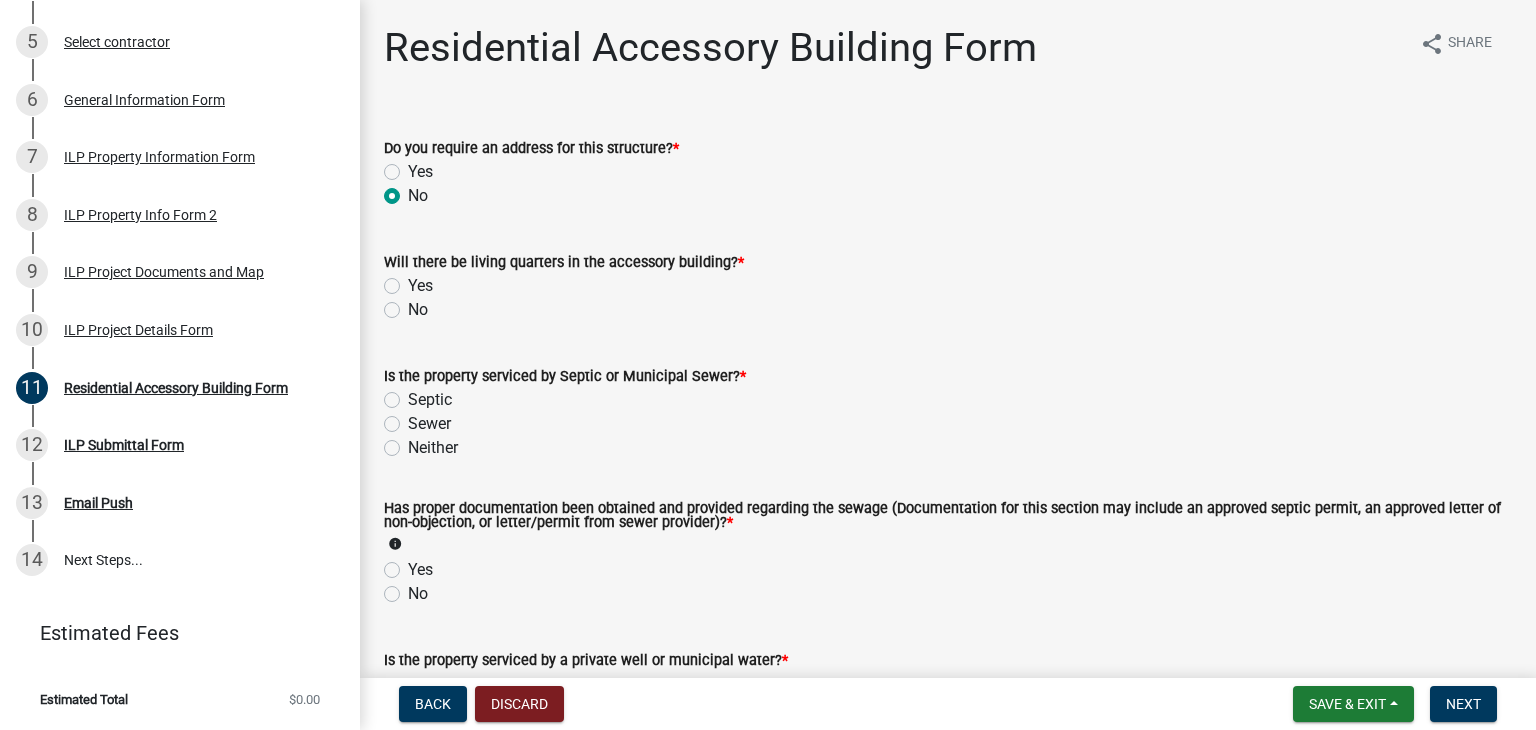 radio on "true" 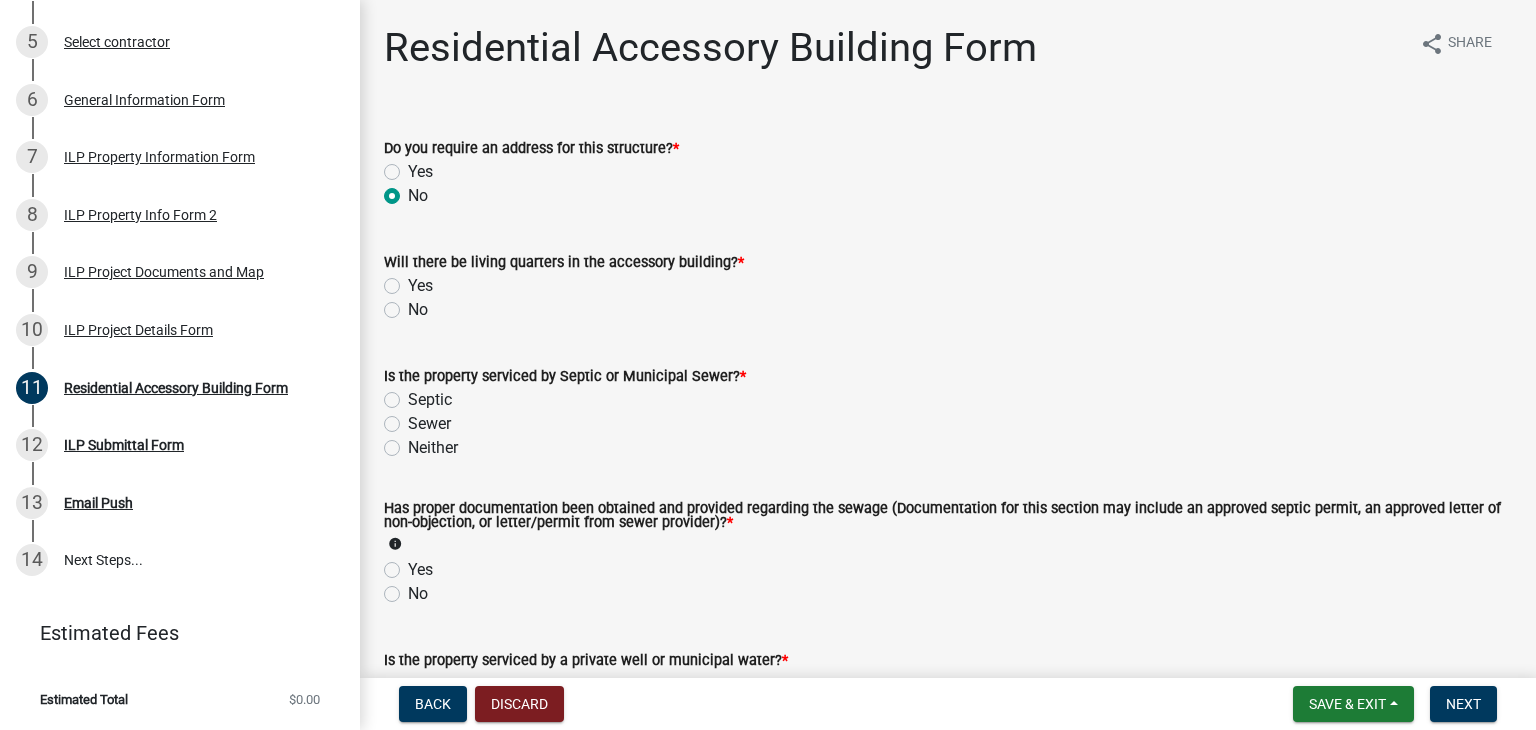 click on "No" 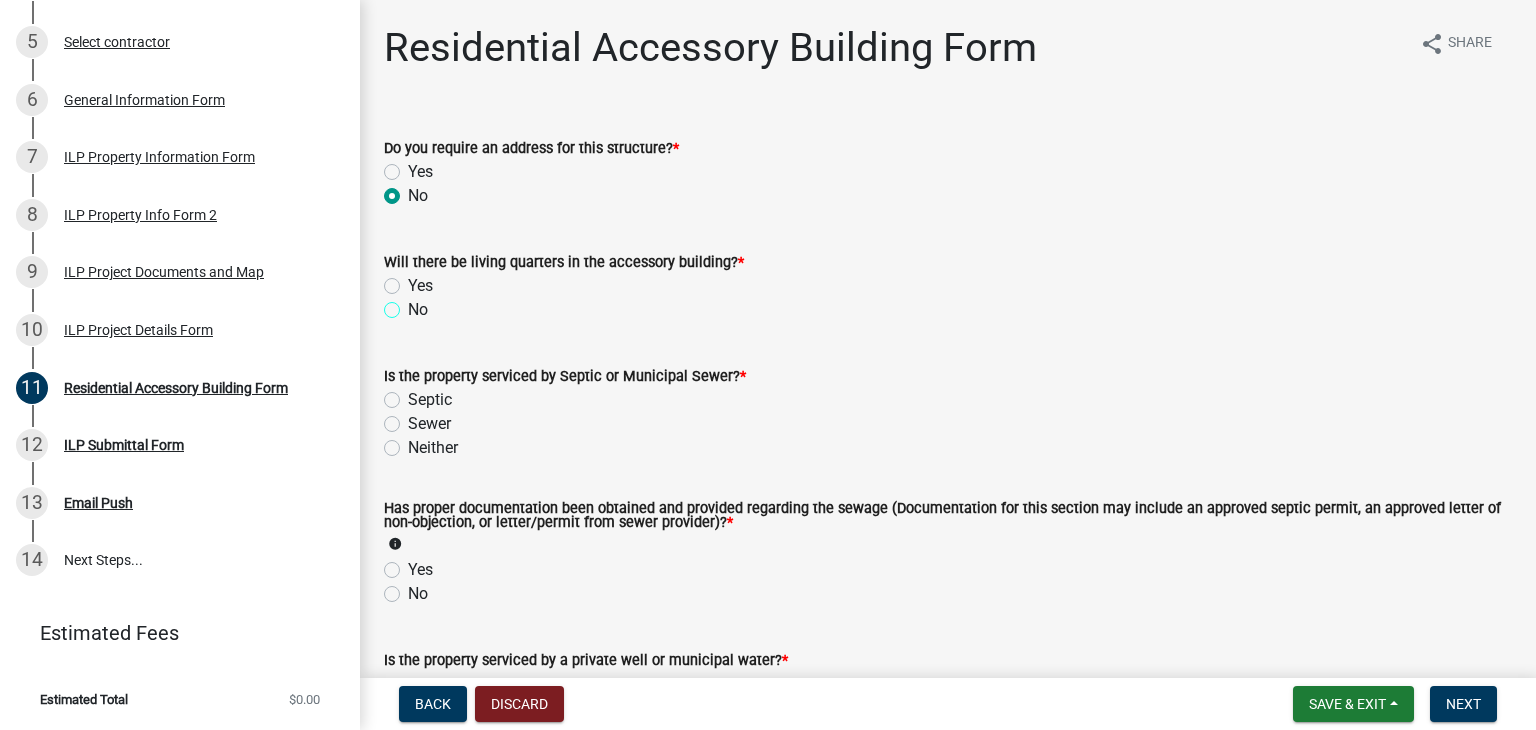 click on "No" at bounding box center [414, 304] 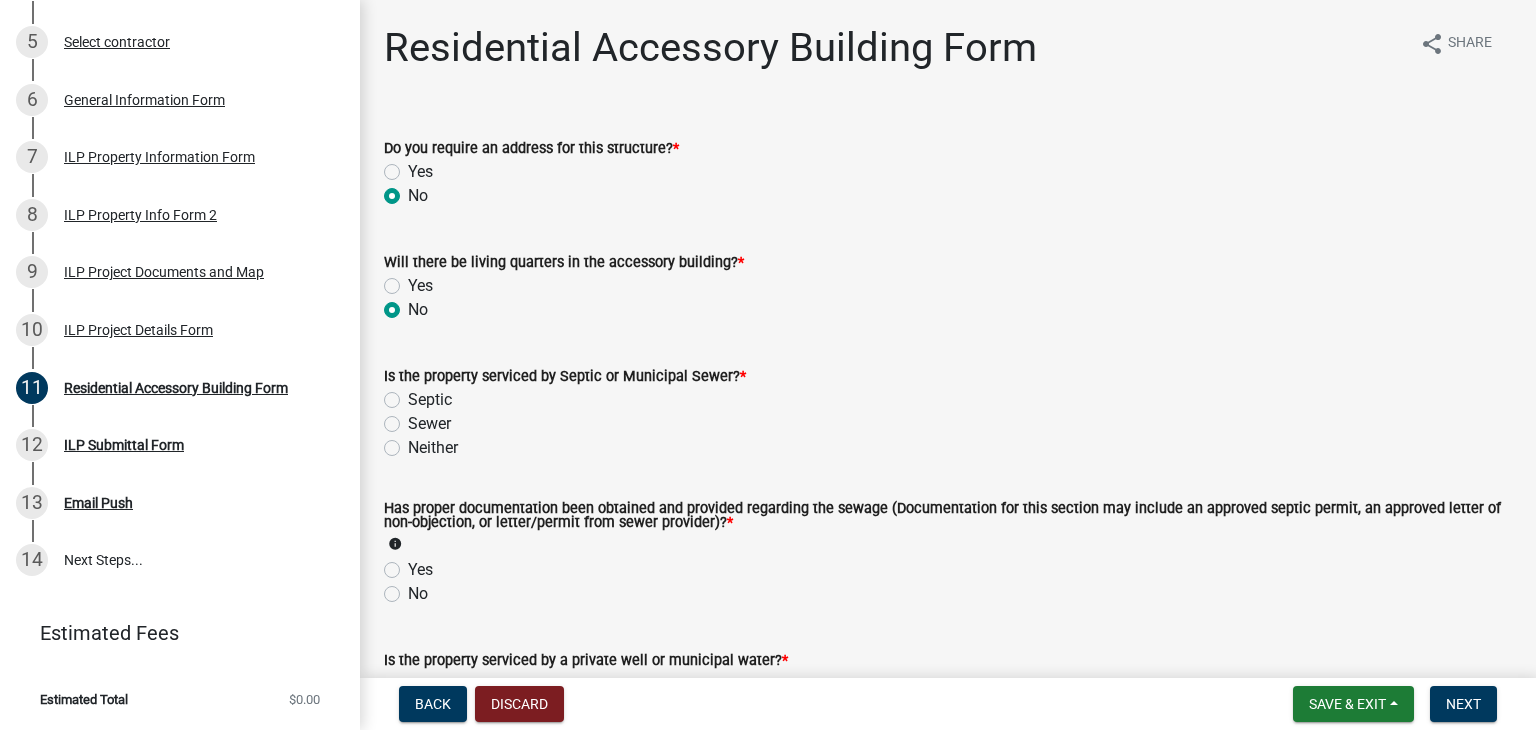 radio on "true" 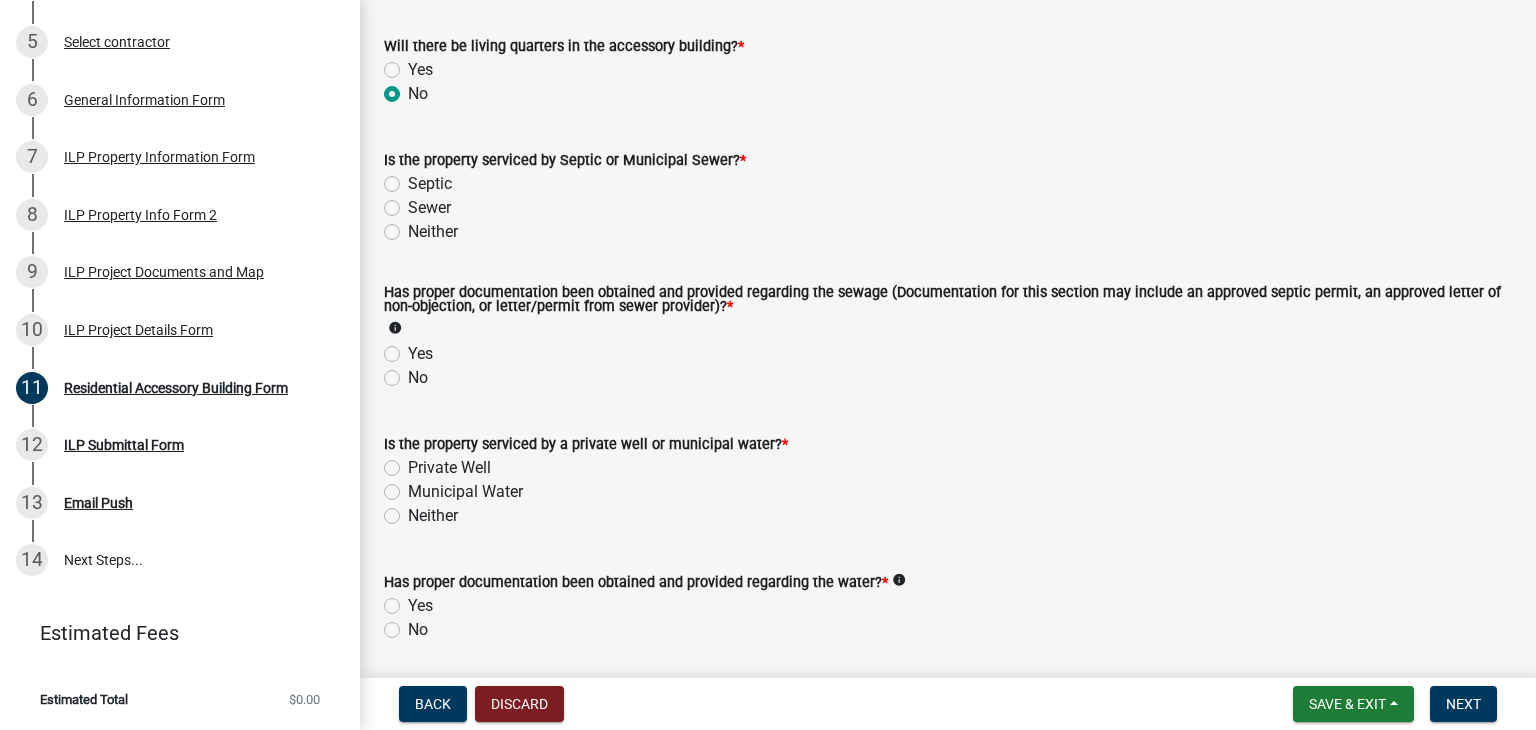 scroll, scrollTop: 215, scrollLeft: 0, axis: vertical 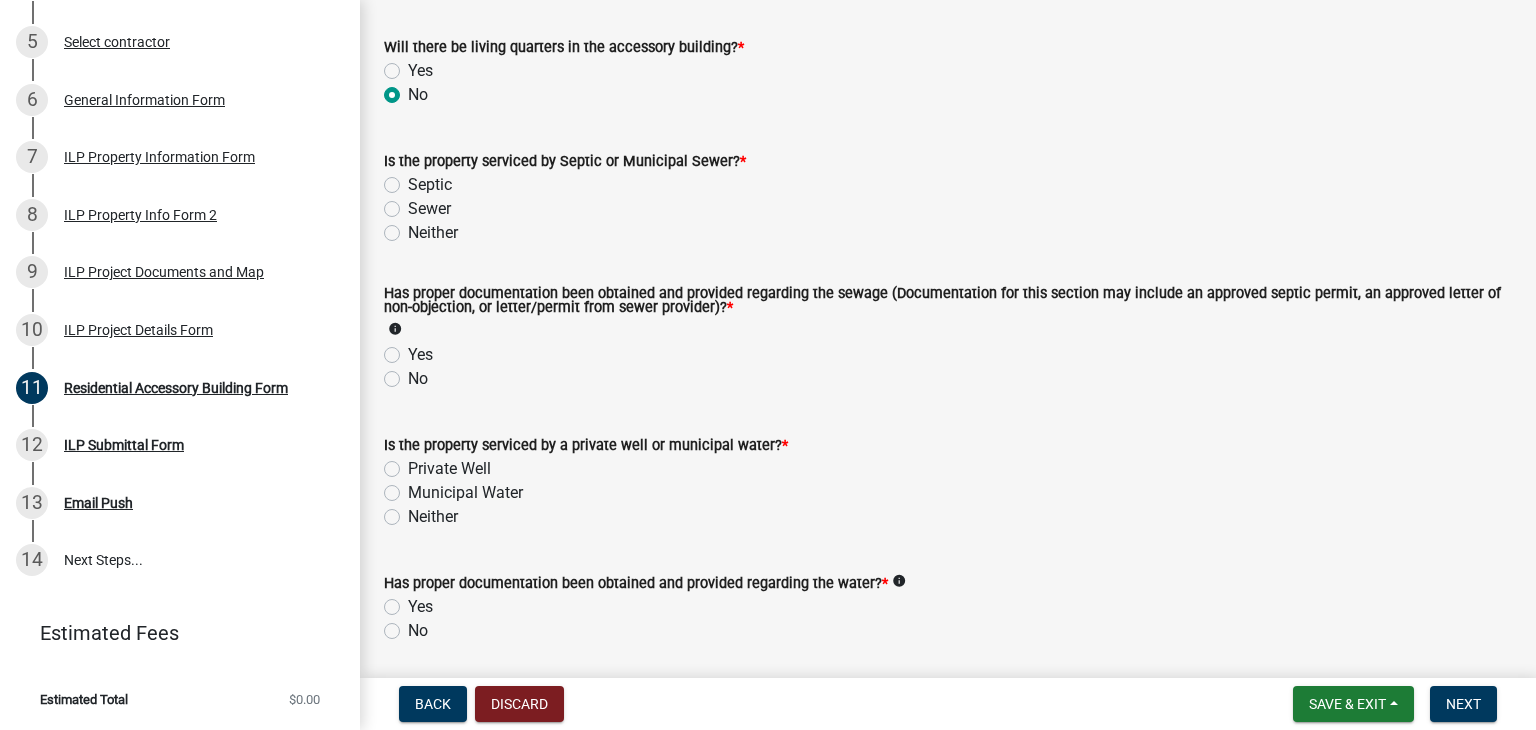 click on "Septic" 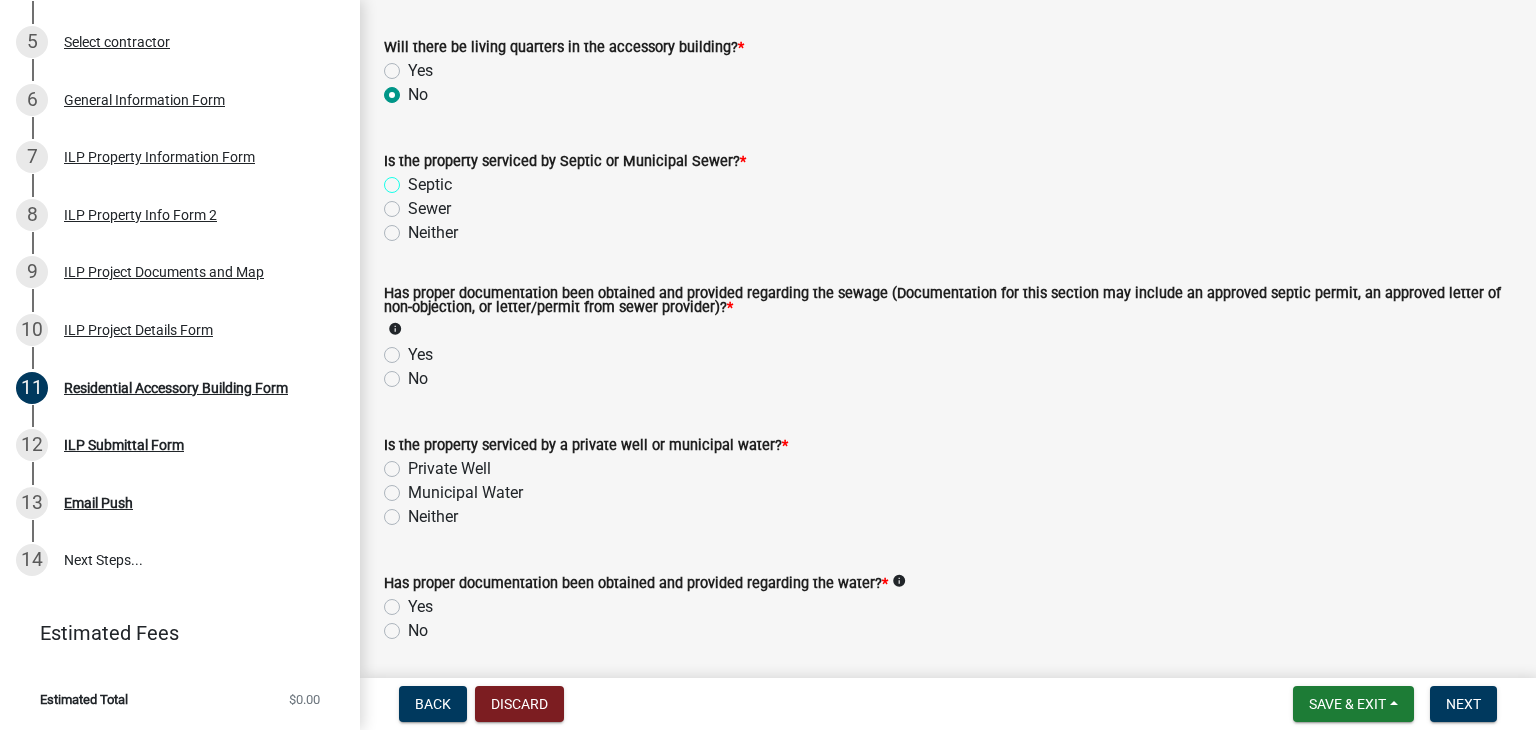 click on "Septic" at bounding box center (414, 179) 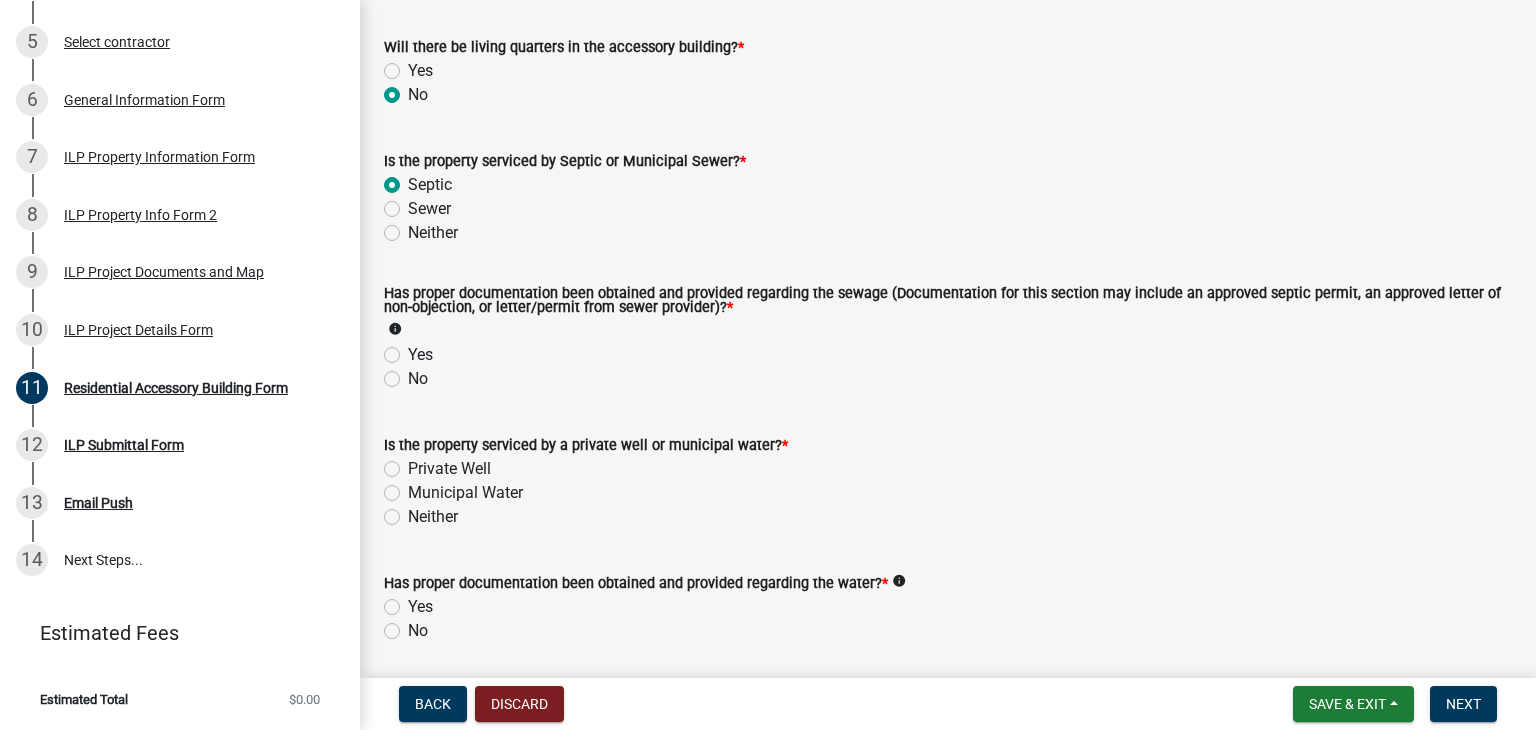 radio on "true" 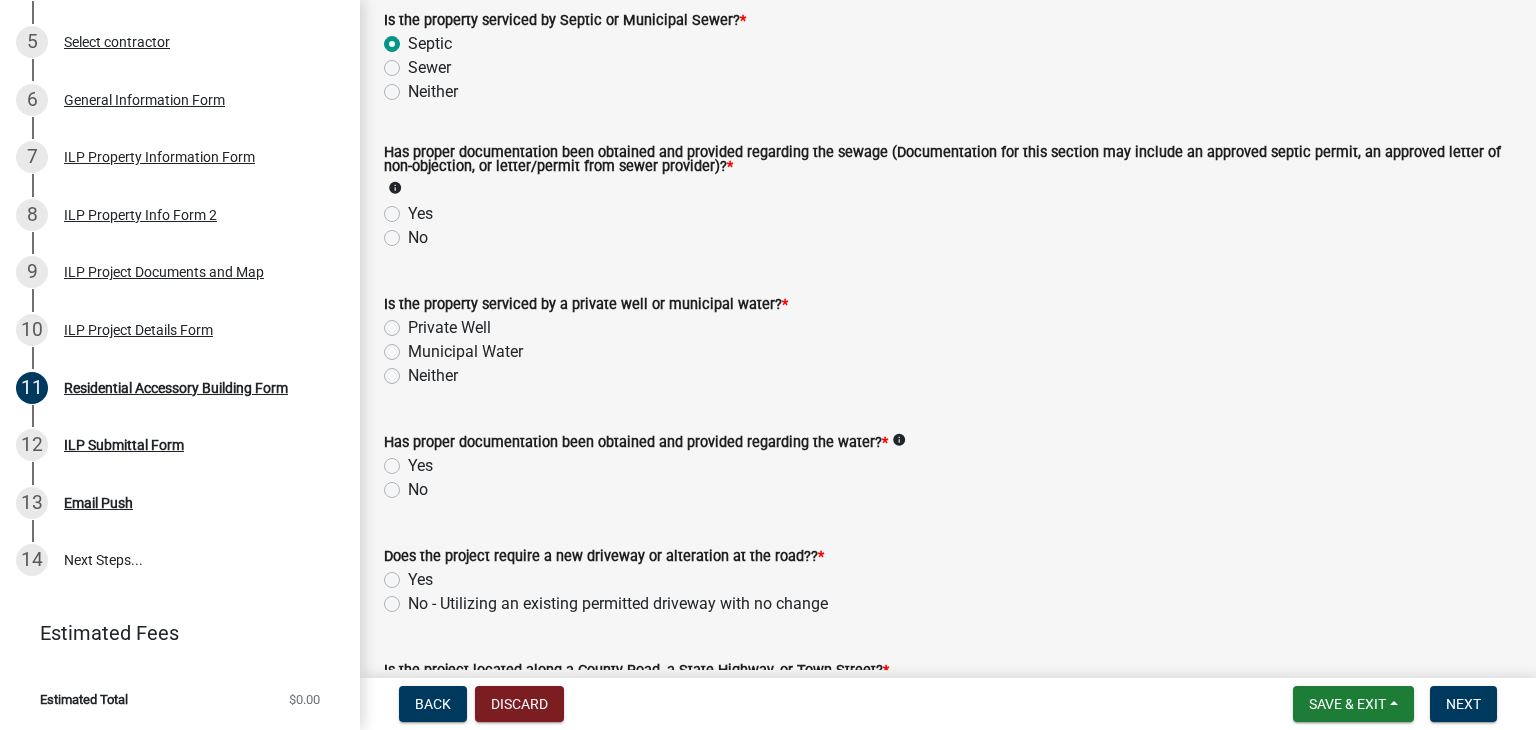 scroll, scrollTop: 362, scrollLeft: 0, axis: vertical 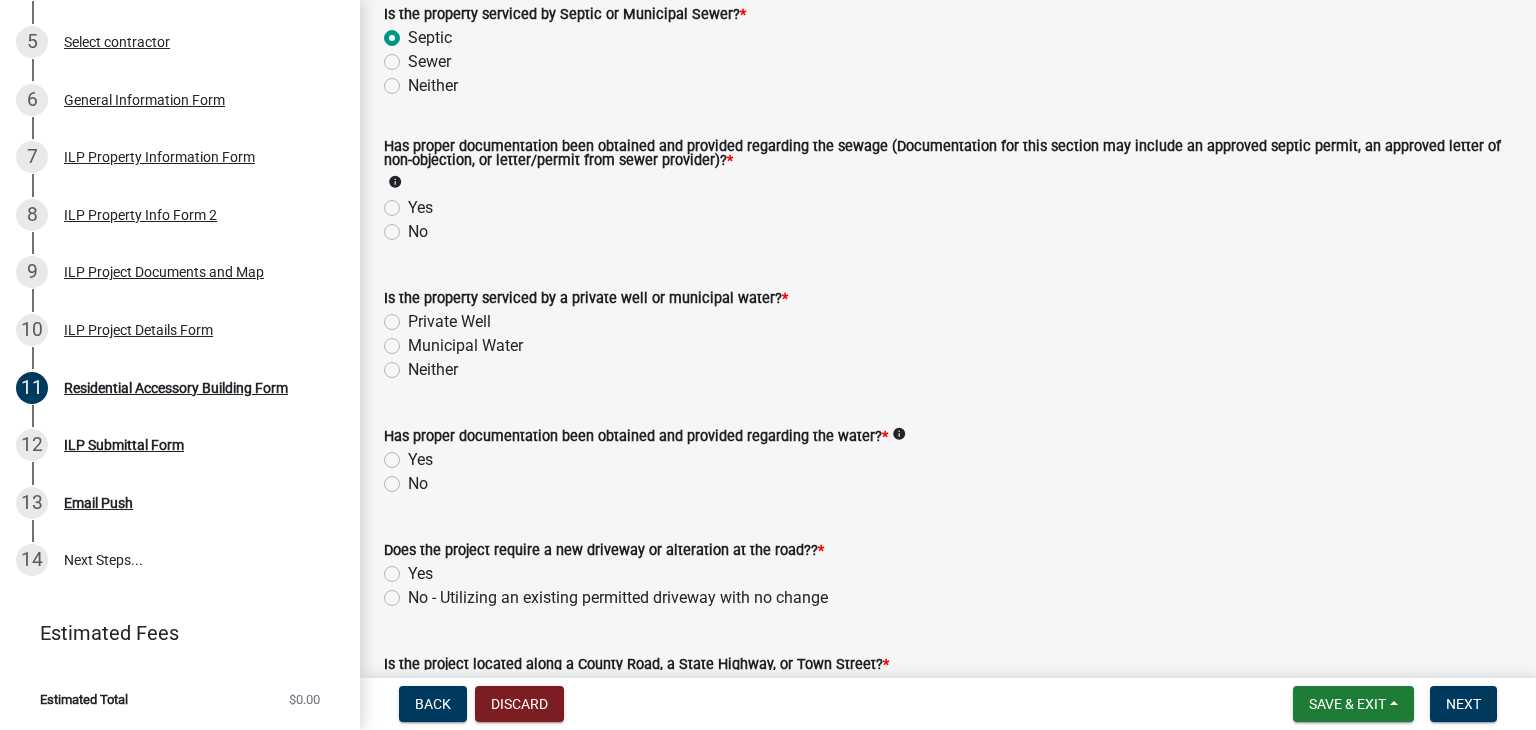 click on "Yes" 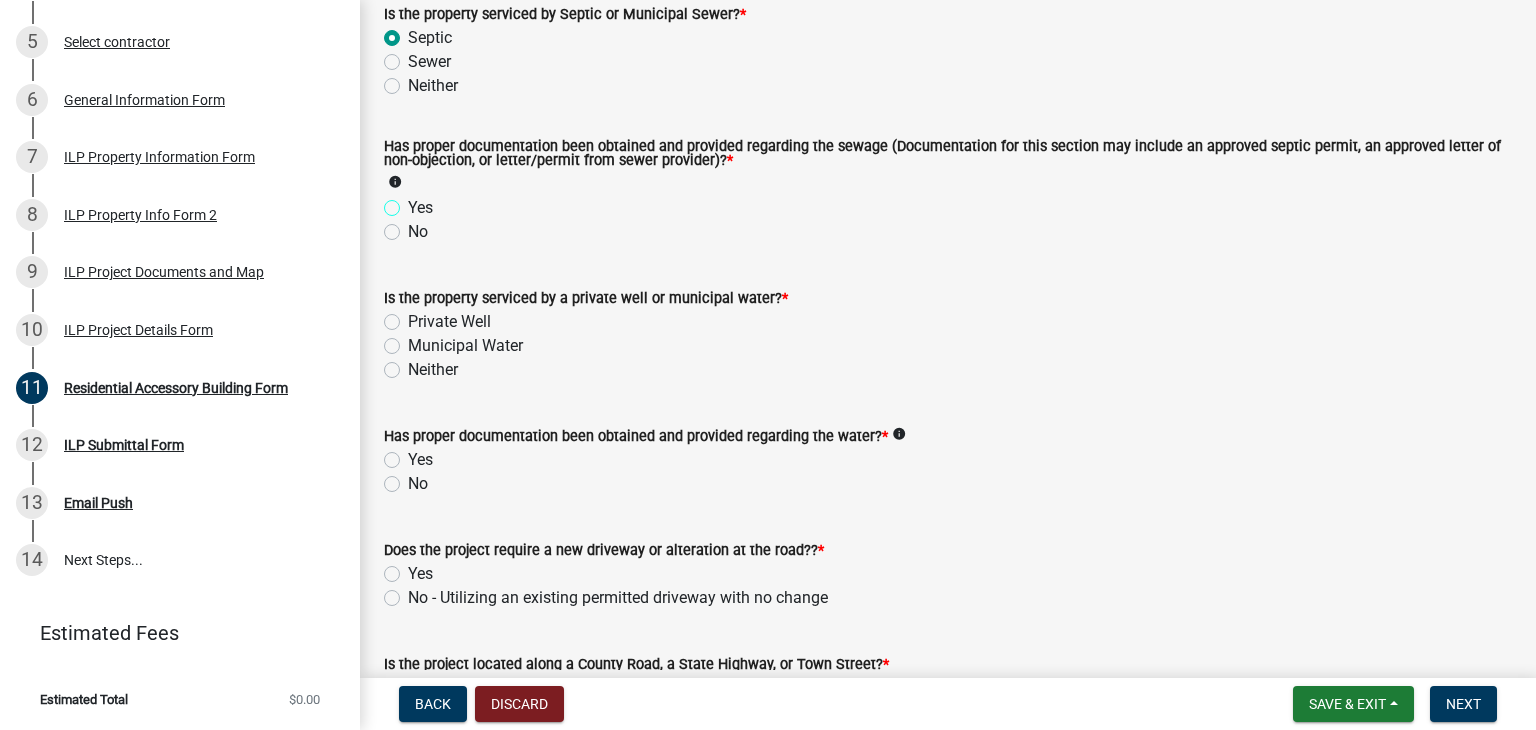 click on "Yes" at bounding box center (414, 202) 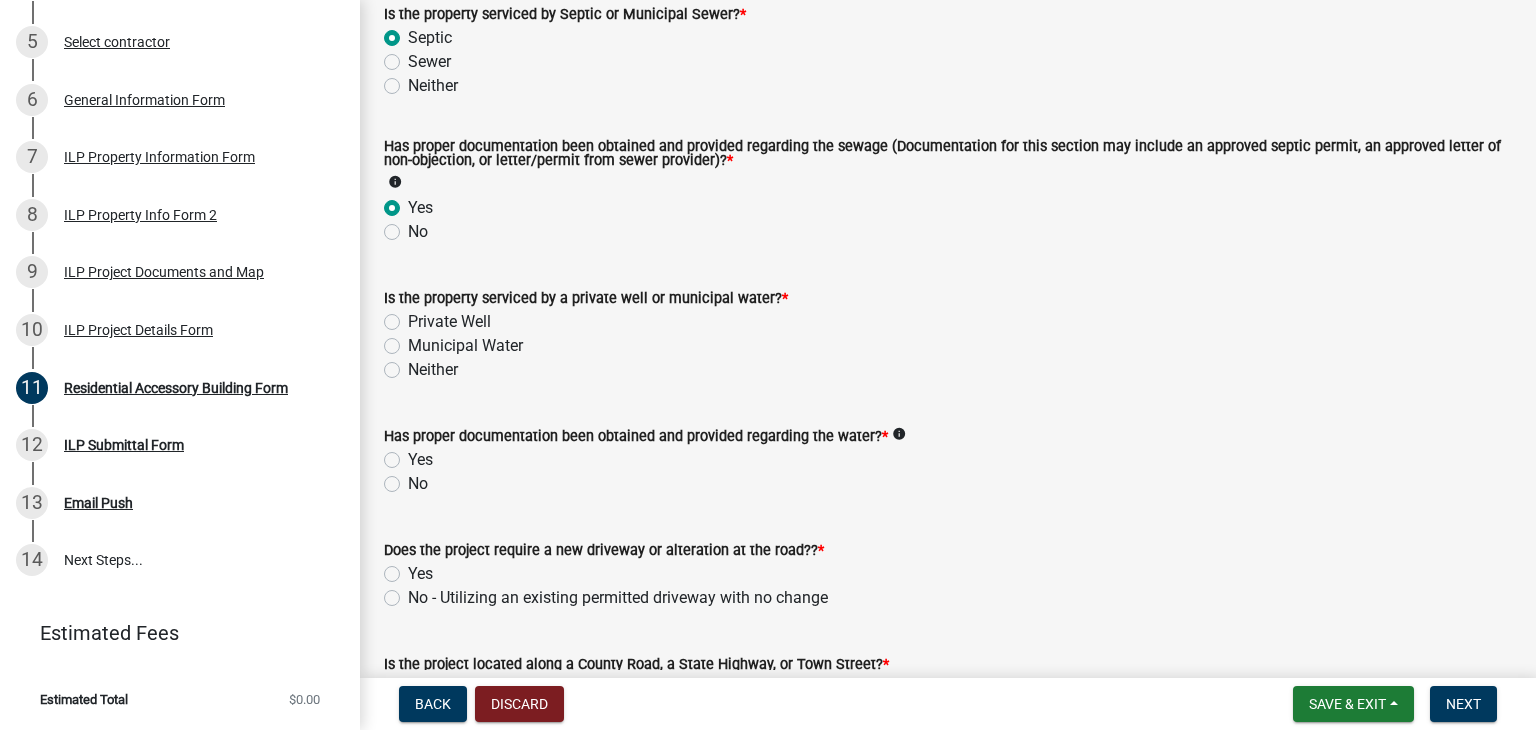 radio on "true" 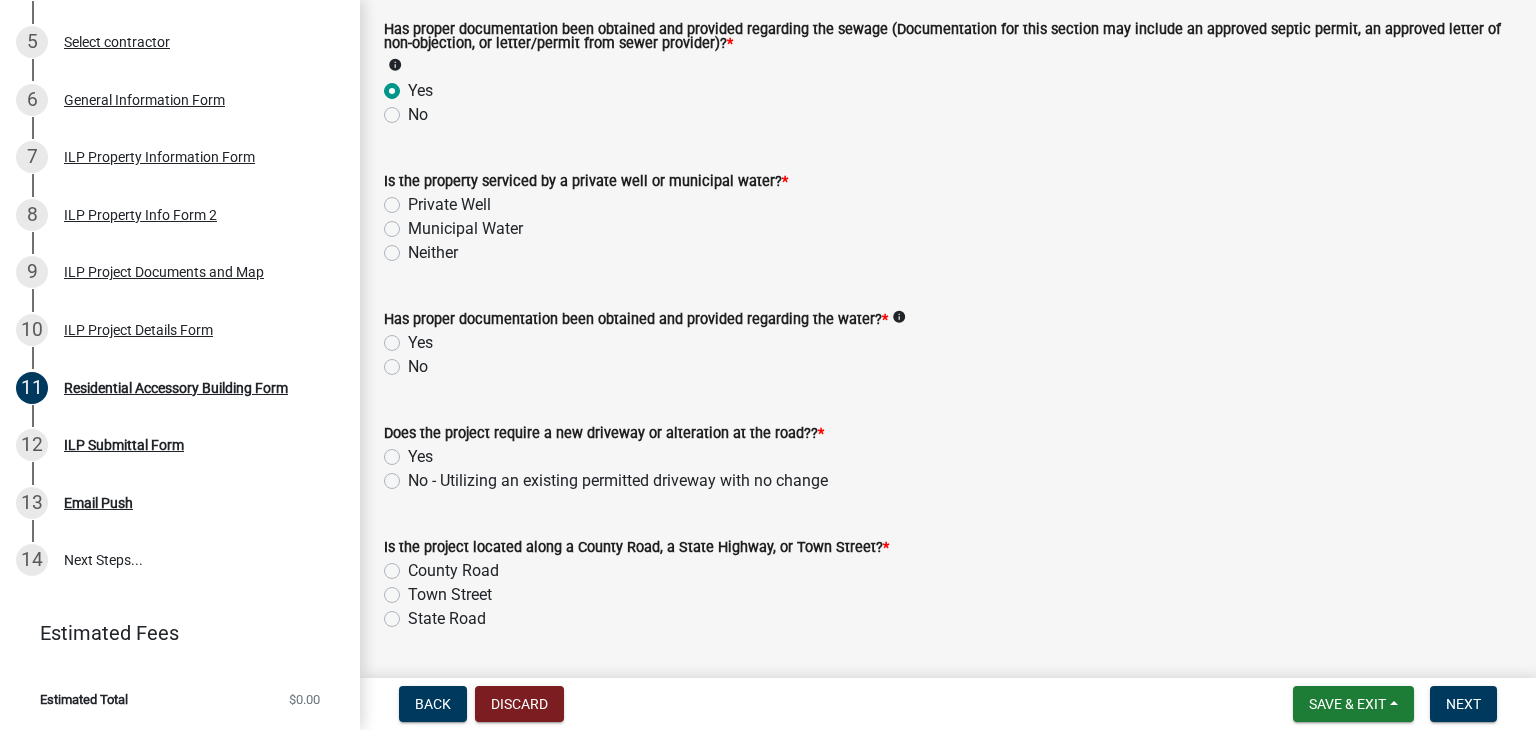 scroll, scrollTop: 523, scrollLeft: 0, axis: vertical 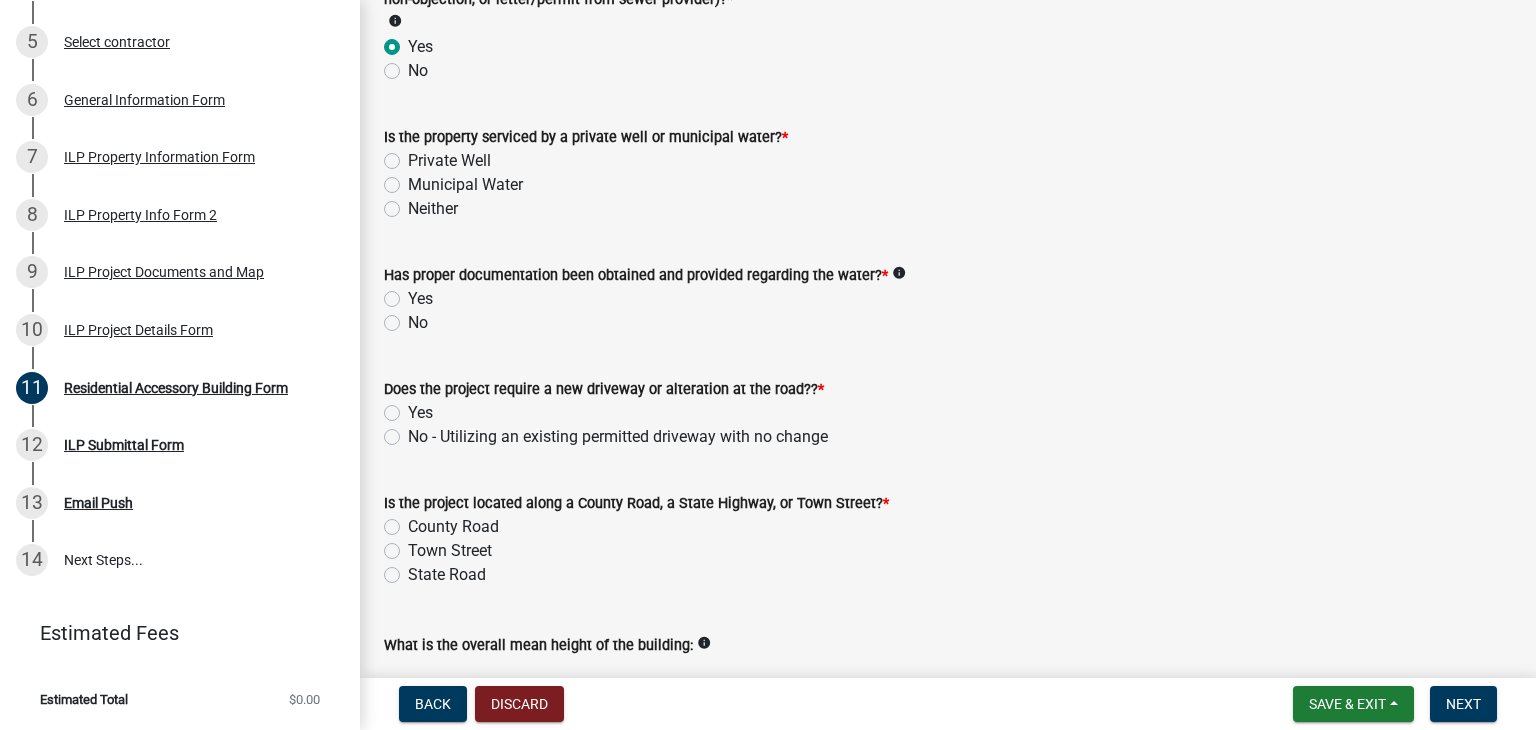 click on "Private Well" 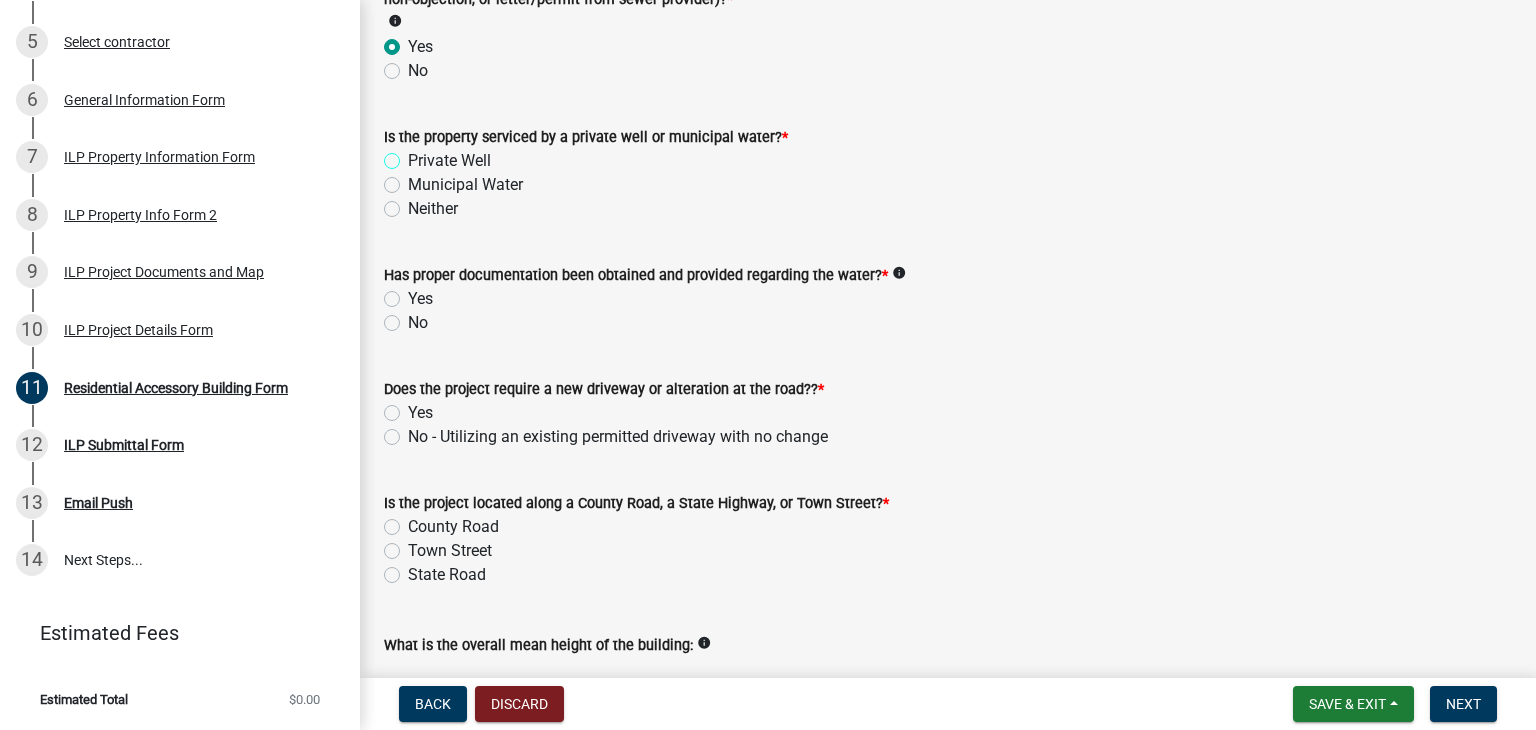 click on "Private Well" at bounding box center (414, 155) 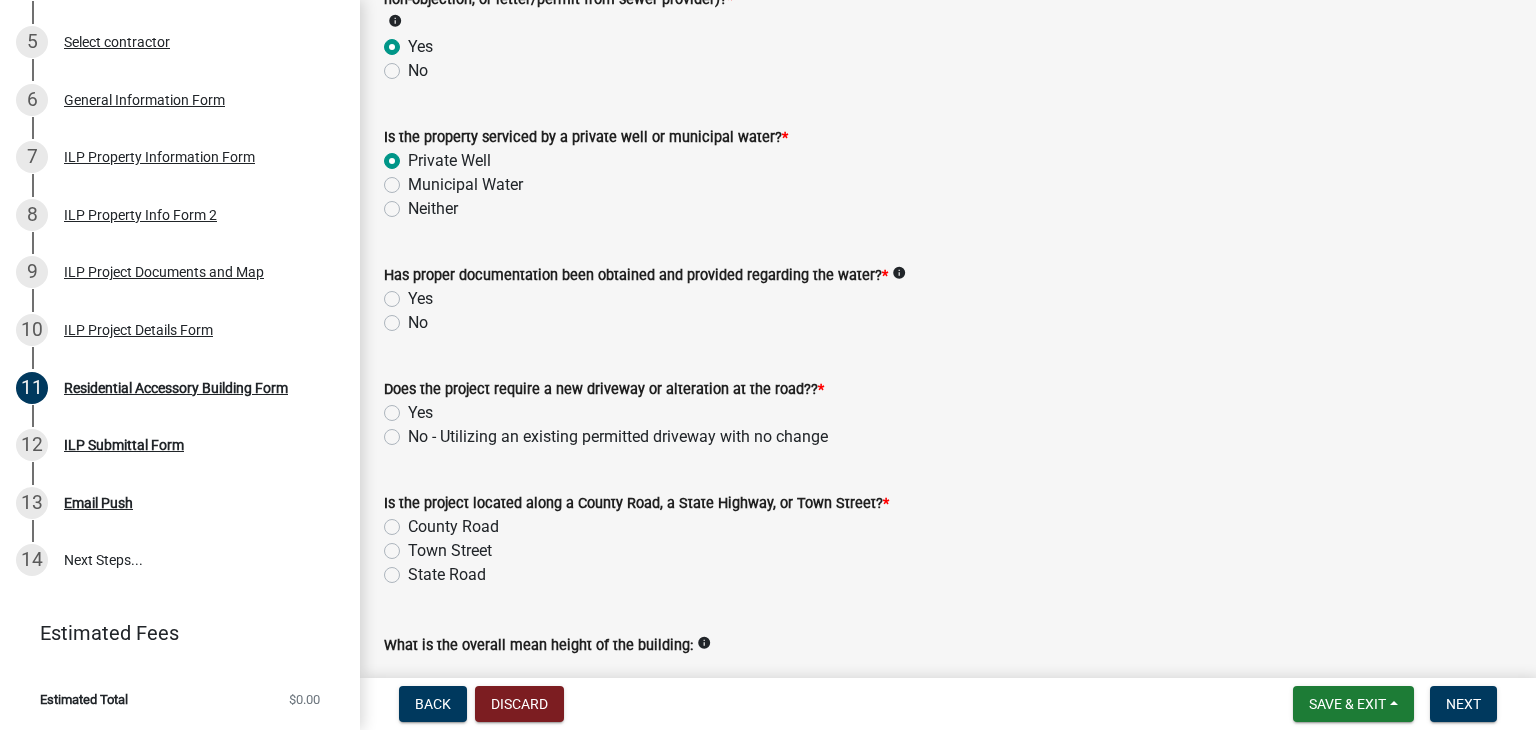 radio on "true" 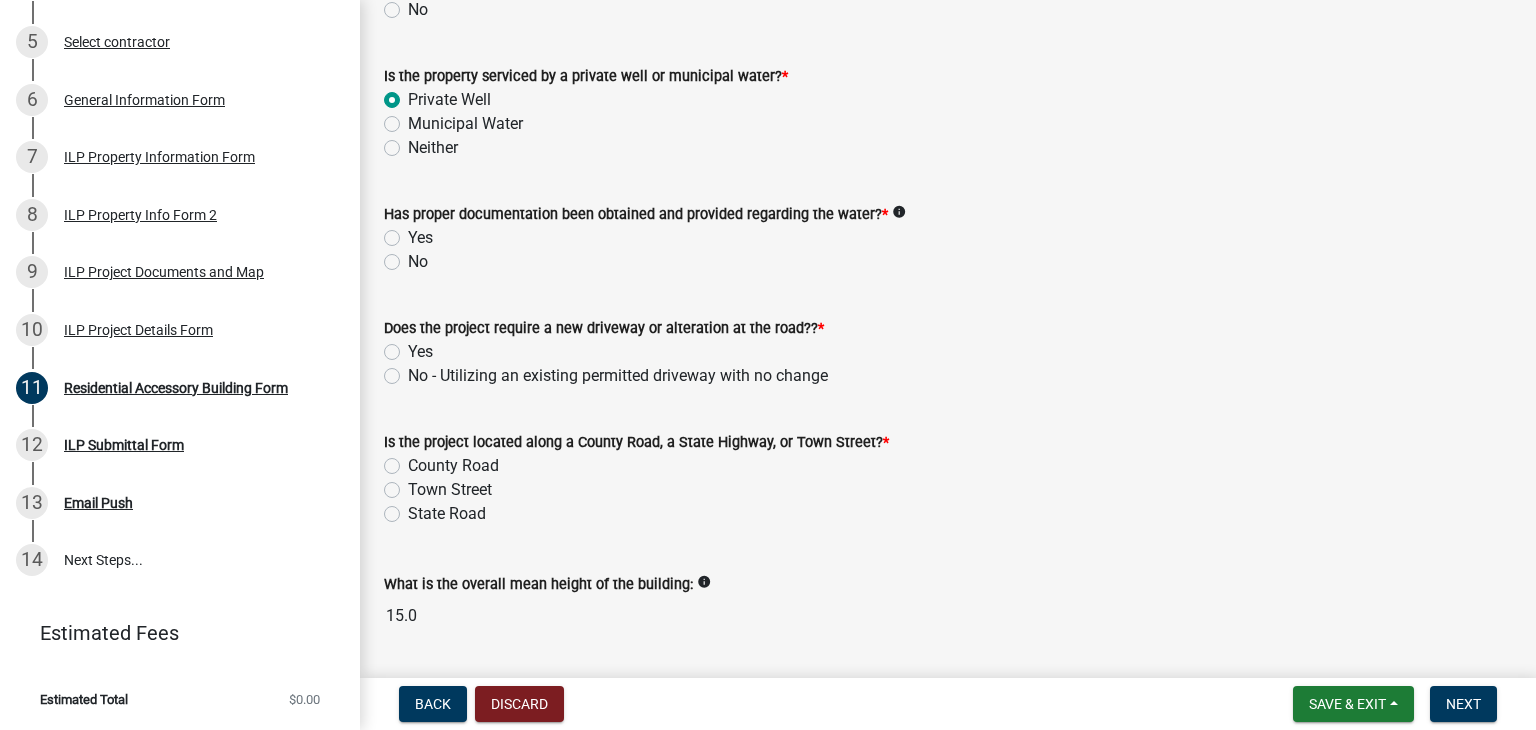scroll, scrollTop: 588, scrollLeft: 0, axis: vertical 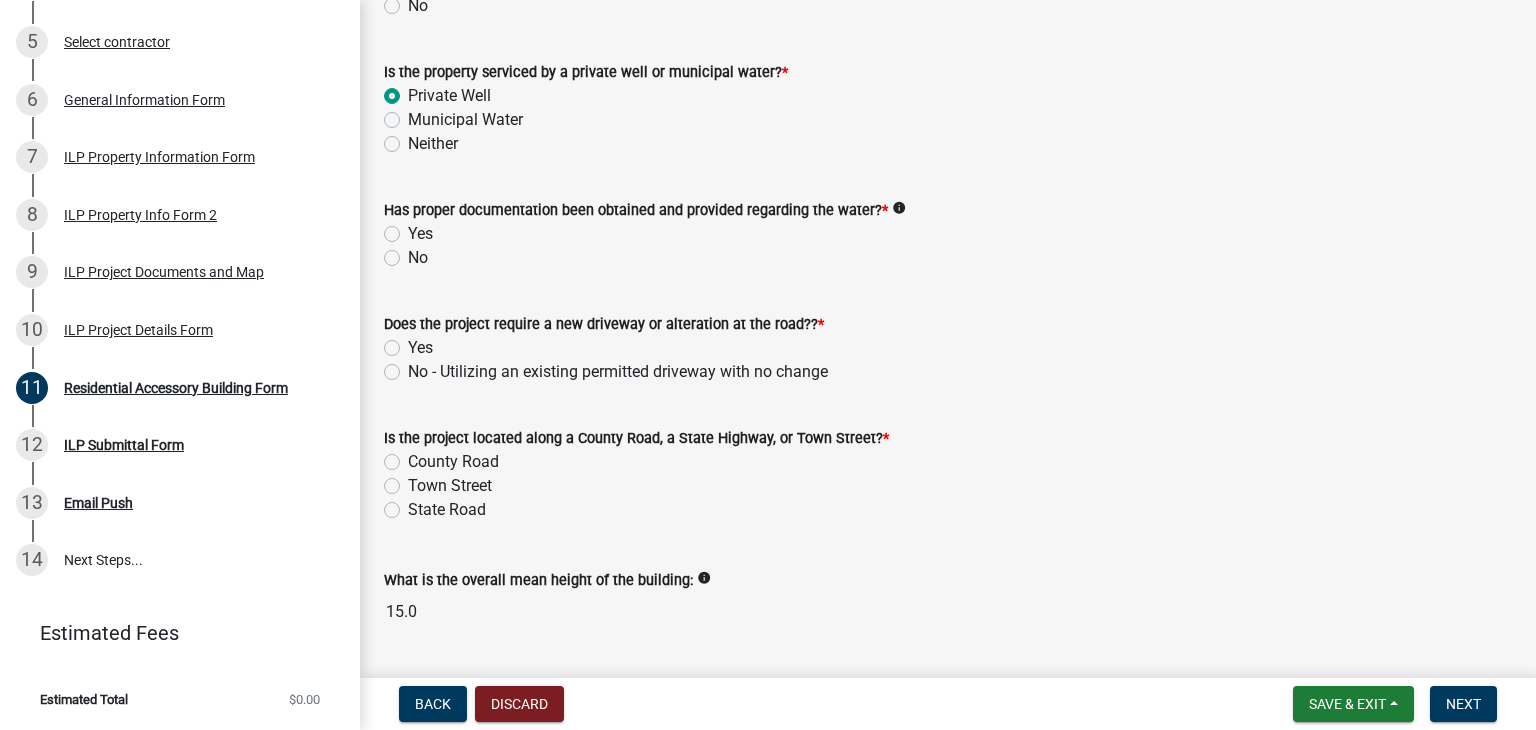 click on "Yes" 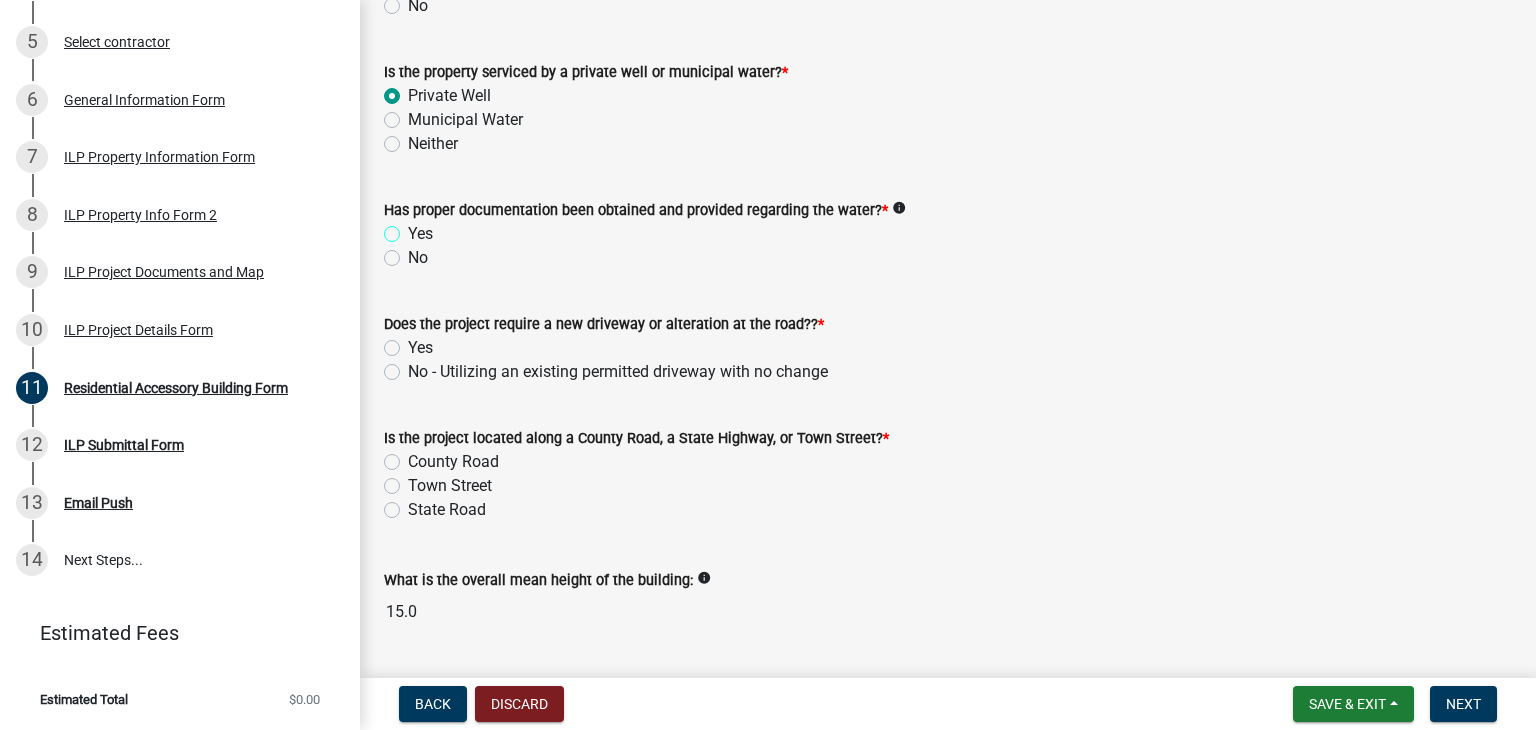 click on "Yes" at bounding box center [414, 228] 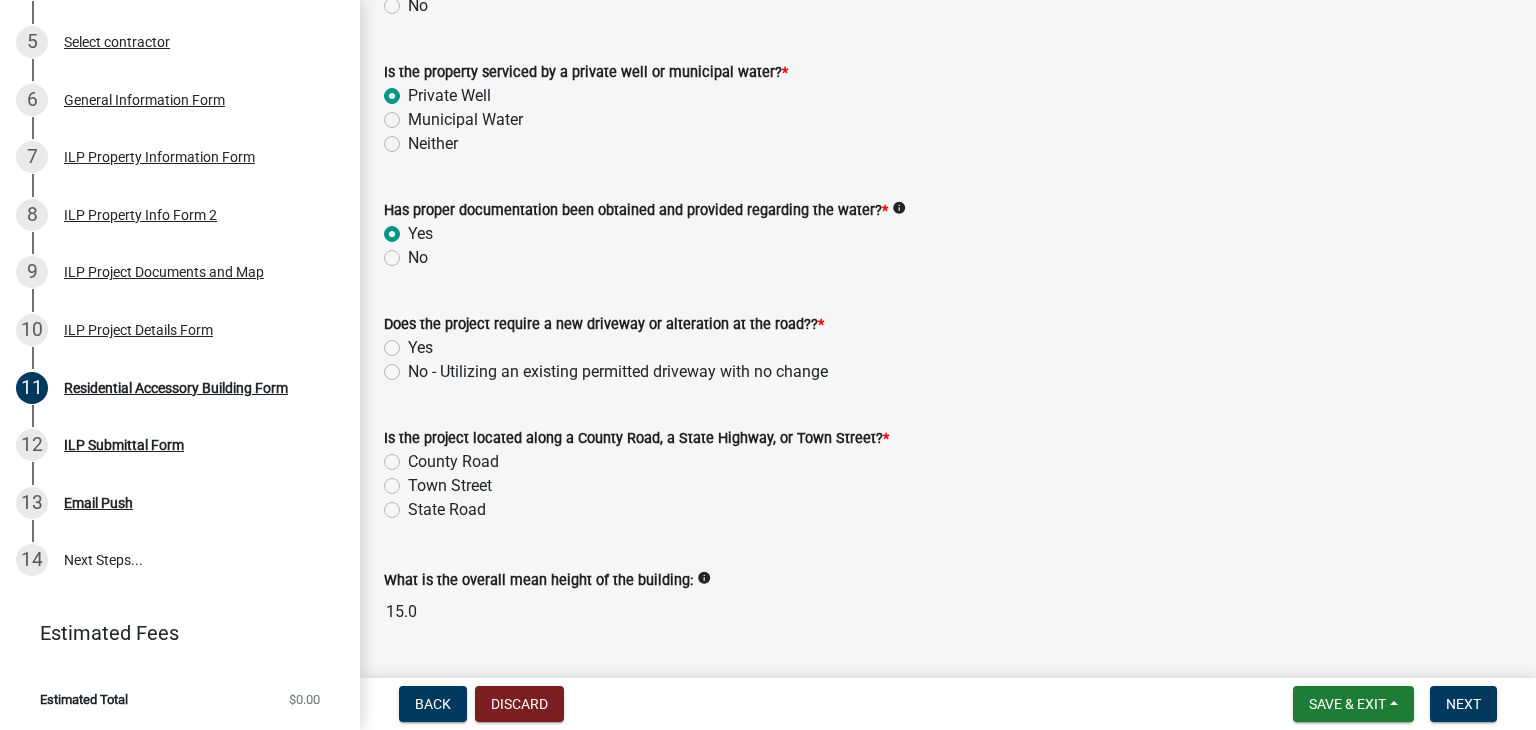 radio on "true" 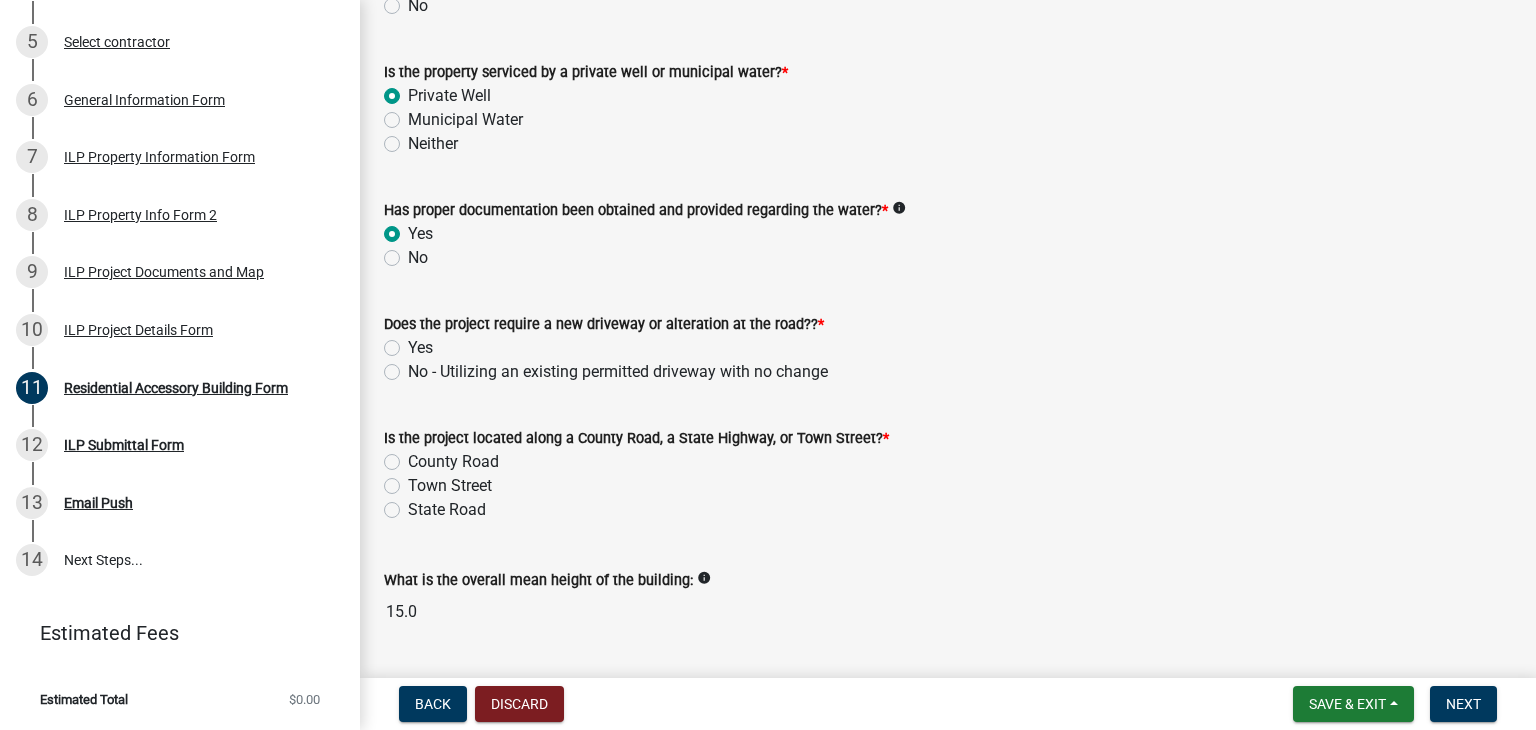 click on "No - Utilizing an existing permitted driveway with no change" 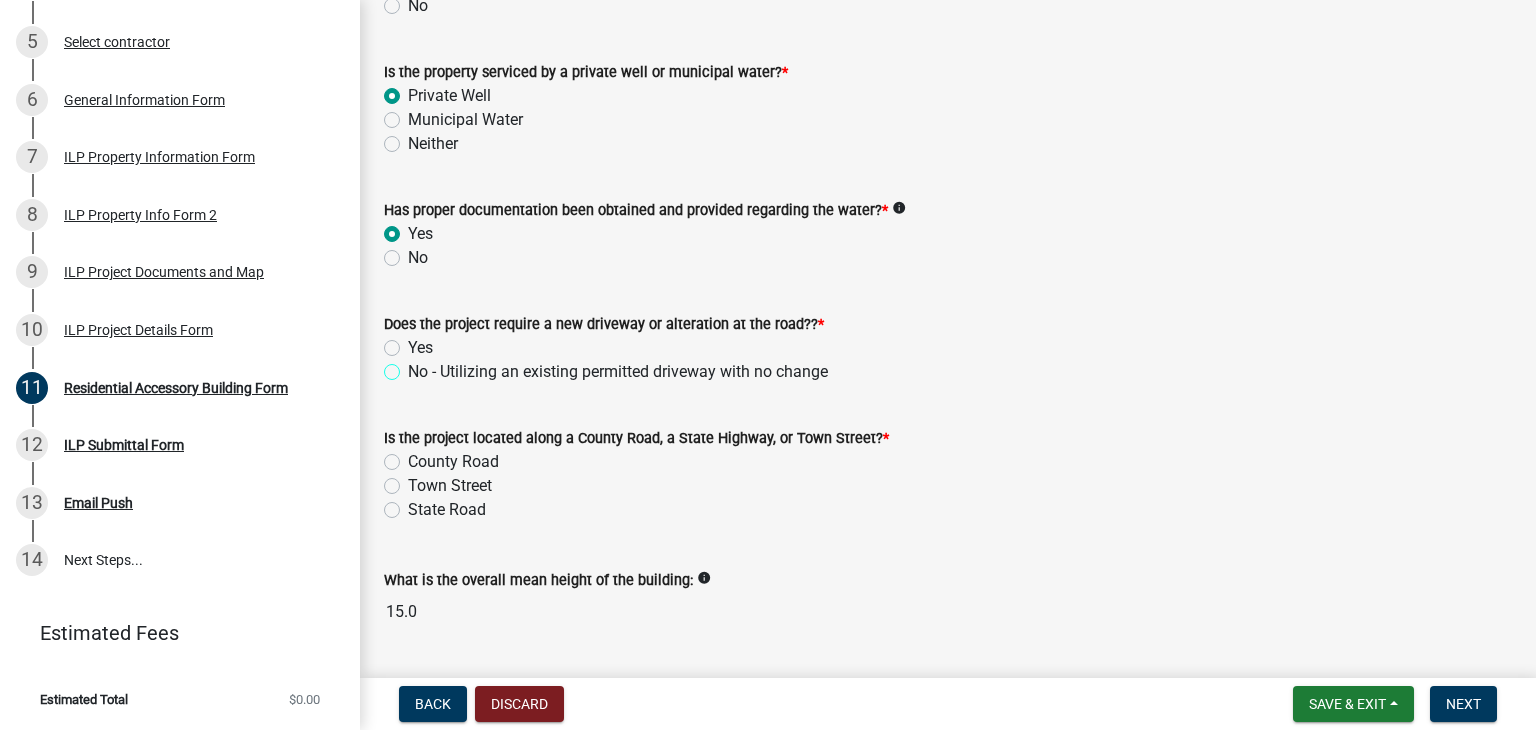 click on "No - Utilizing an existing permitted driveway with no change" at bounding box center [414, 366] 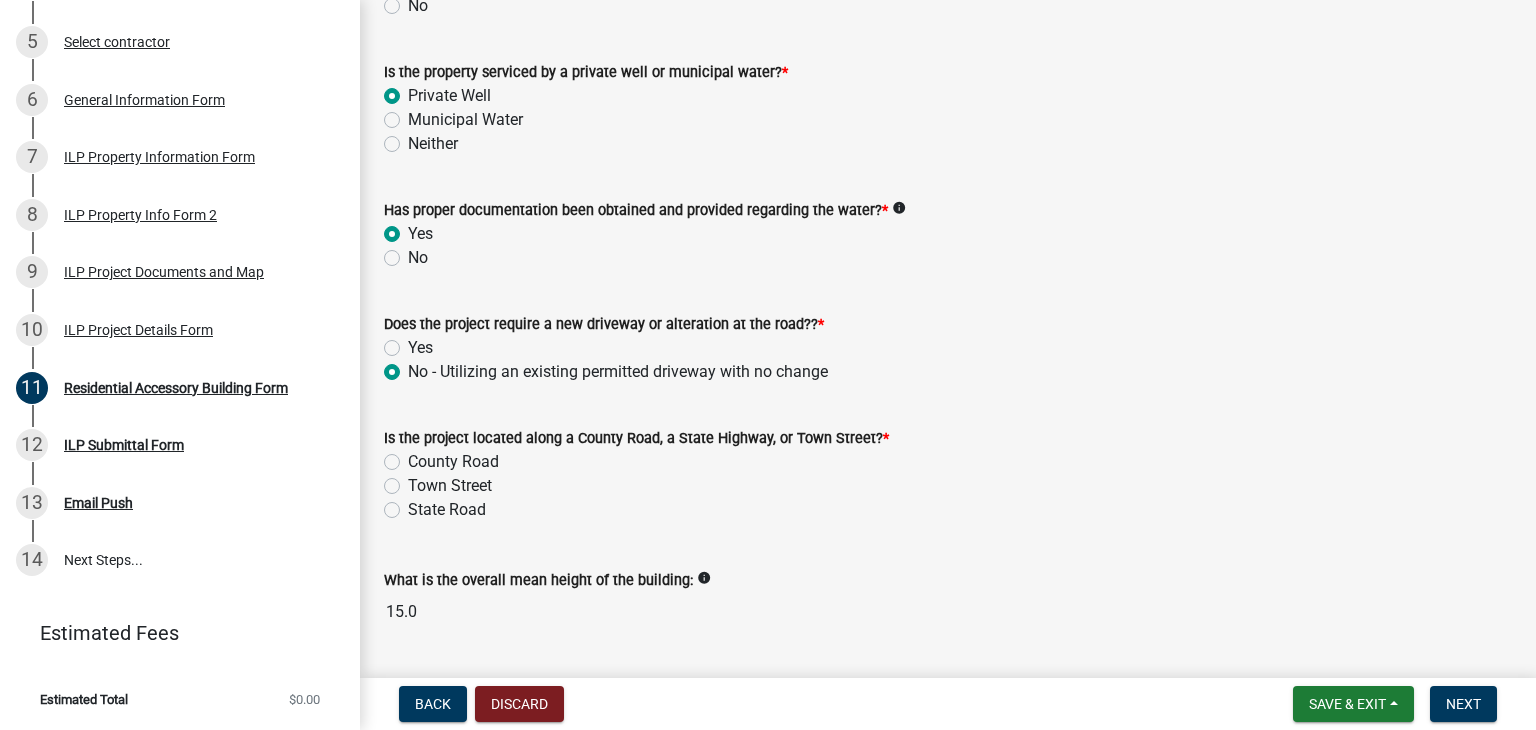 radio on "true" 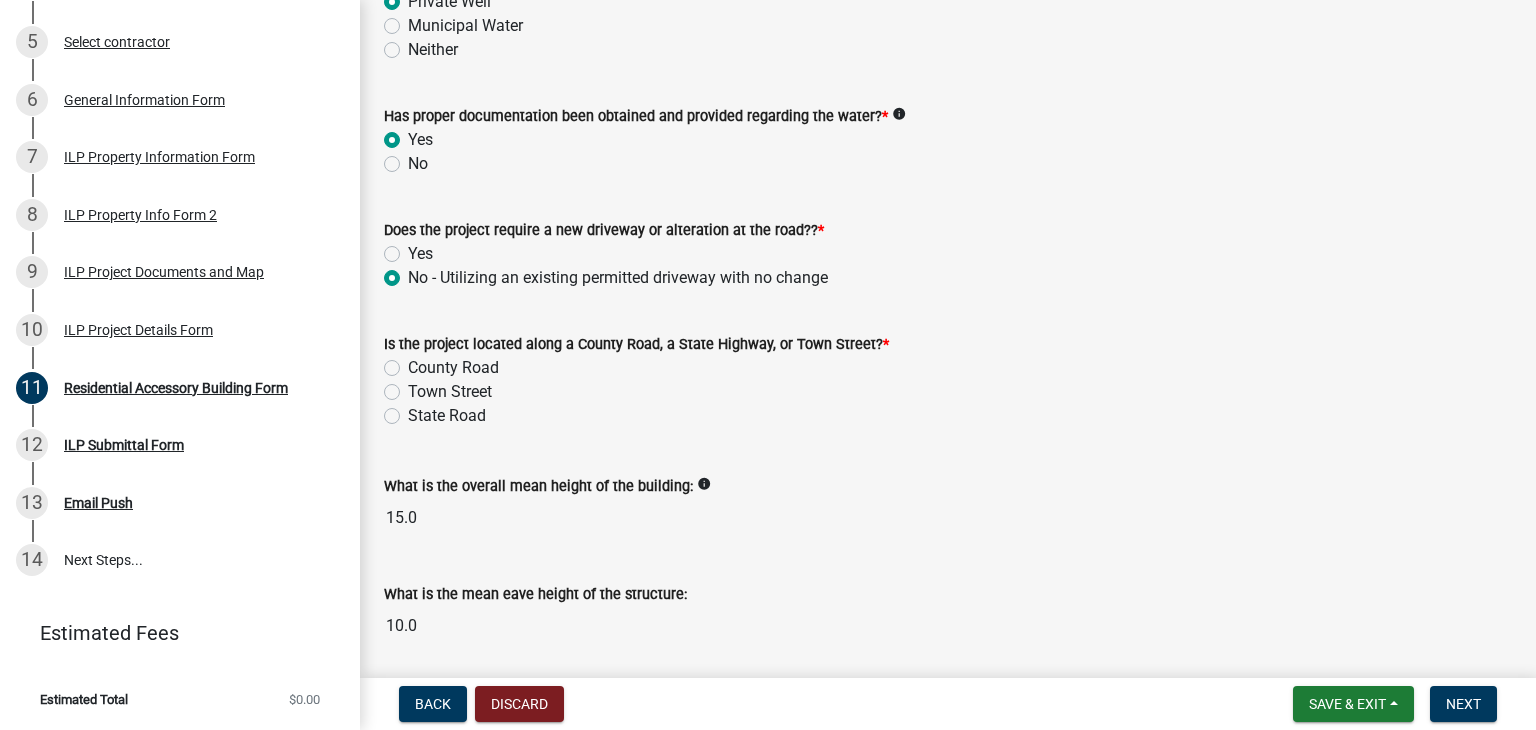 scroll, scrollTop: 752, scrollLeft: 0, axis: vertical 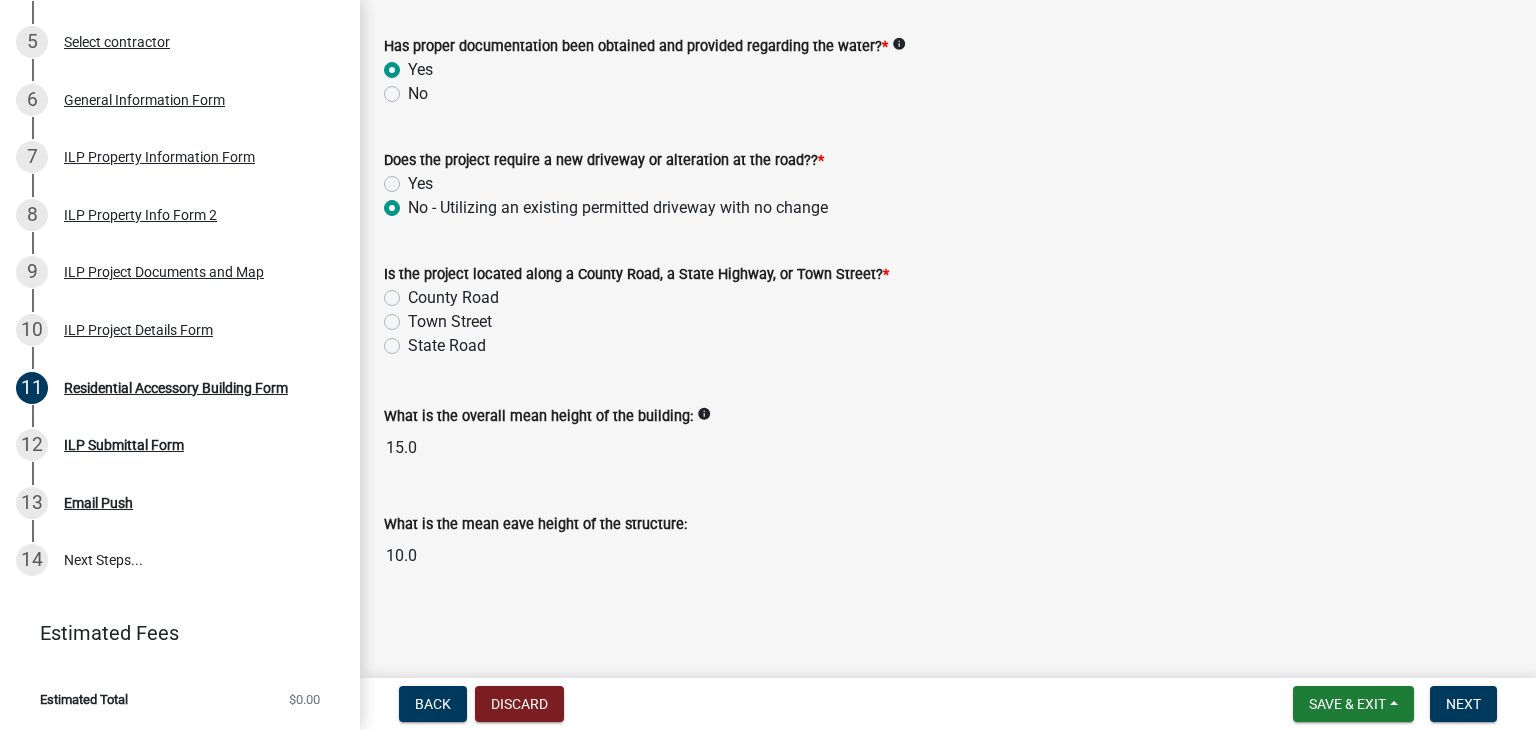 click on "County Road" 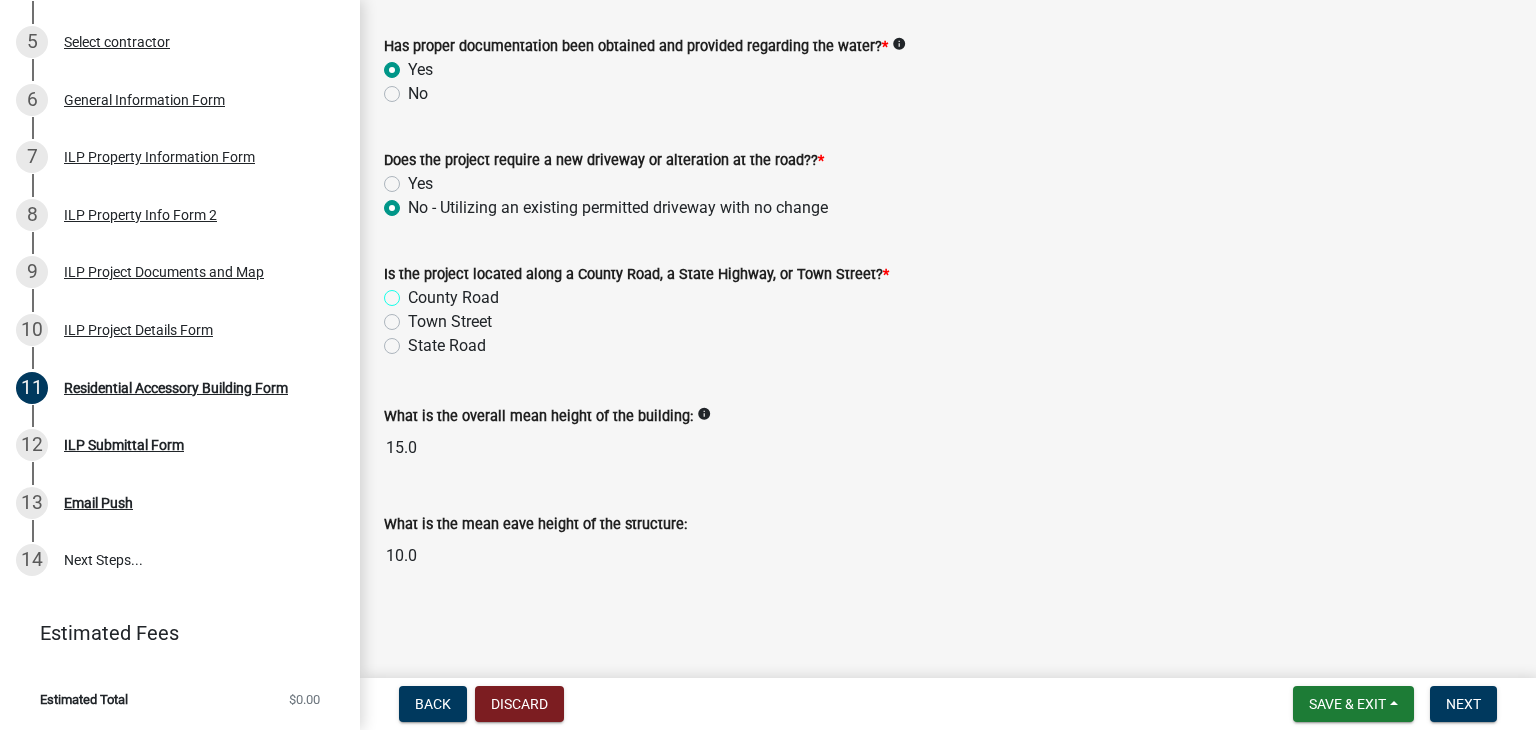 click on "County Road" at bounding box center [414, 292] 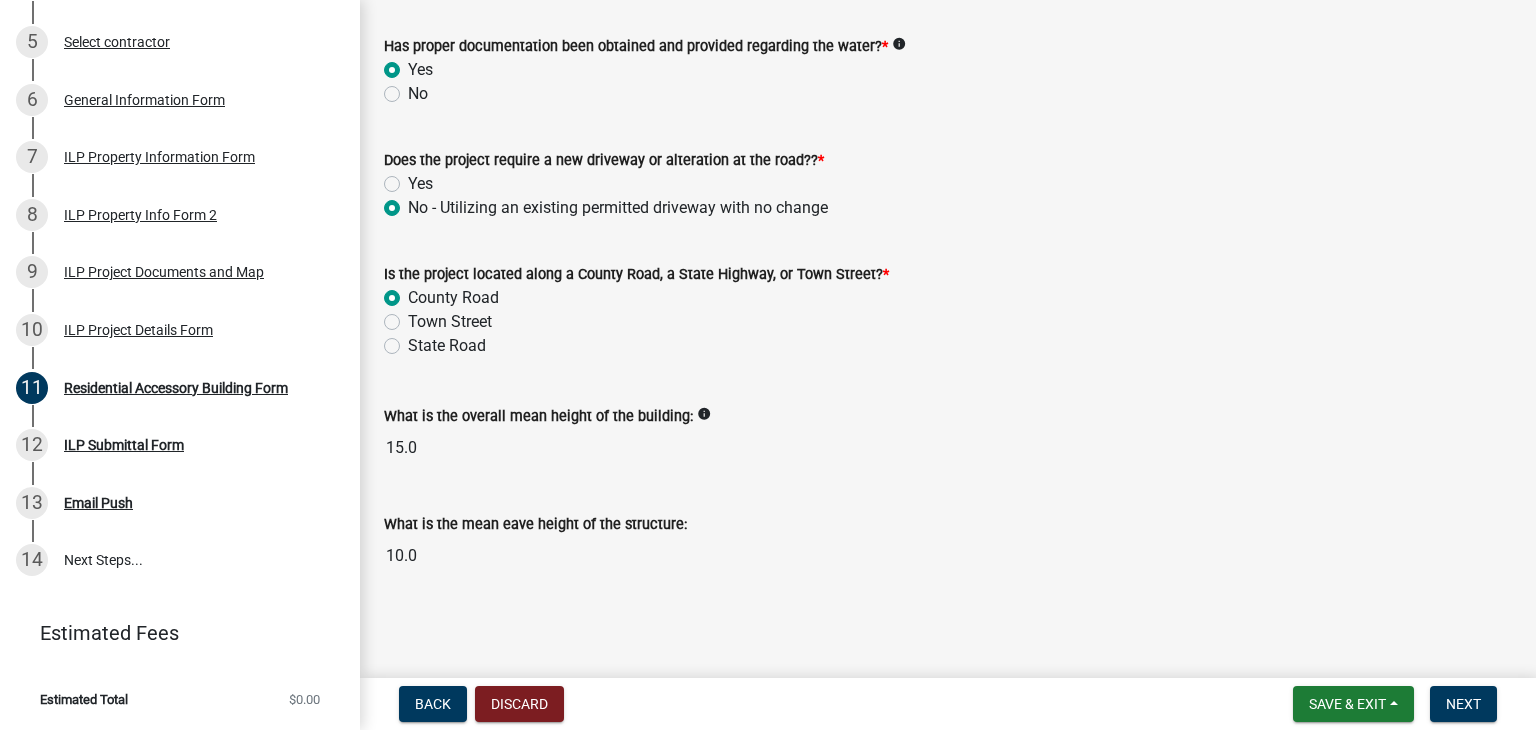 radio on "true" 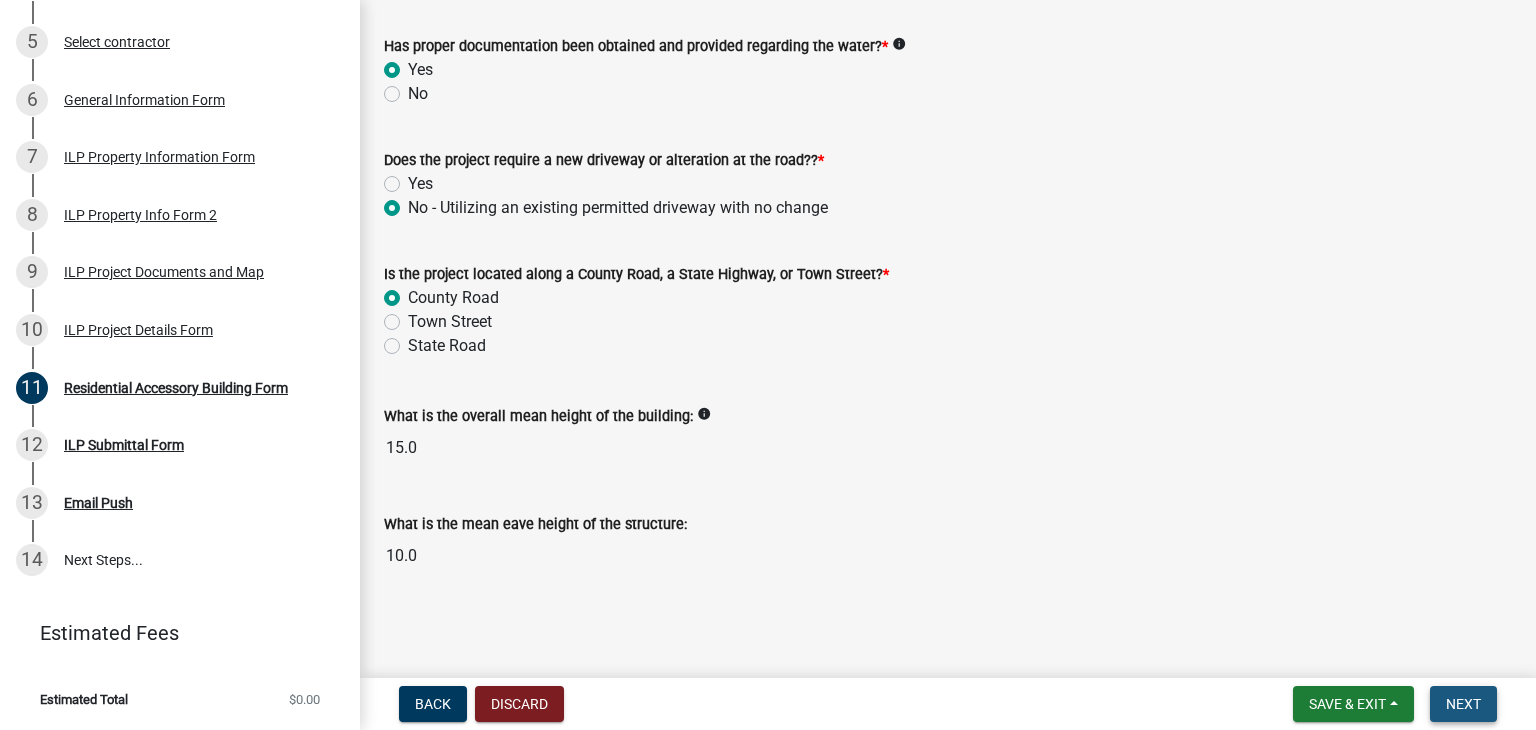 click on "Next" at bounding box center (1463, 704) 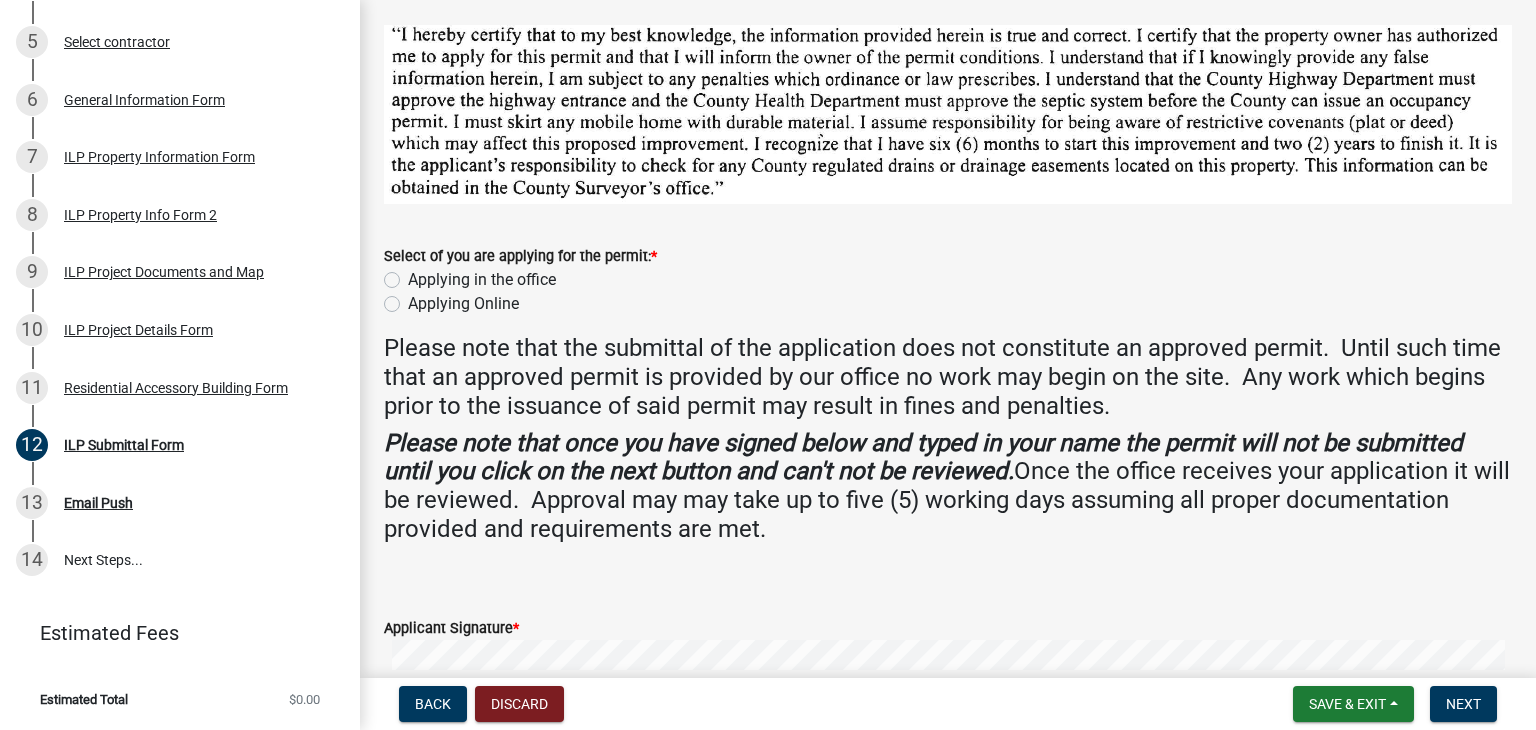 scroll, scrollTop: 88, scrollLeft: 0, axis: vertical 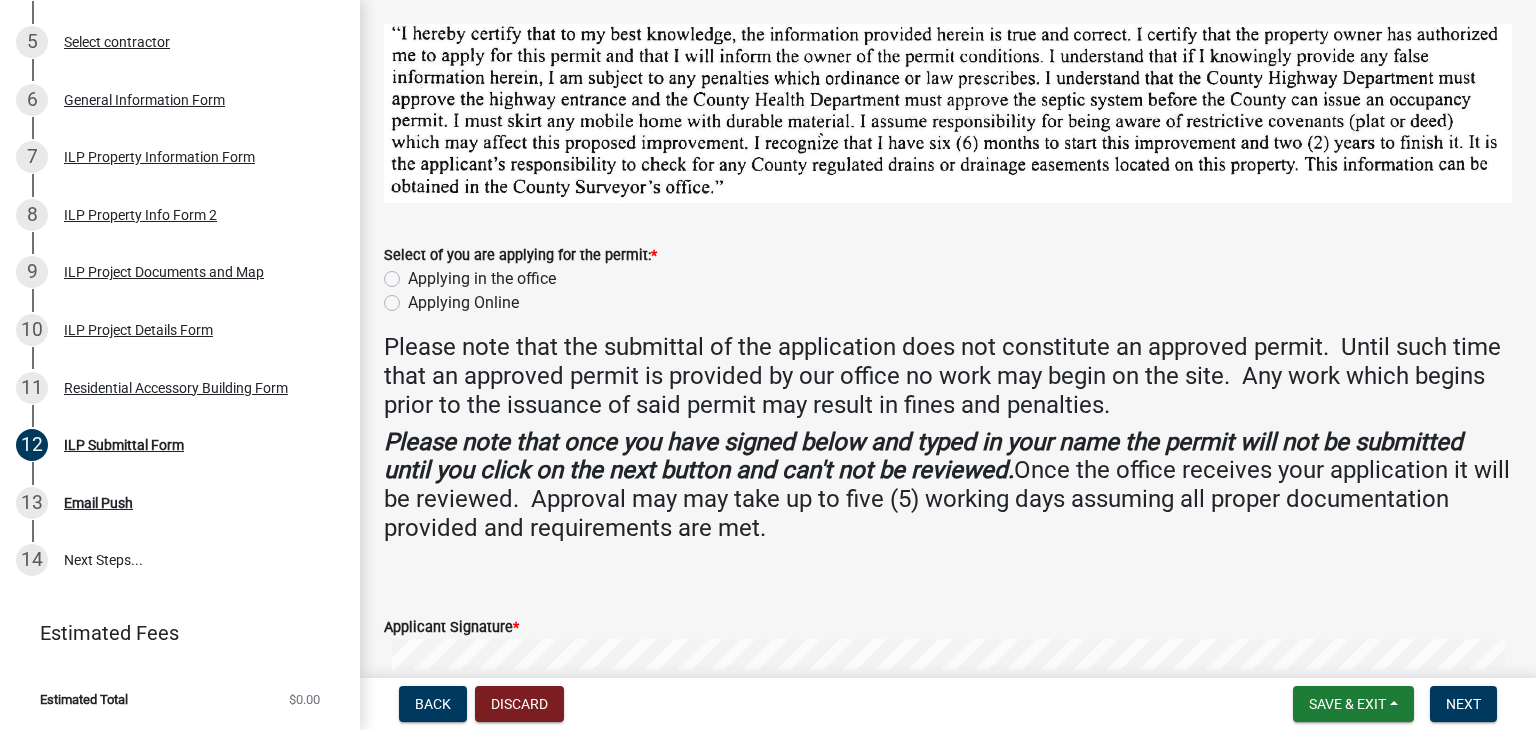 click on "Applying Online" 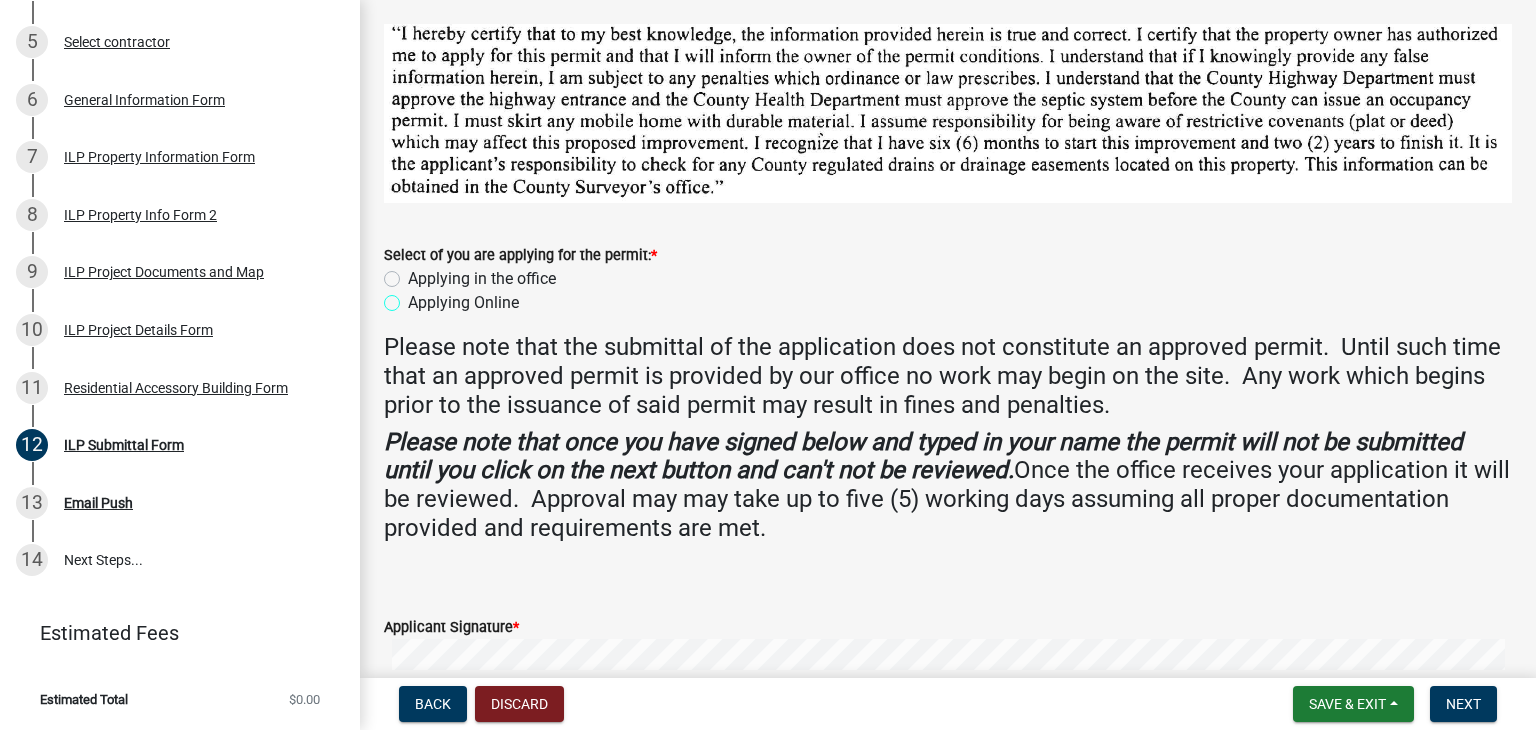 click on "Applying Online" at bounding box center [414, 297] 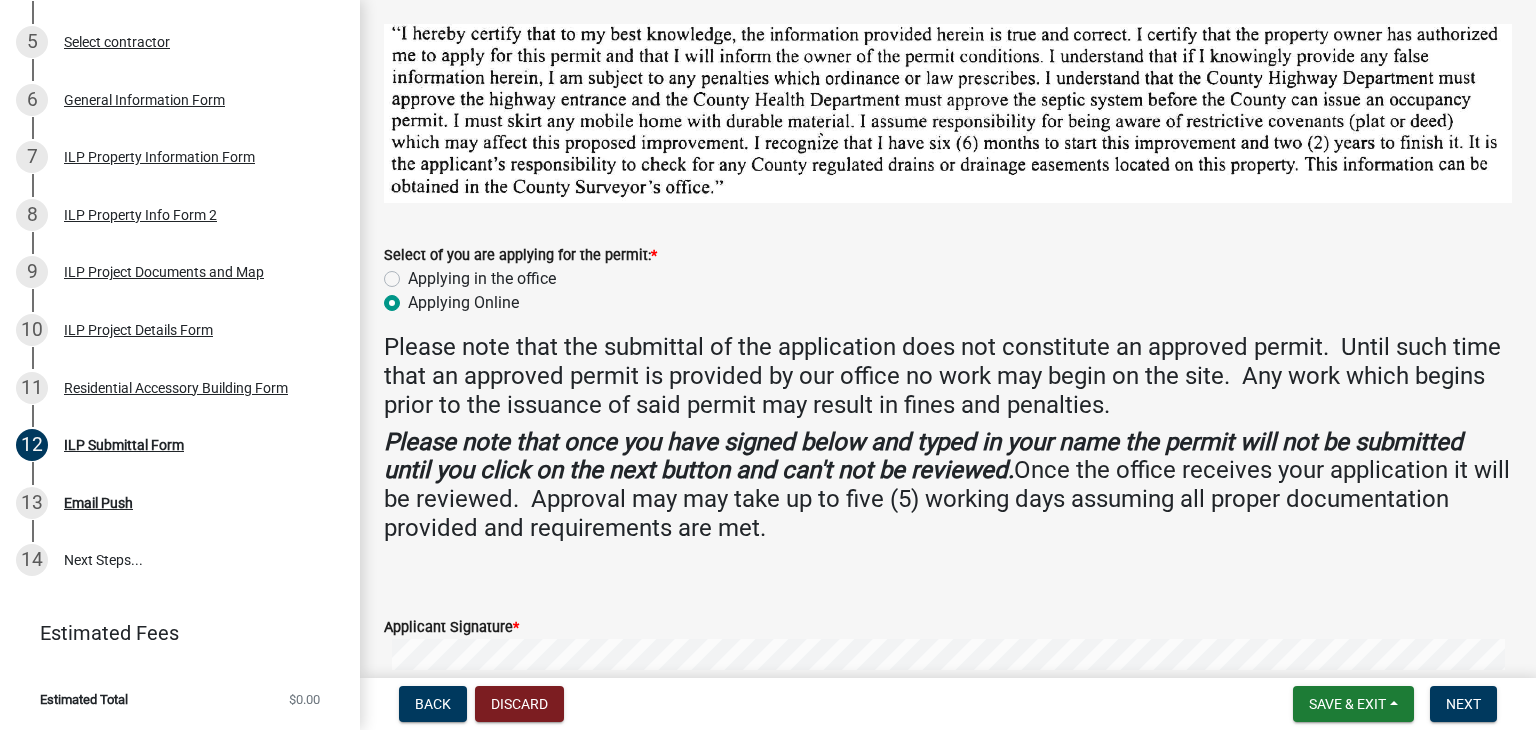 radio on "true" 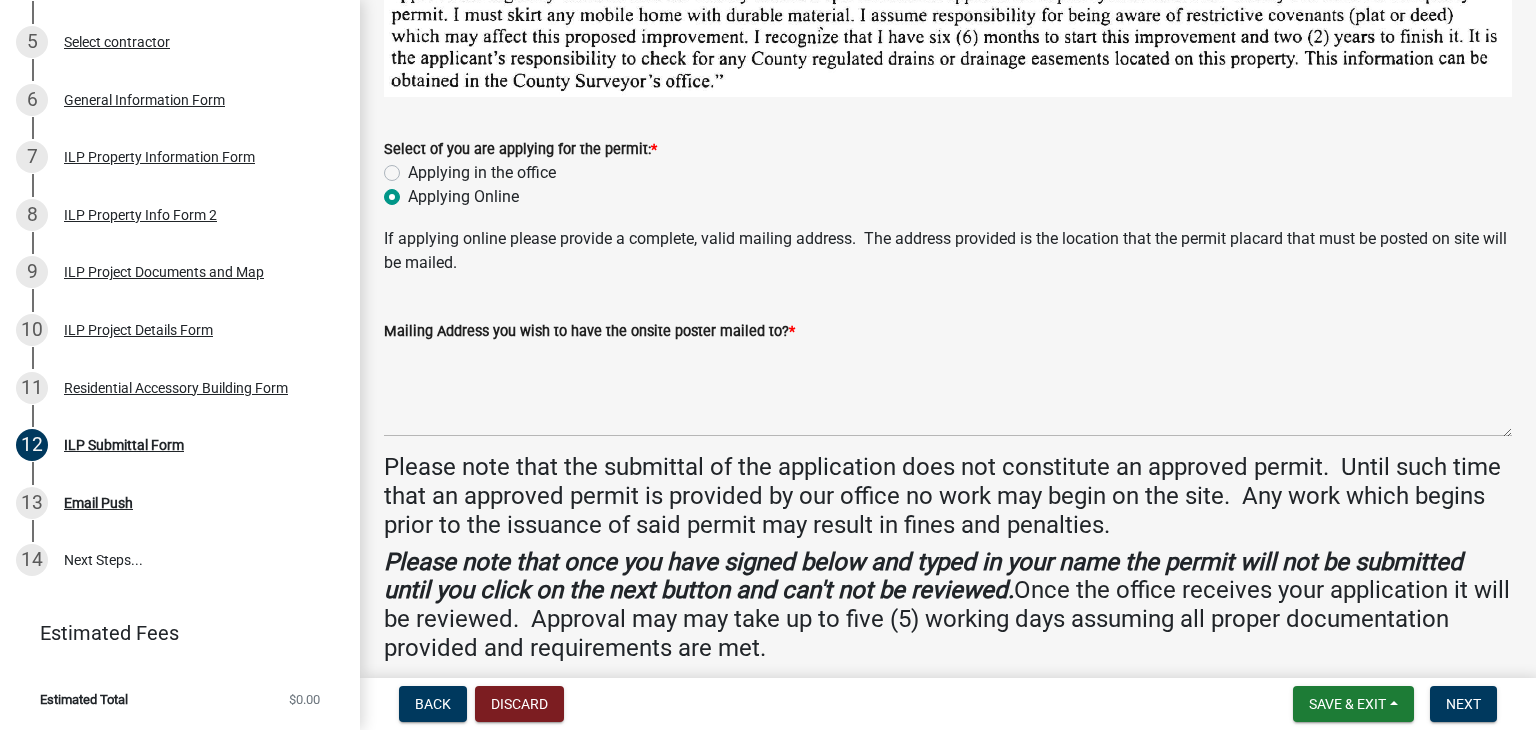 scroll, scrollTop: 195, scrollLeft: 0, axis: vertical 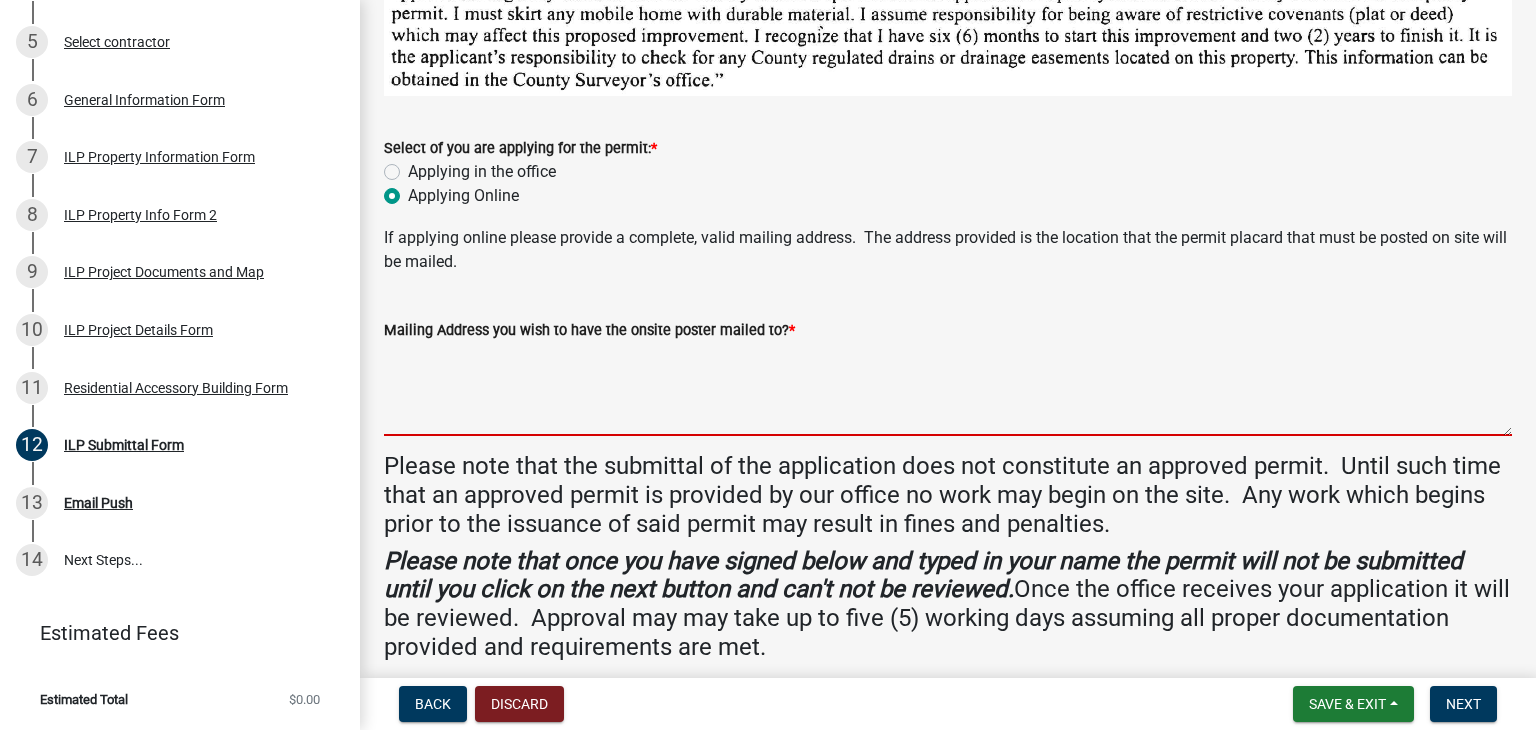 click on "Mailing Address you wish to have the onsite poster mailed to?  *" at bounding box center [948, 389] 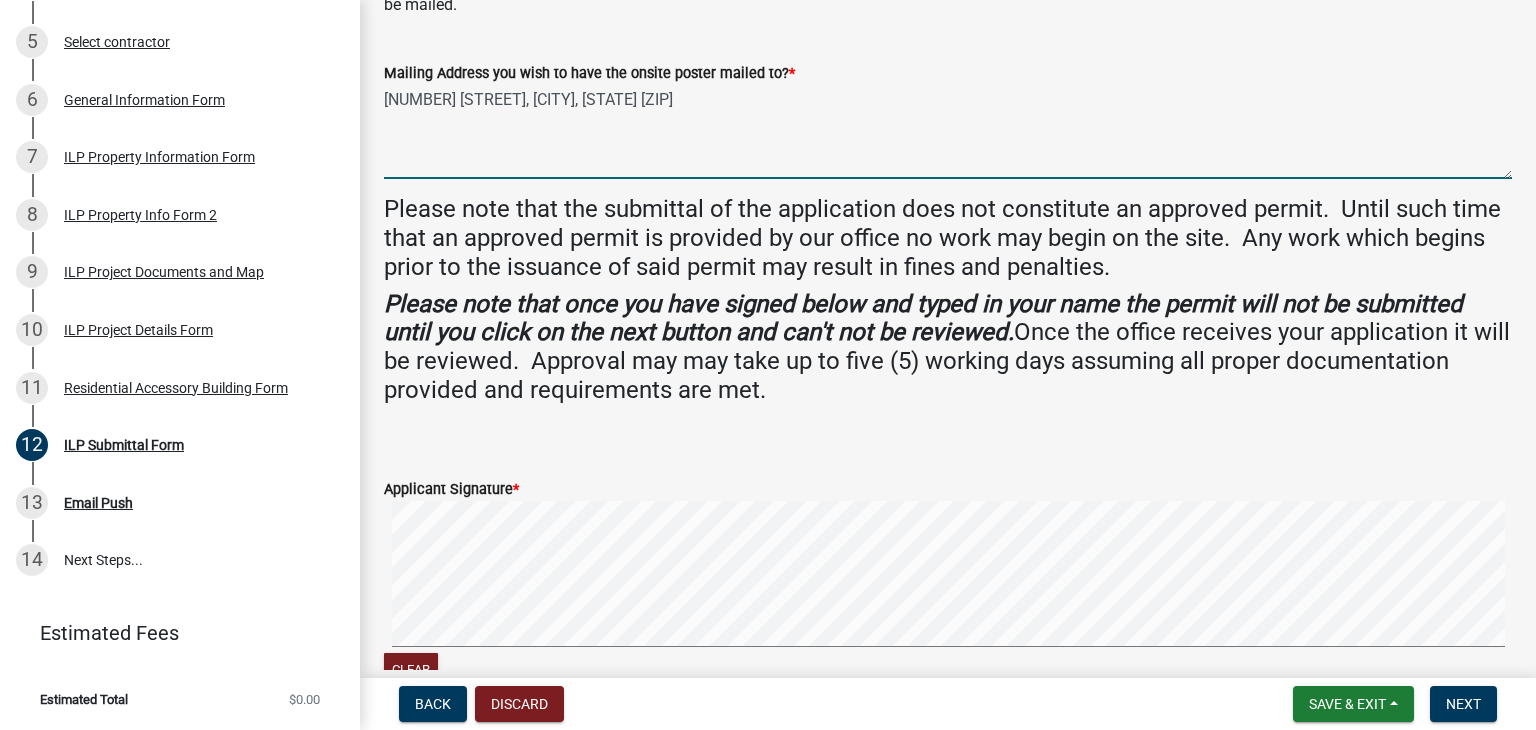 scroll, scrollTop: 475, scrollLeft: 0, axis: vertical 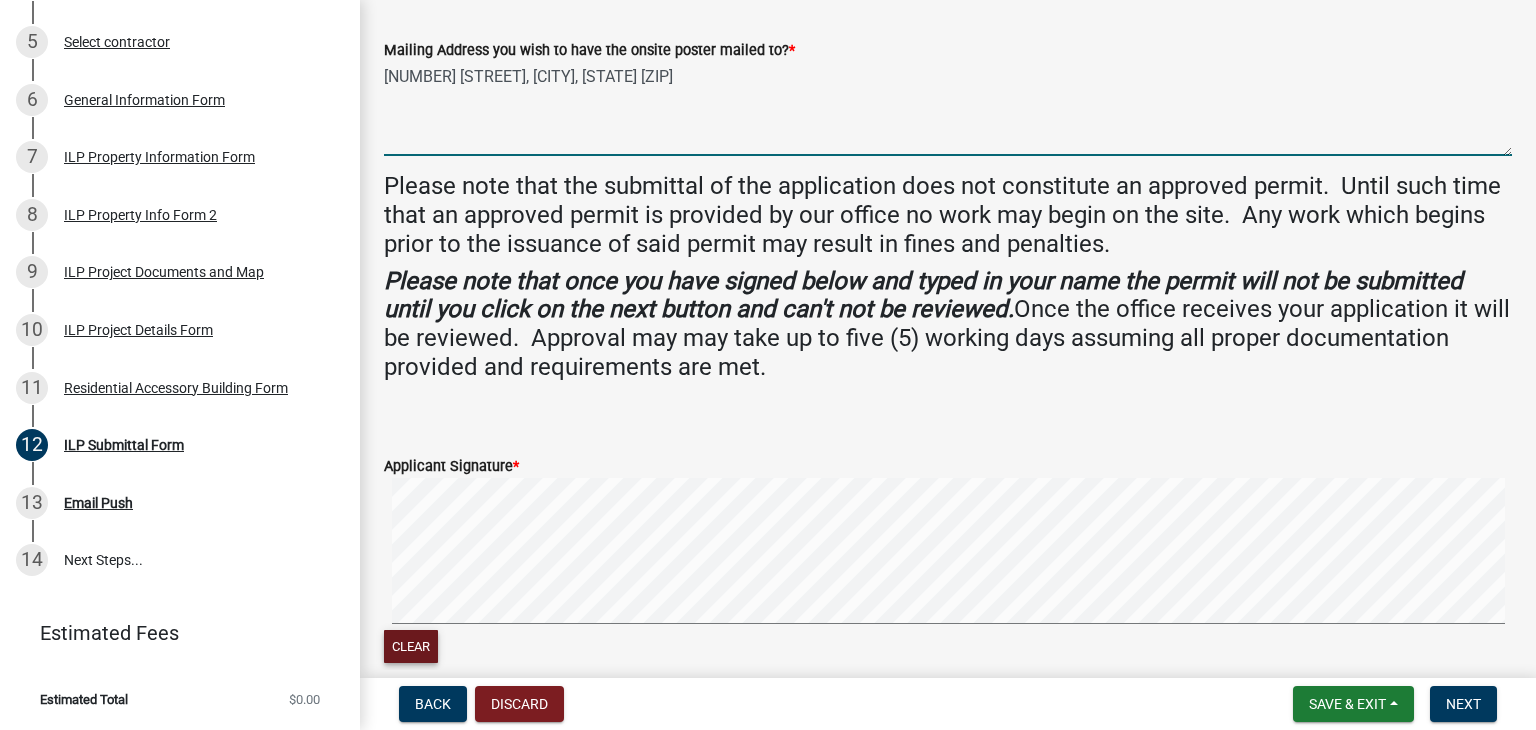 type on "[NUMBER] [STREET], [CITY], [STATE] [ZIP]" 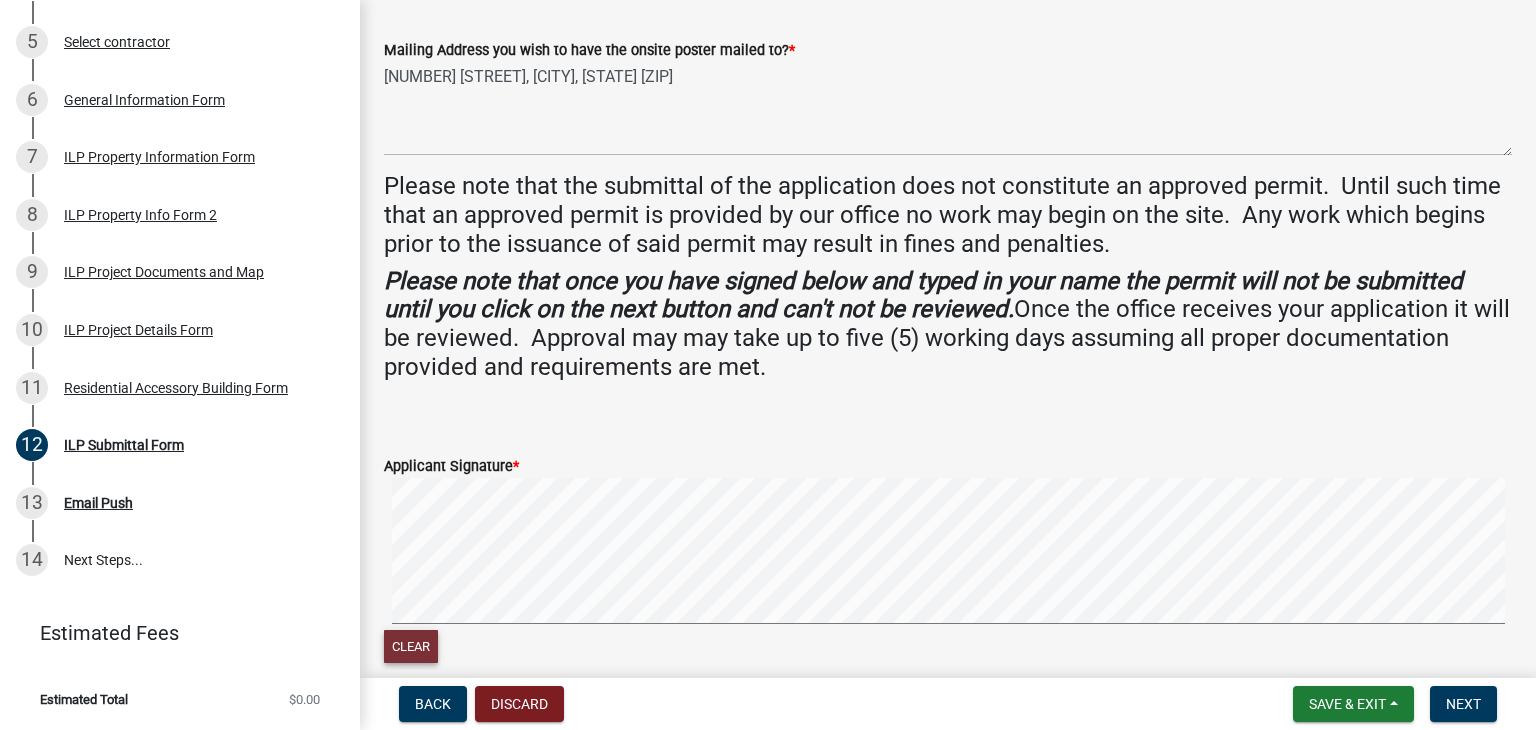 click on "Clear" 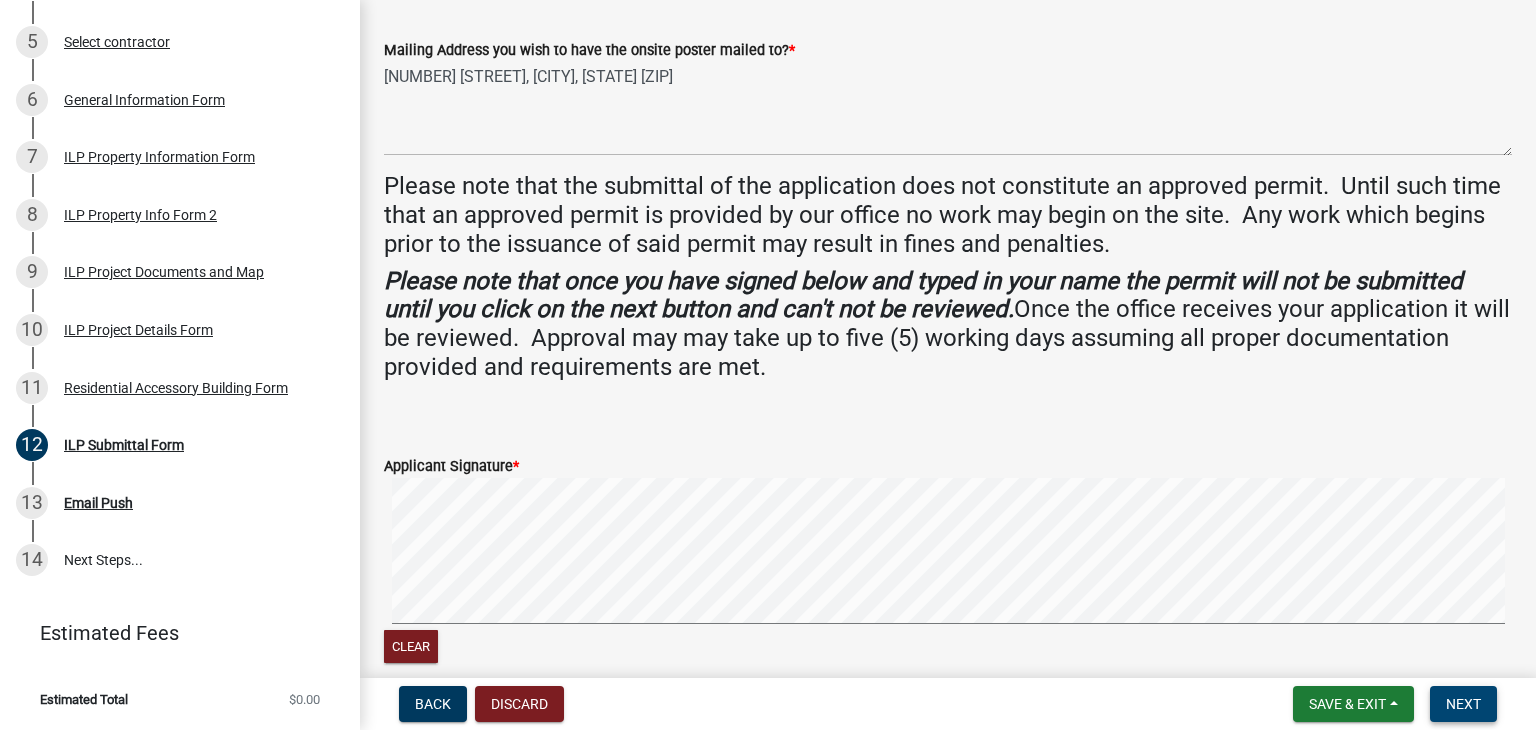 click on "Next" at bounding box center [1463, 704] 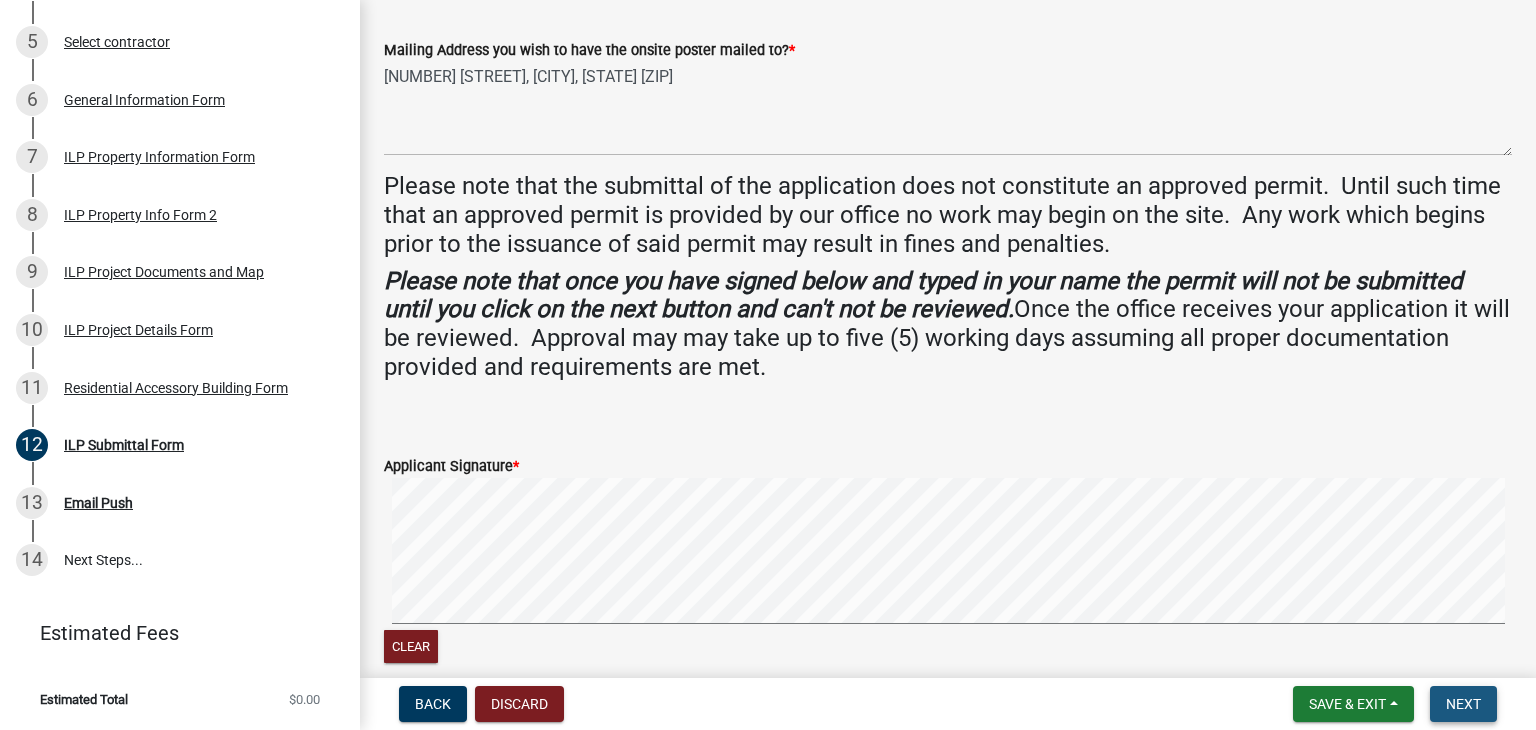 click on "Next" at bounding box center [1463, 704] 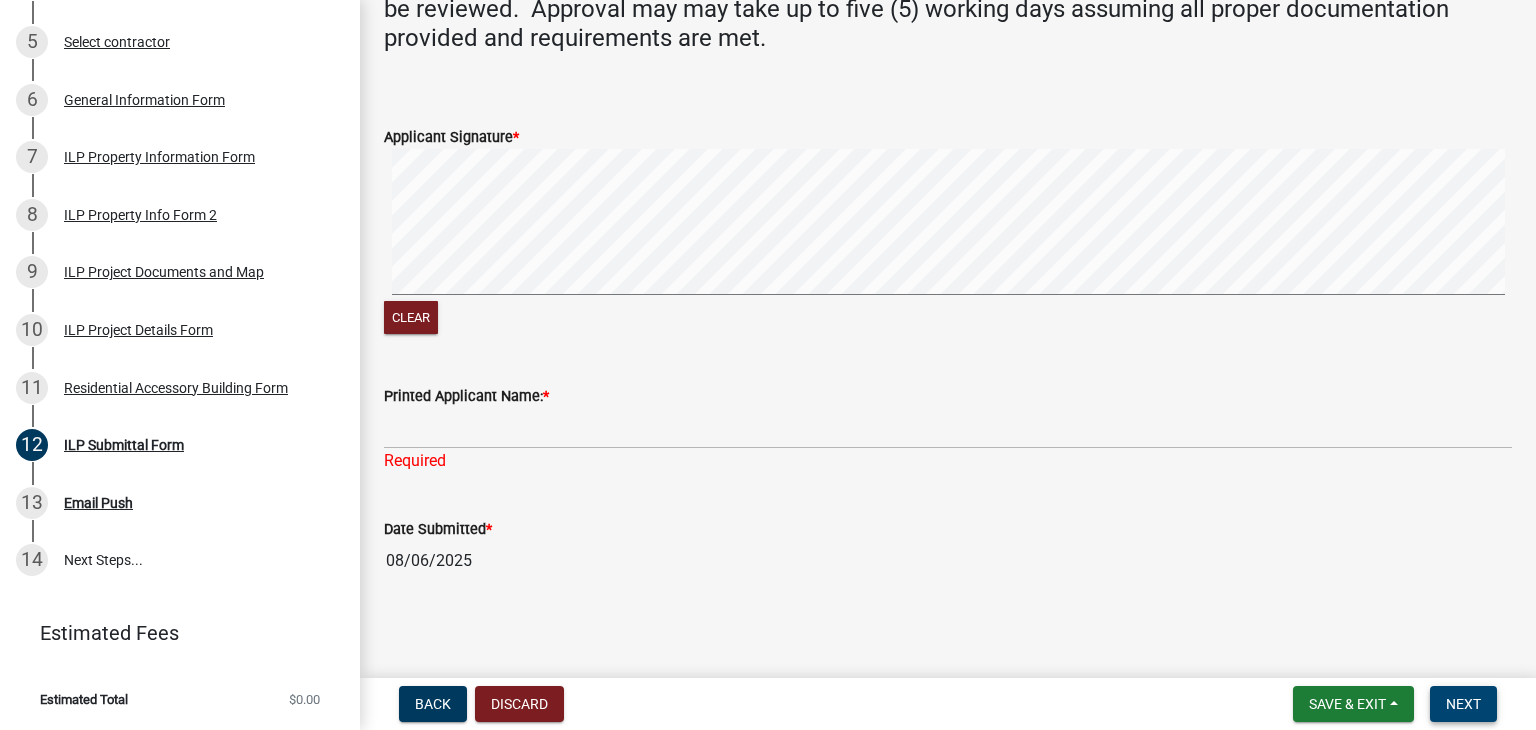 scroll, scrollTop: 806, scrollLeft: 0, axis: vertical 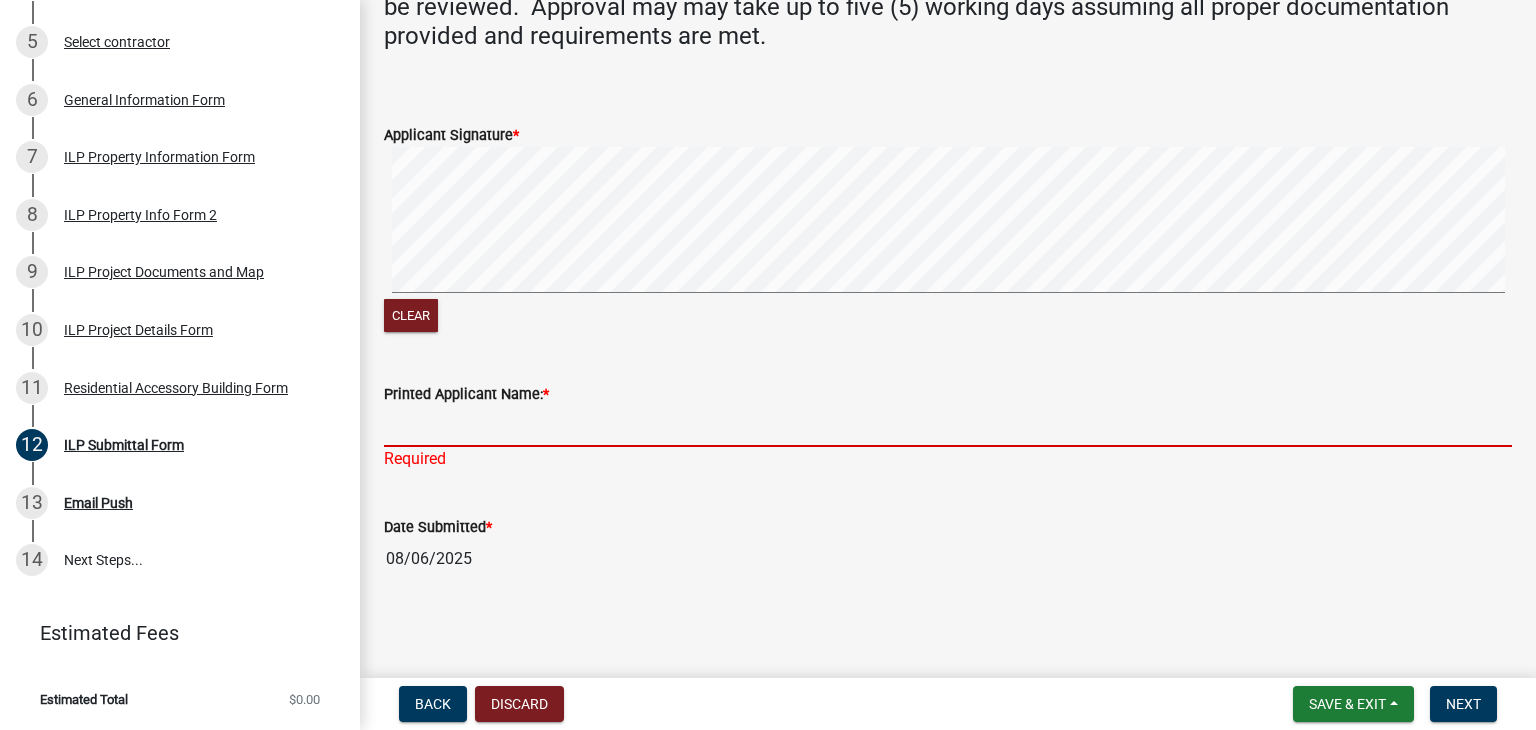 click on "Printed Applicant Name:  *" at bounding box center (948, 426) 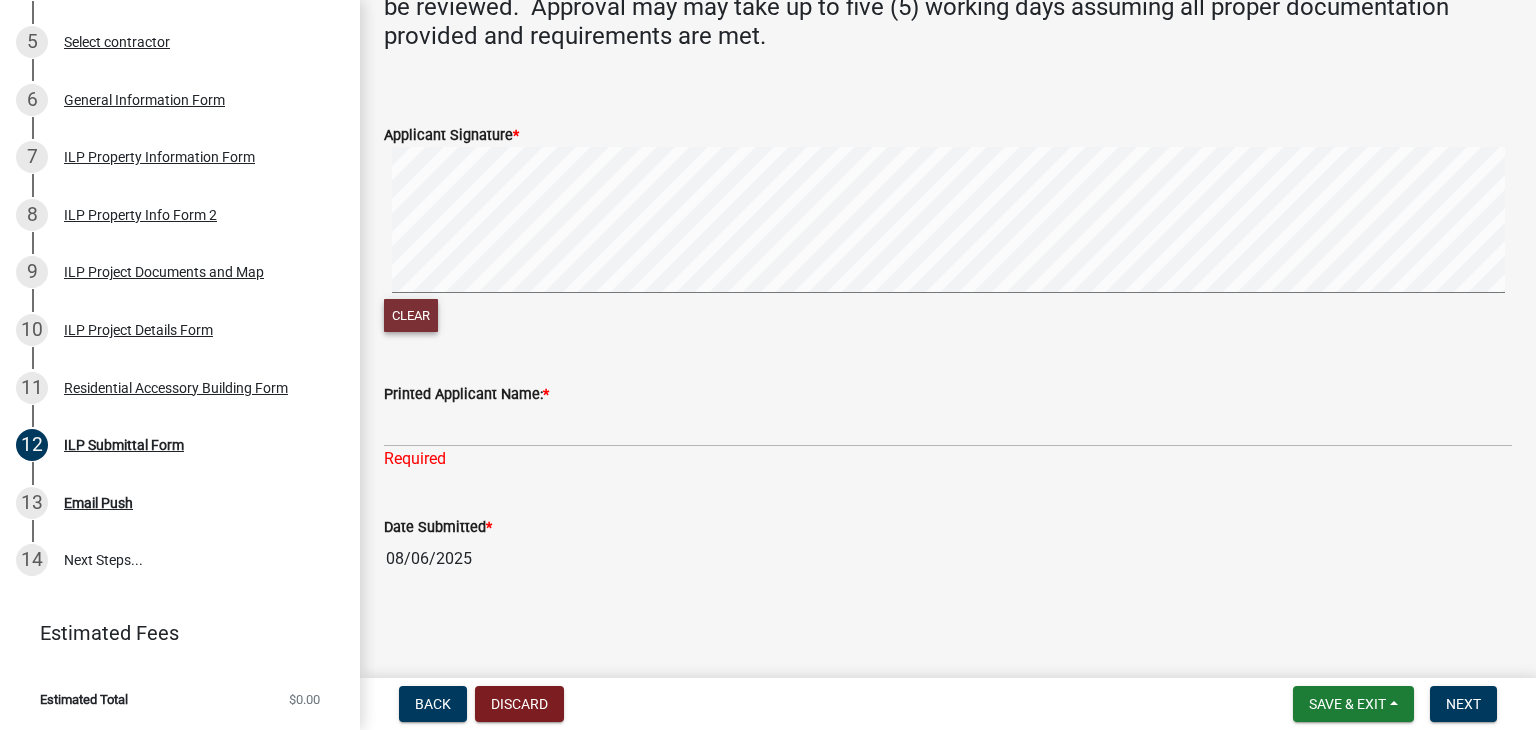 click on "Clear" 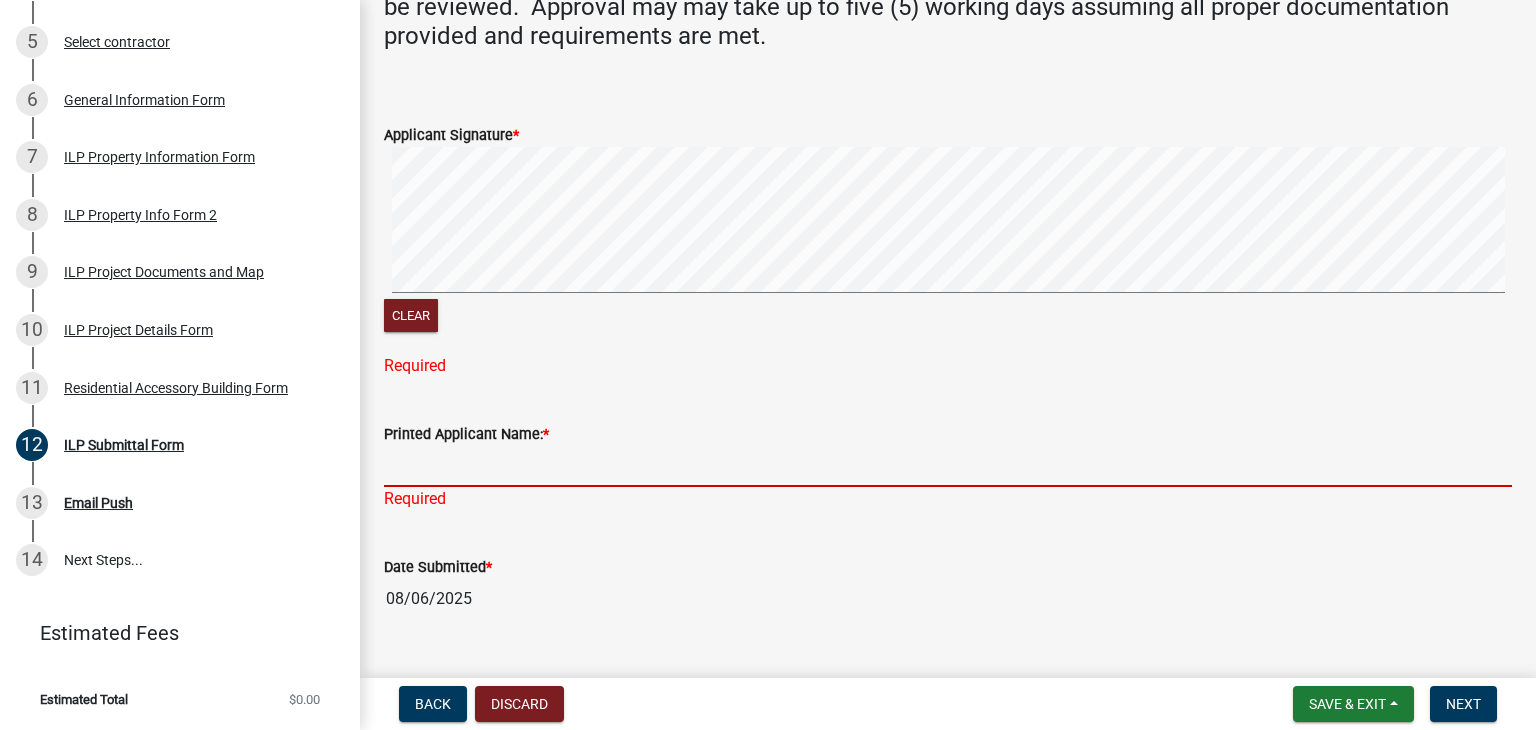 click on "Printed Applicant Name:  *" at bounding box center [948, 466] 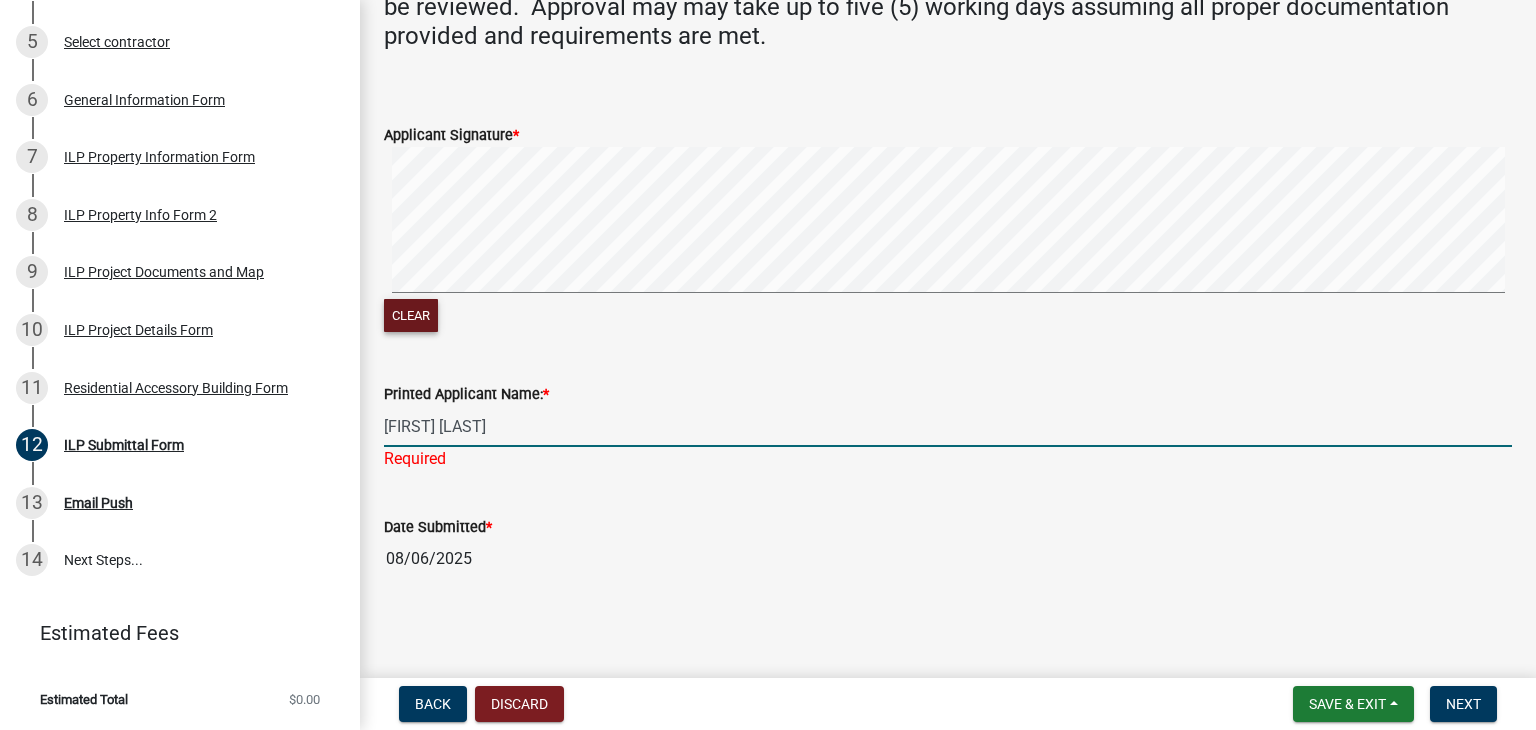 type on "[FIRST] [LAST]" 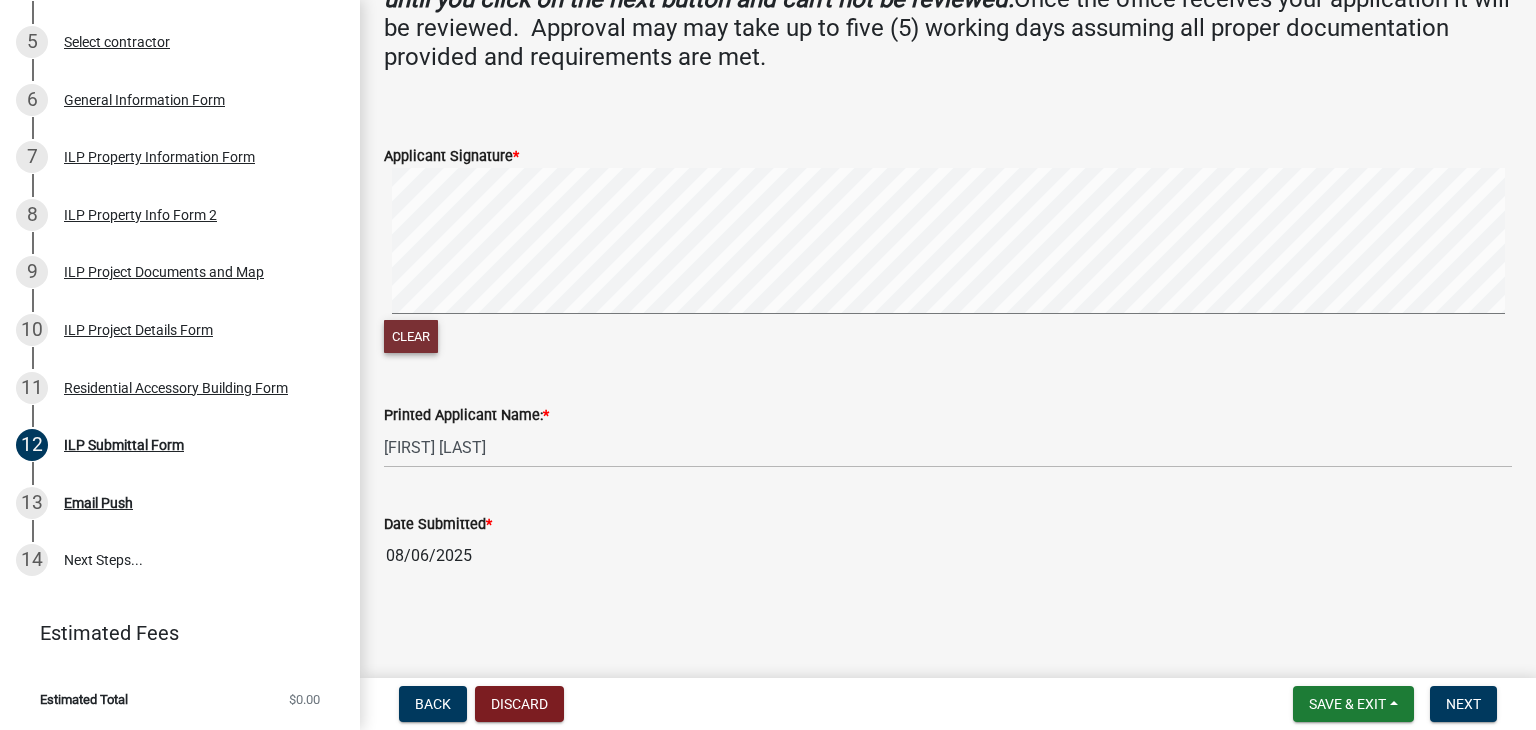scroll, scrollTop: 782, scrollLeft: 0, axis: vertical 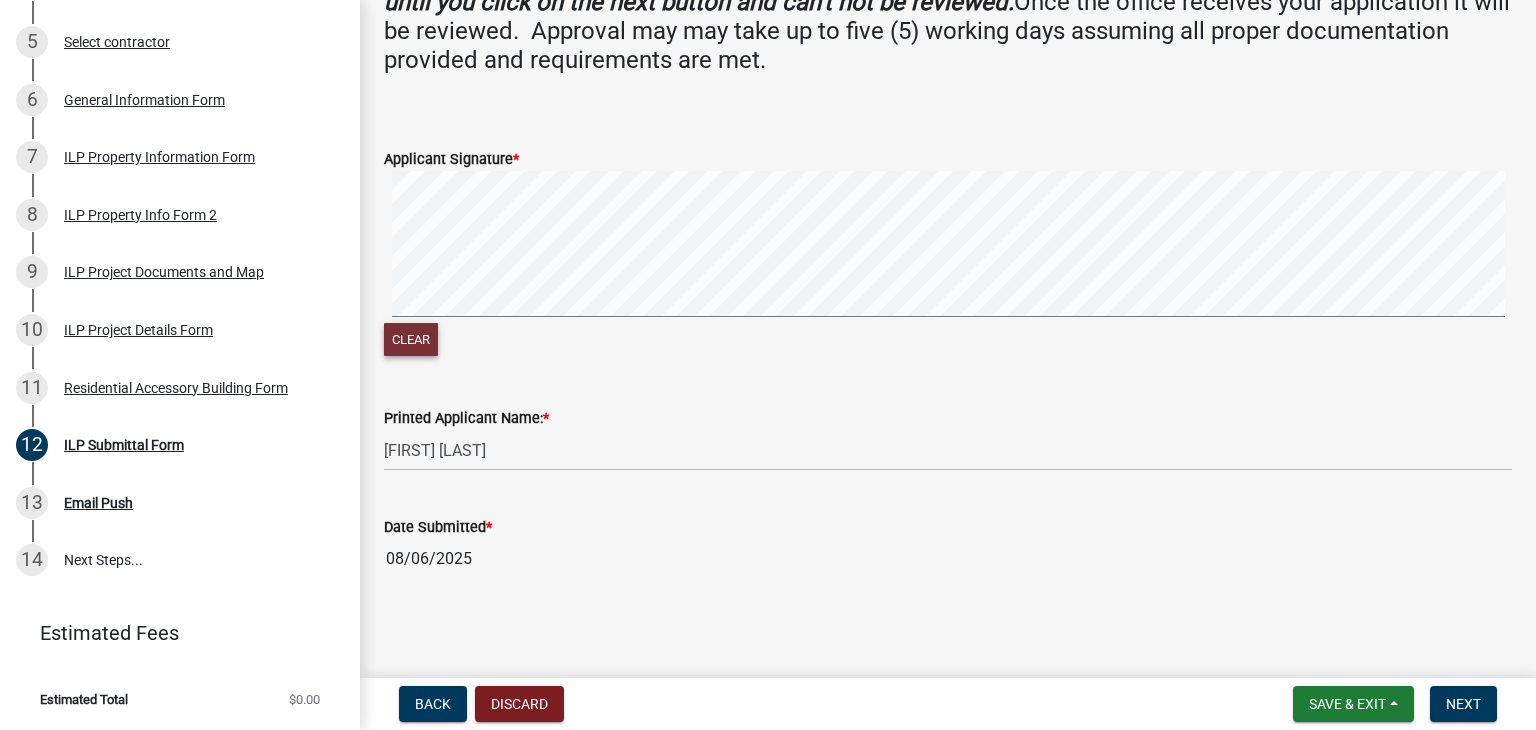click on "Clear" 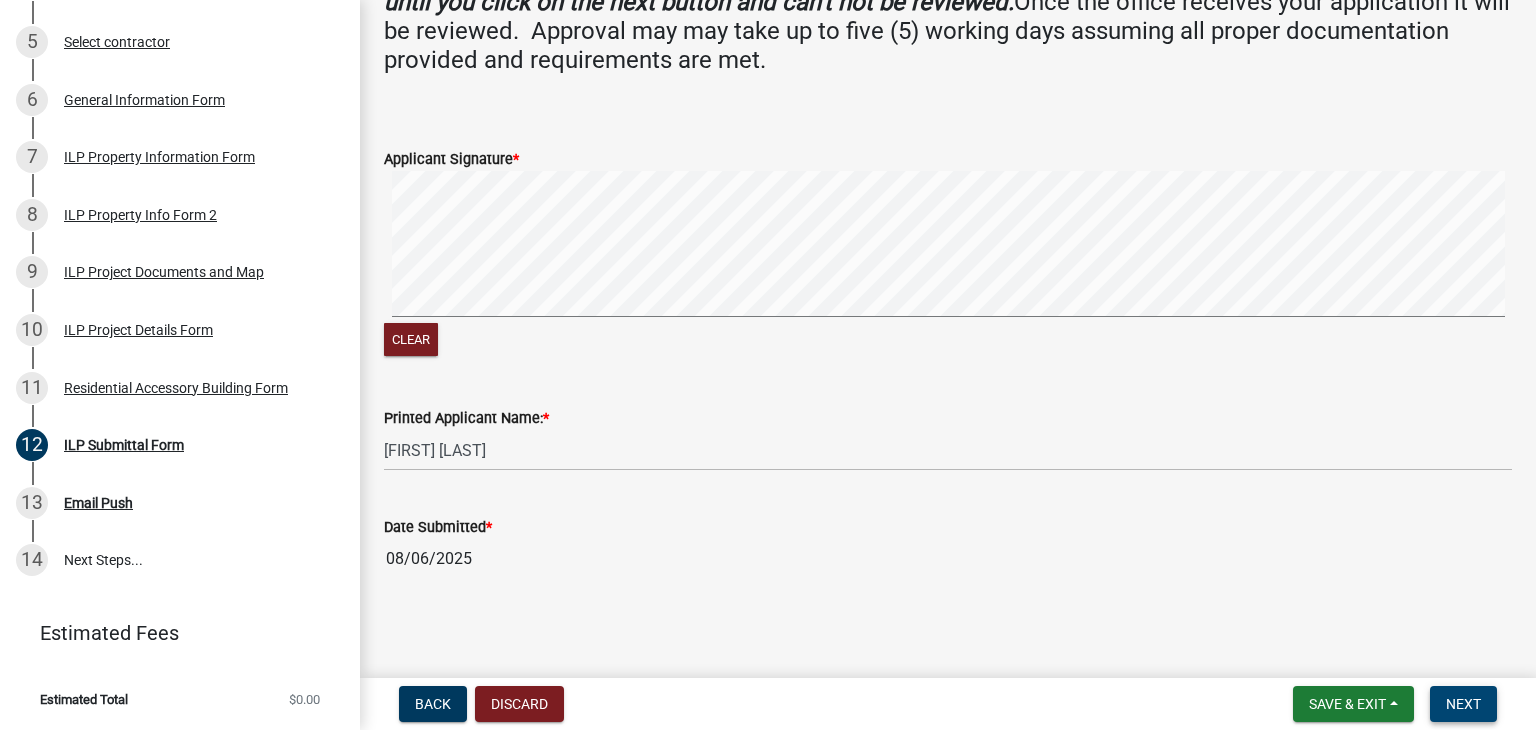 click on "Next" at bounding box center (1463, 704) 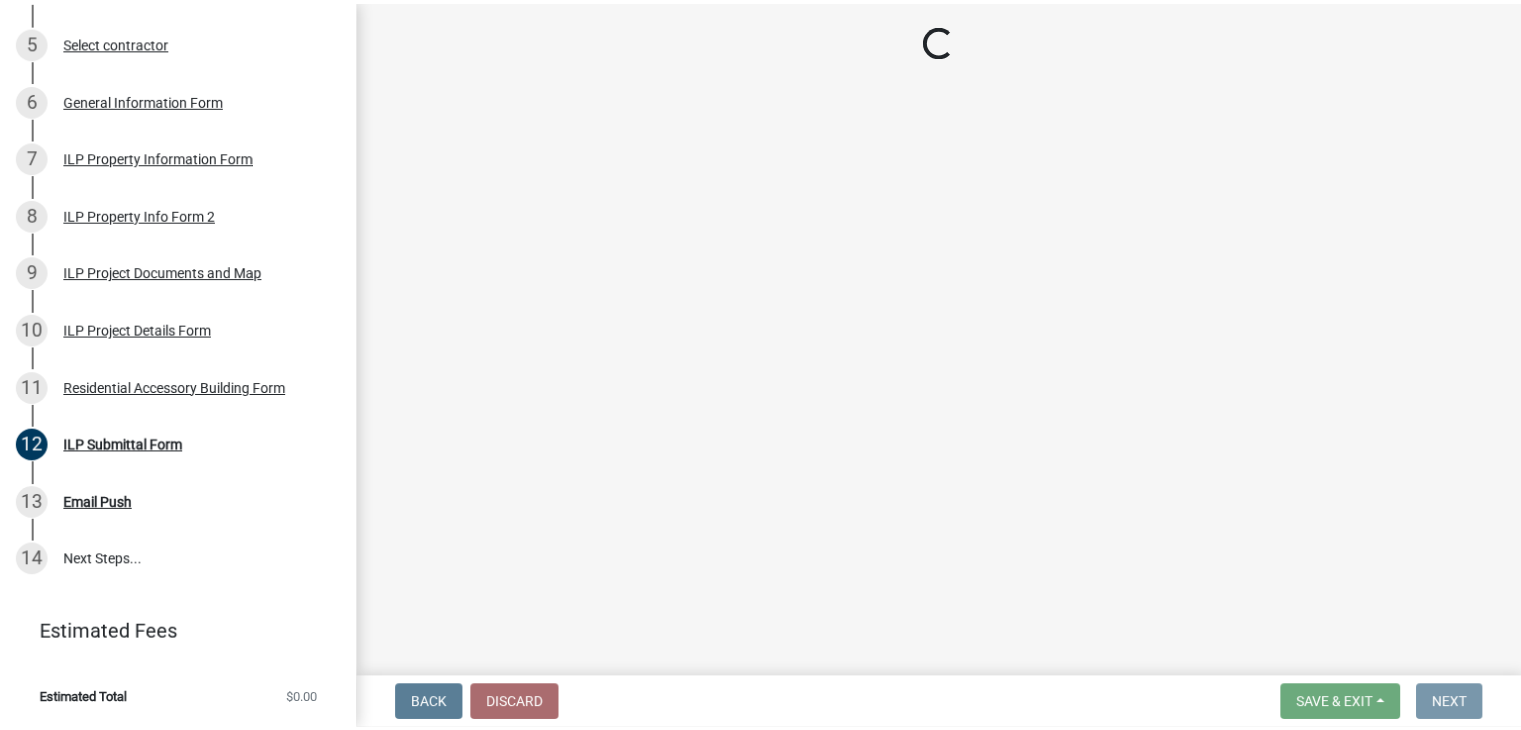 scroll, scrollTop: 0, scrollLeft: 0, axis: both 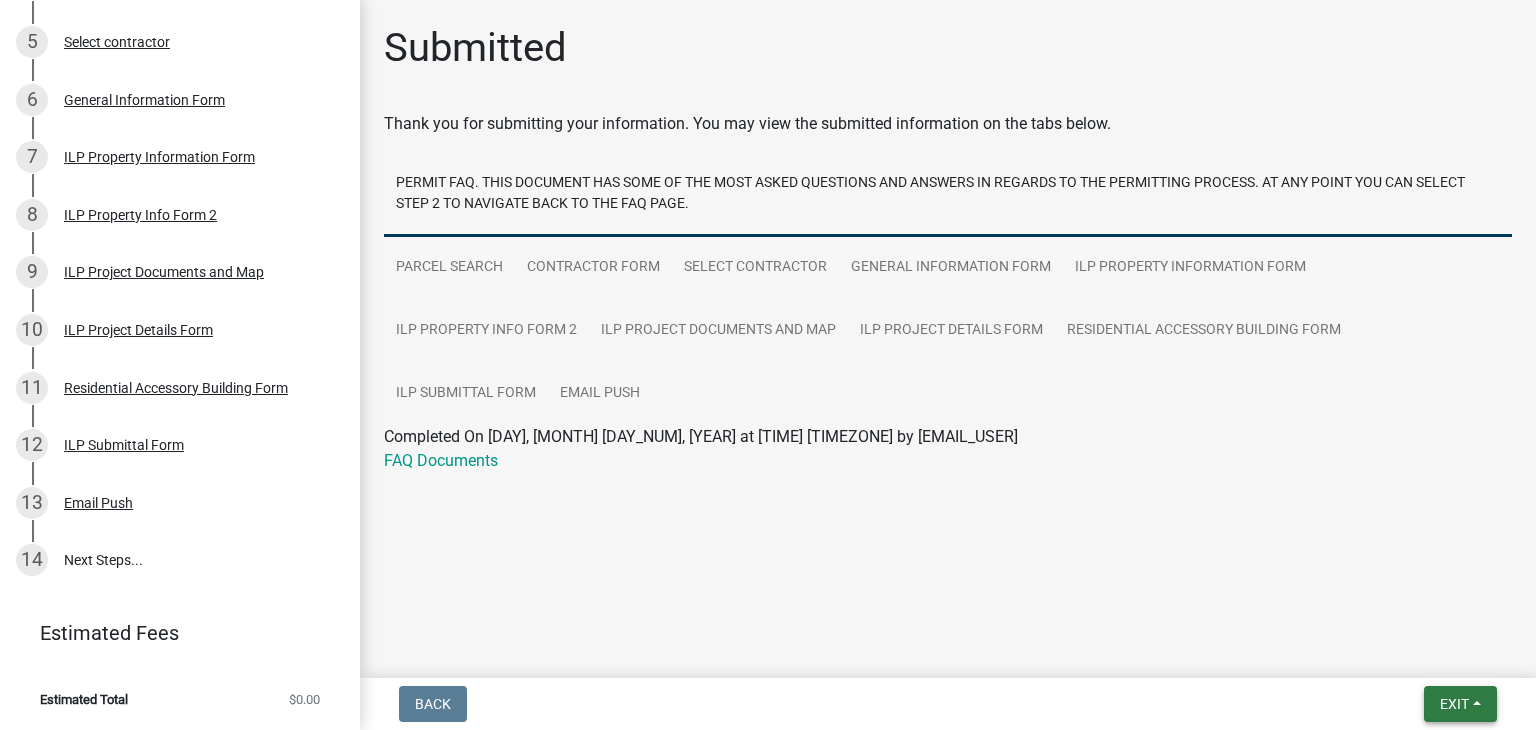 click on "Exit" at bounding box center [1460, 704] 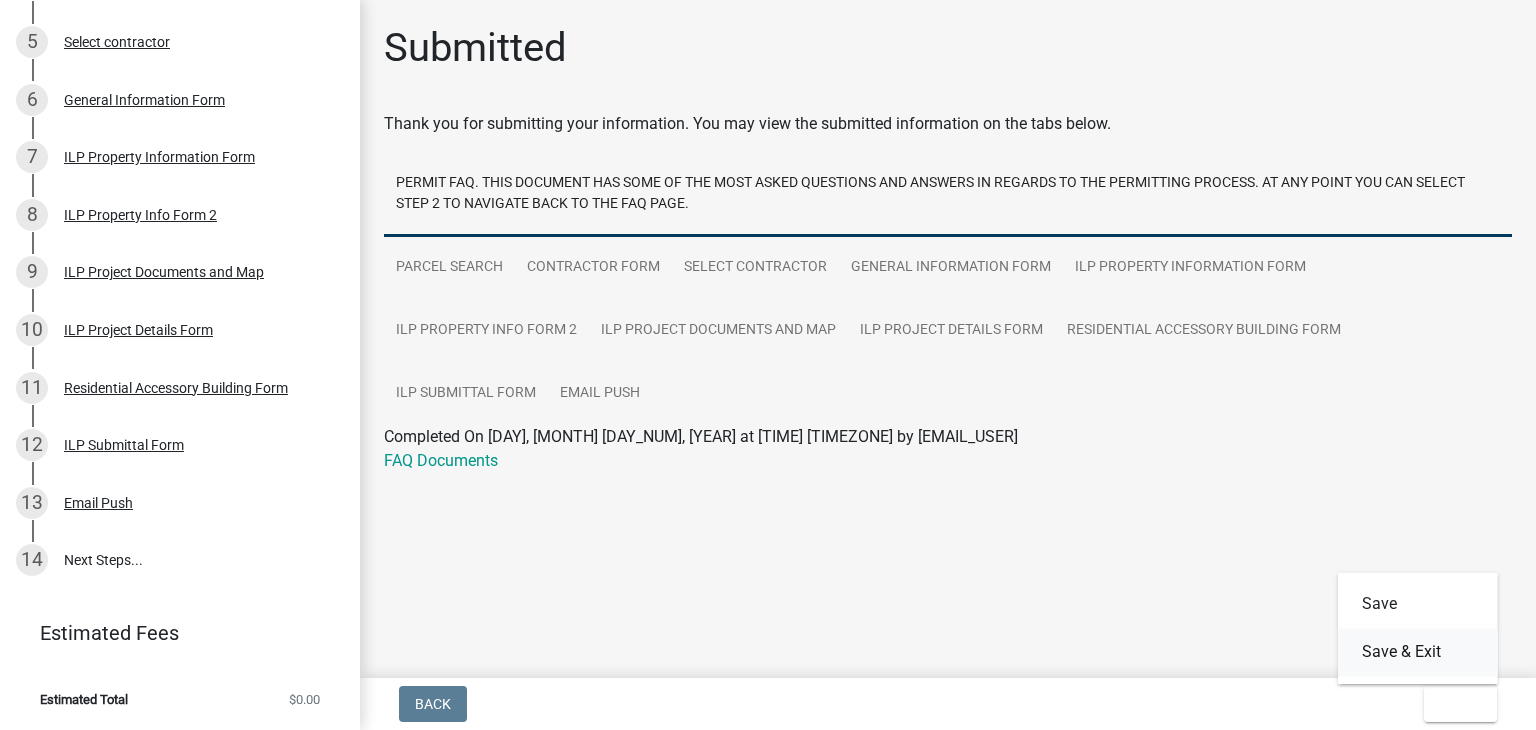 click on "Save & Exit" at bounding box center (1418, 652) 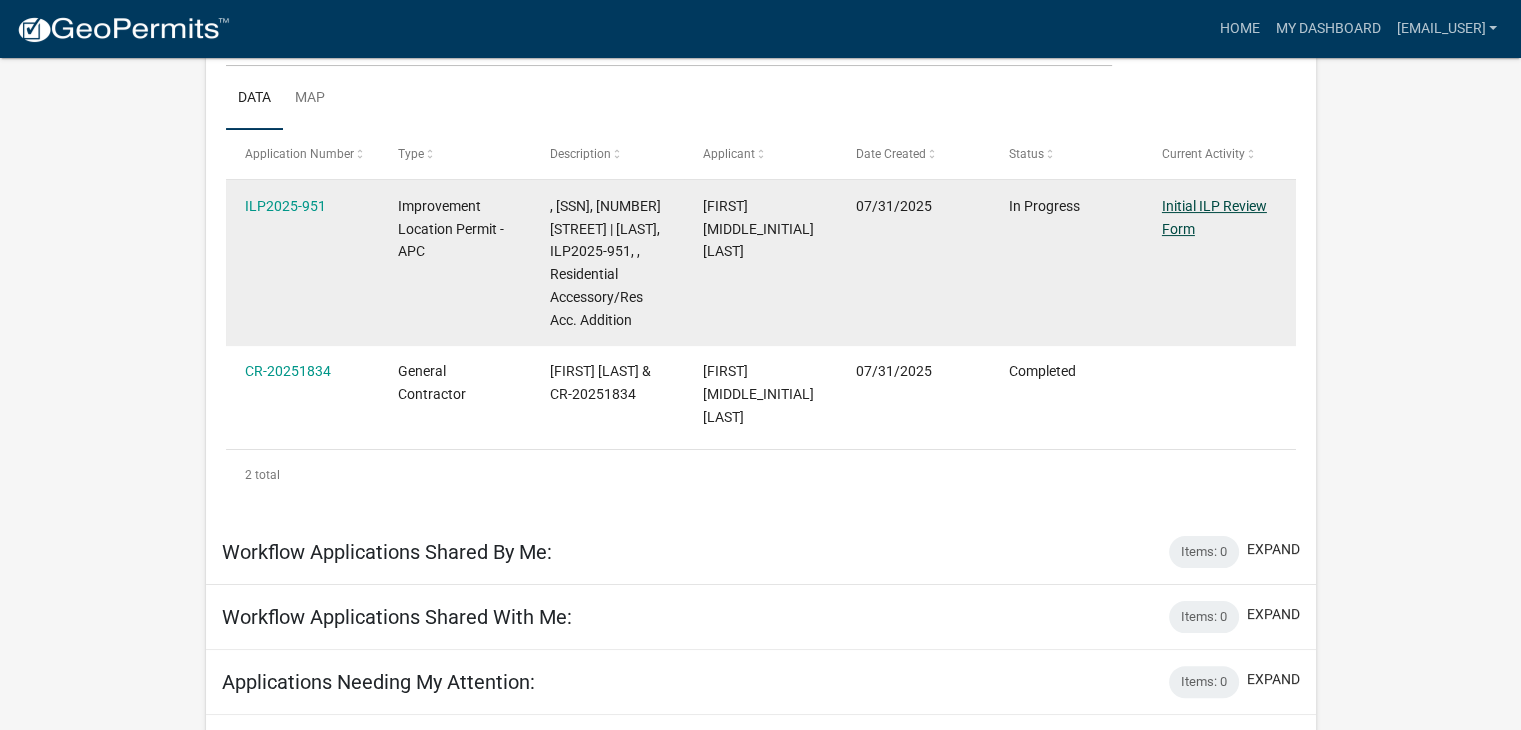 scroll, scrollTop: 364, scrollLeft: 0, axis: vertical 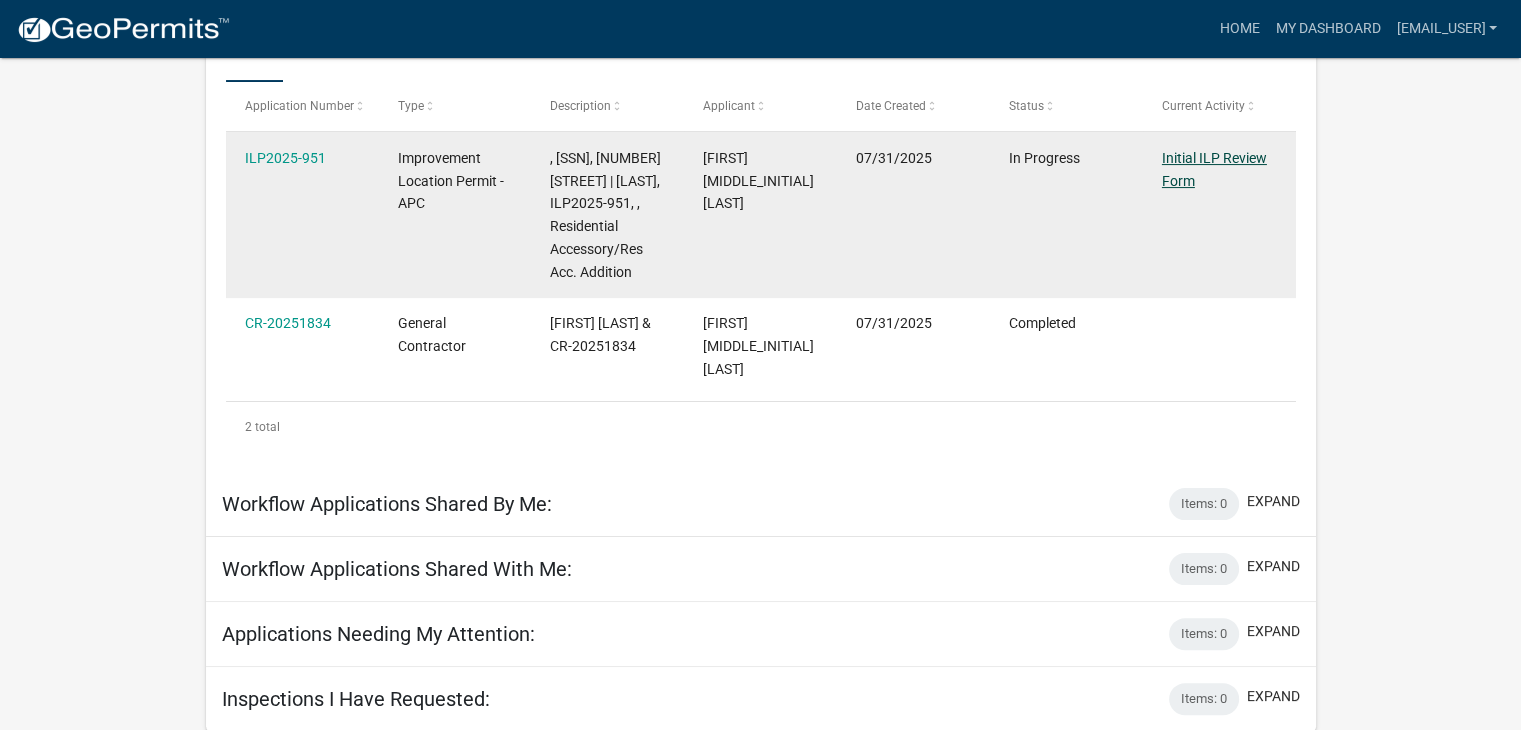 click on "2 total" 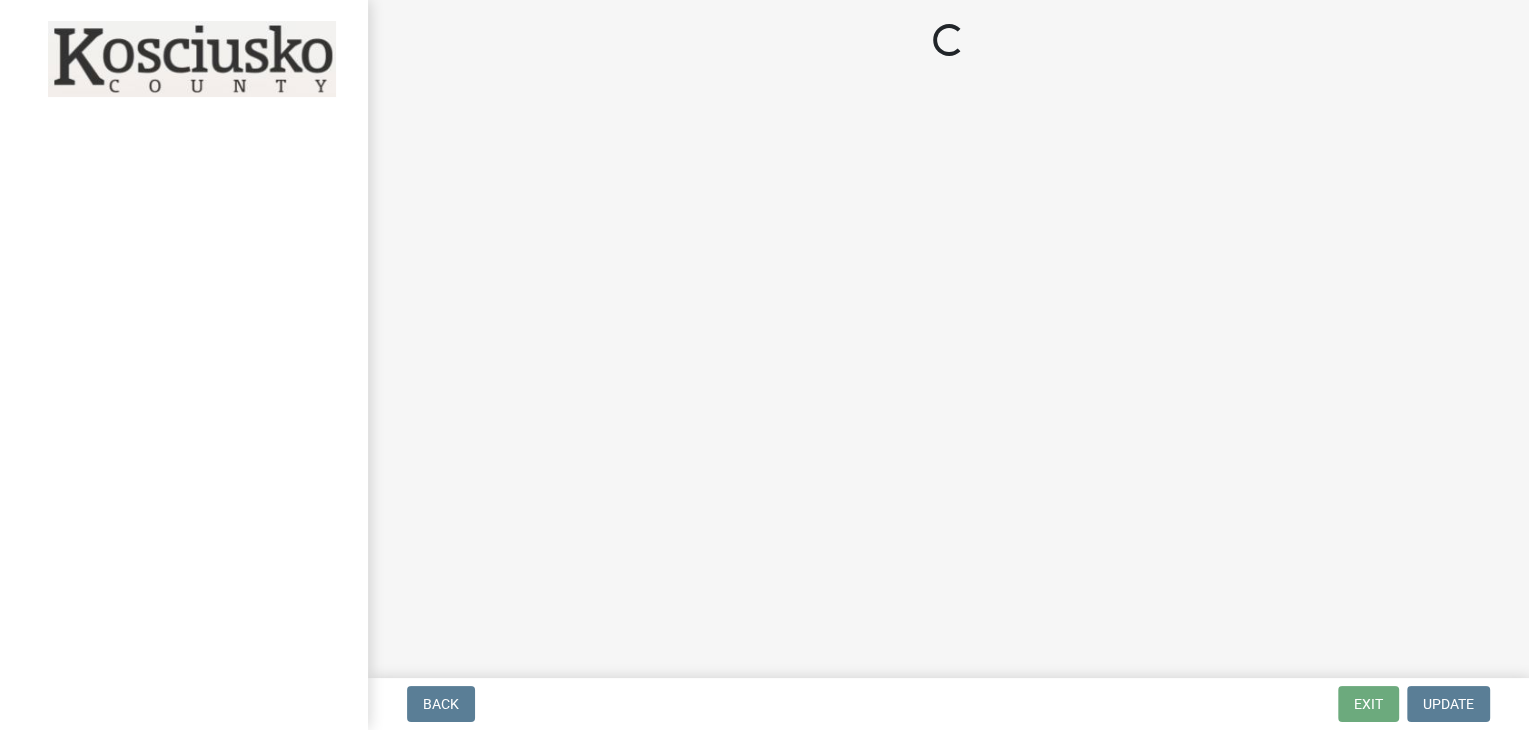 scroll, scrollTop: 0, scrollLeft: 0, axis: both 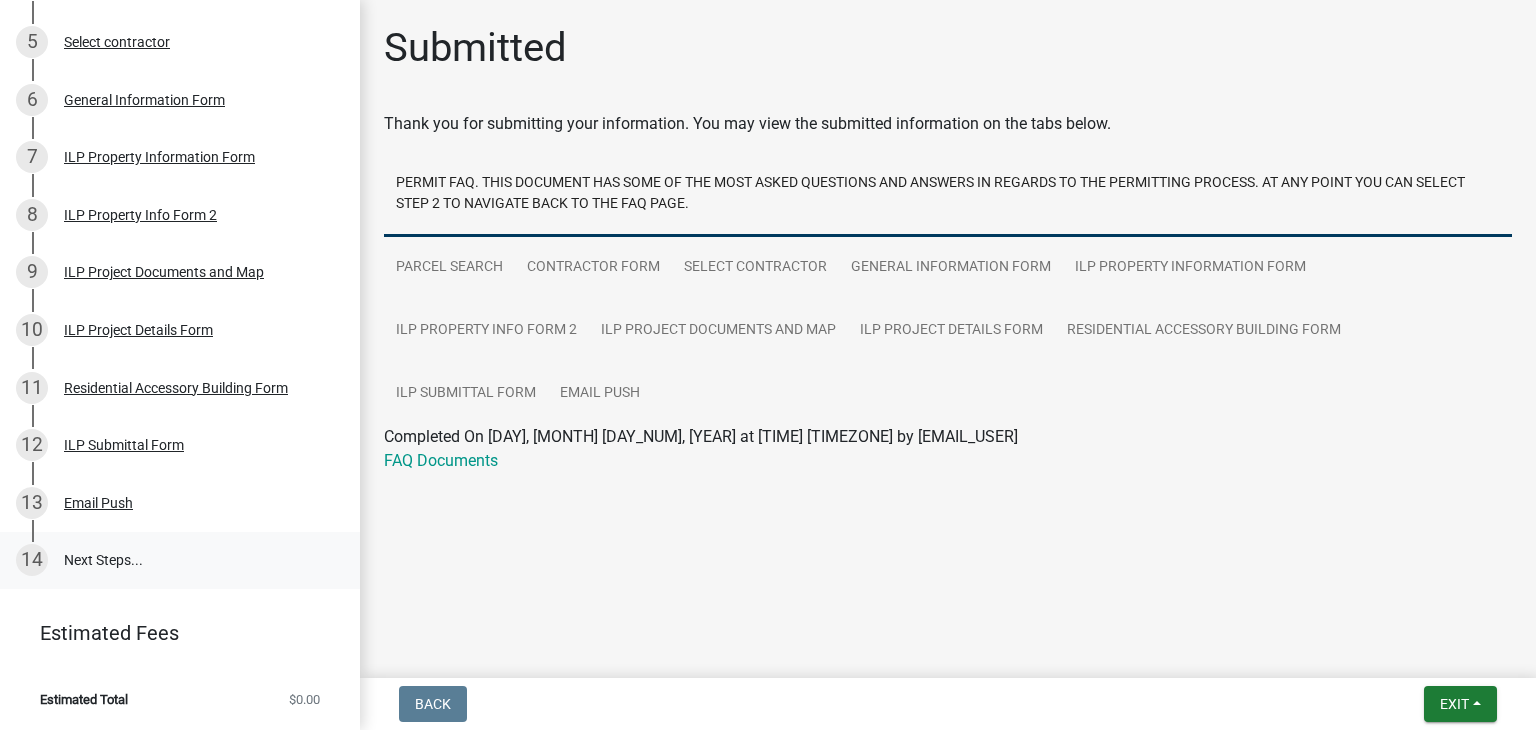 click on "14   Next Steps..." at bounding box center (180, 561) 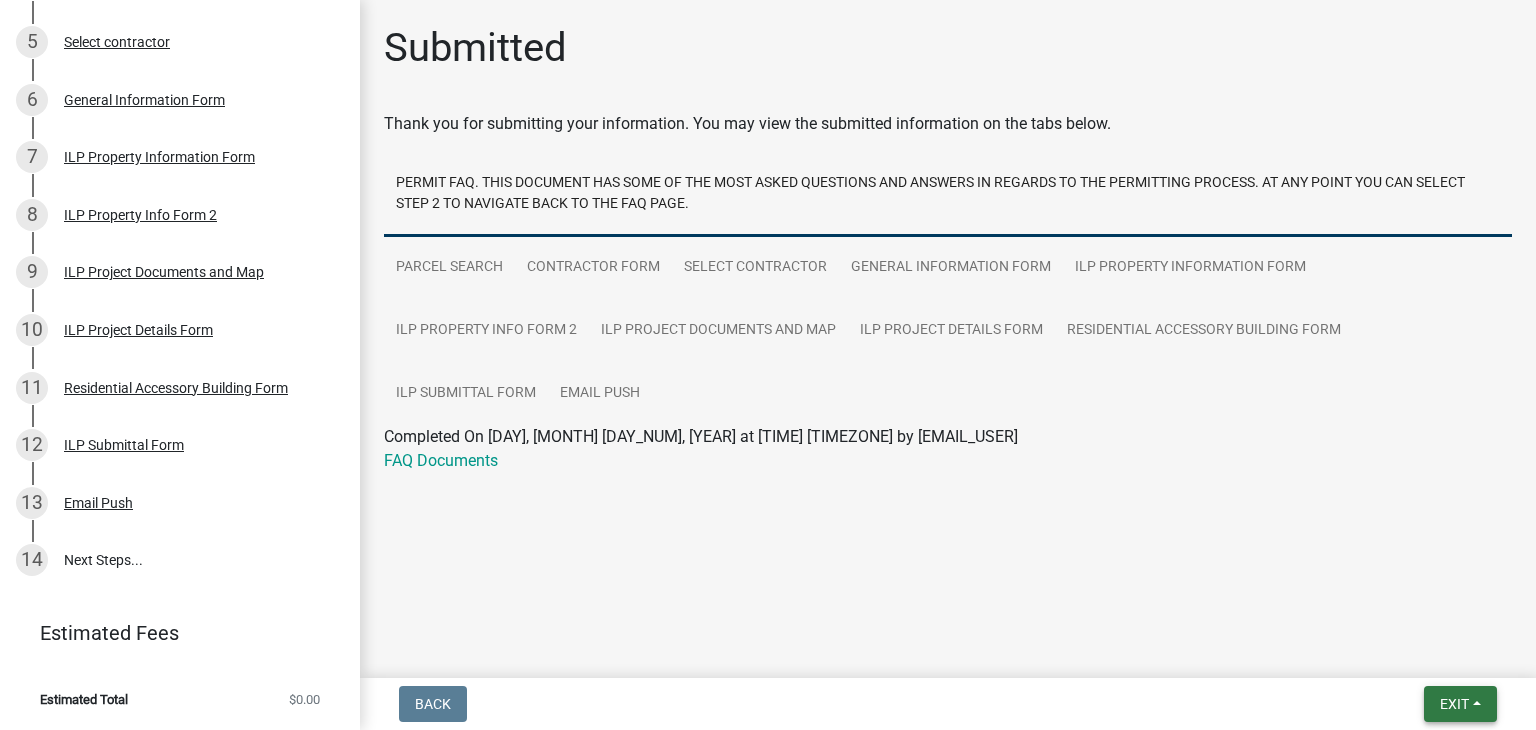 click on "Exit" at bounding box center [1454, 704] 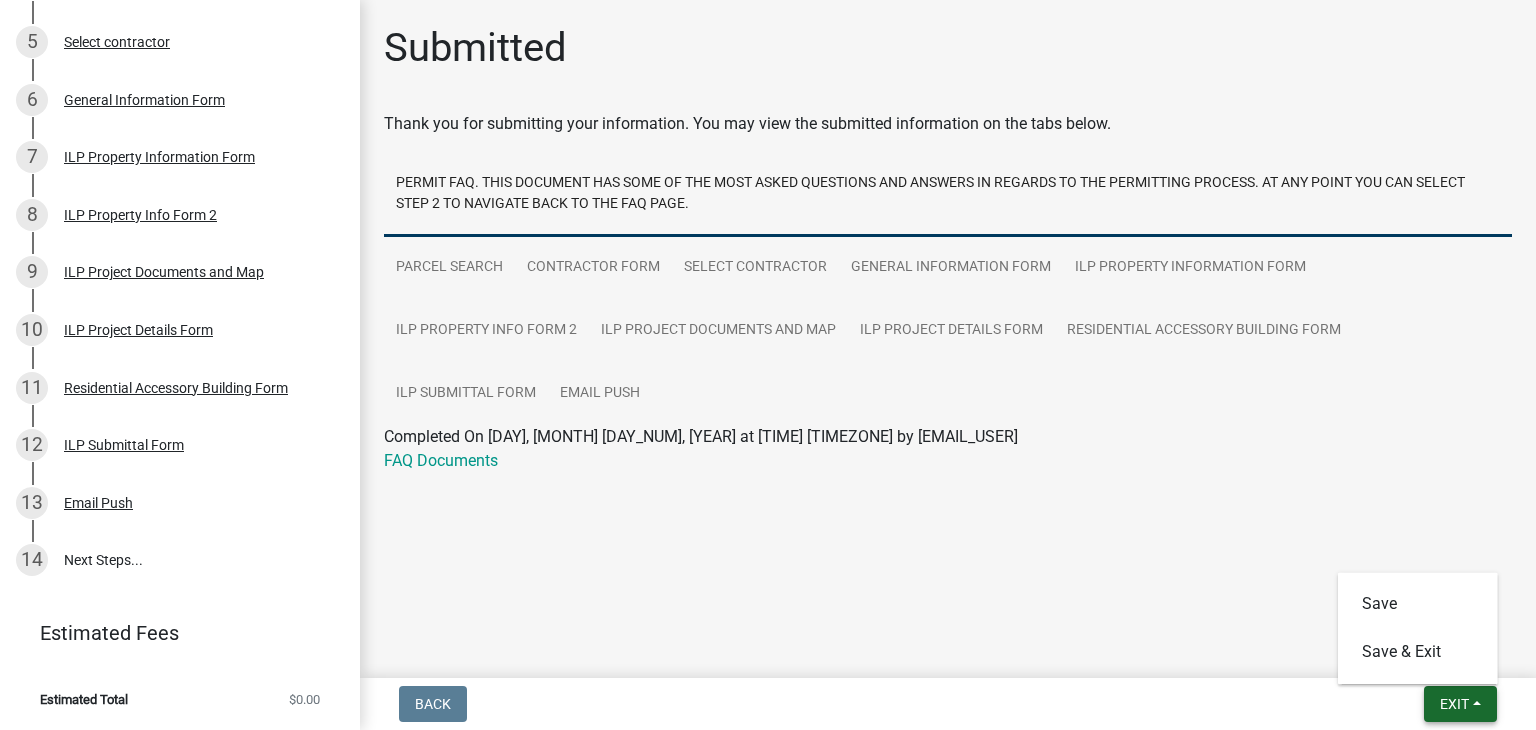 click on "Exit" at bounding box center (1454, 704) 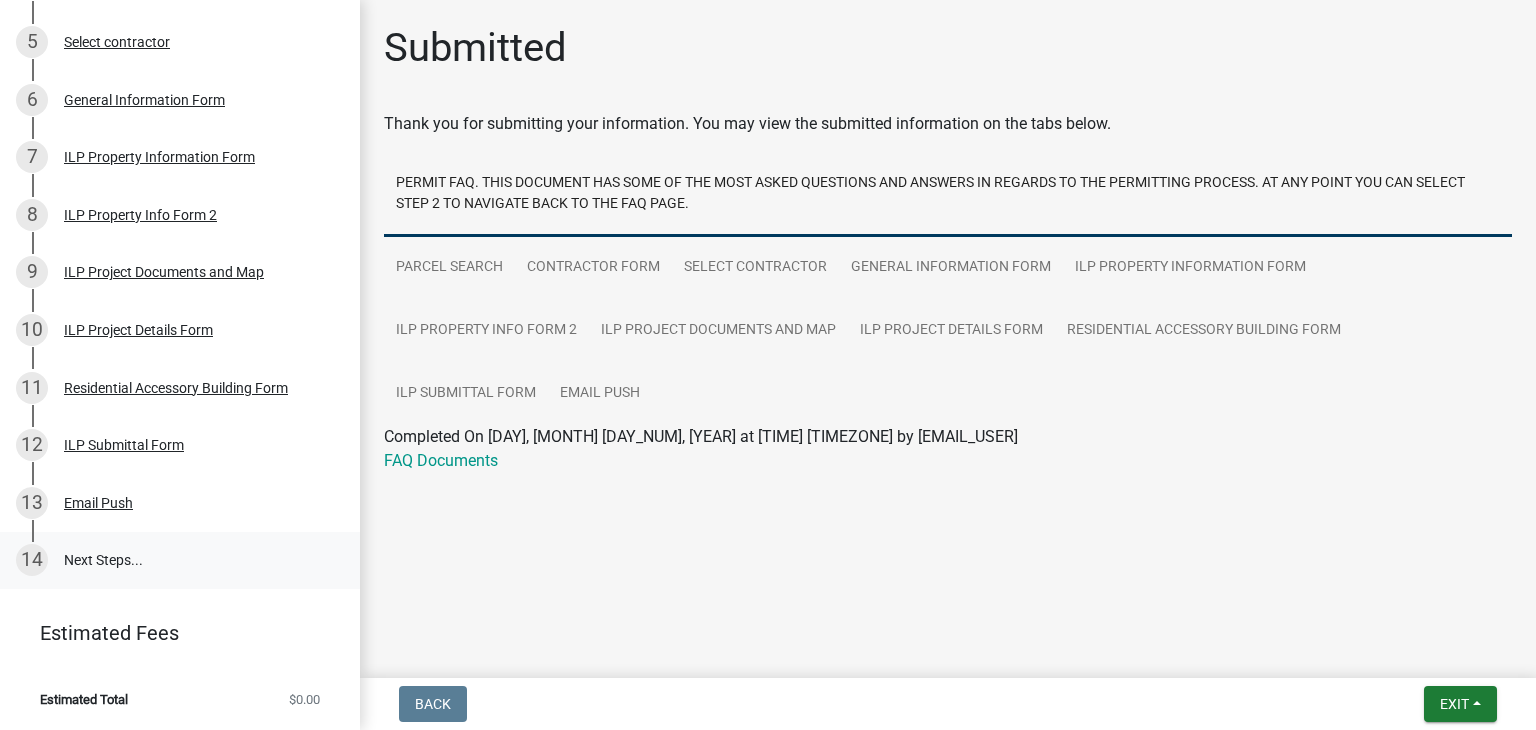 click on "14   Next Steps..." at bounding box center [180, 561] 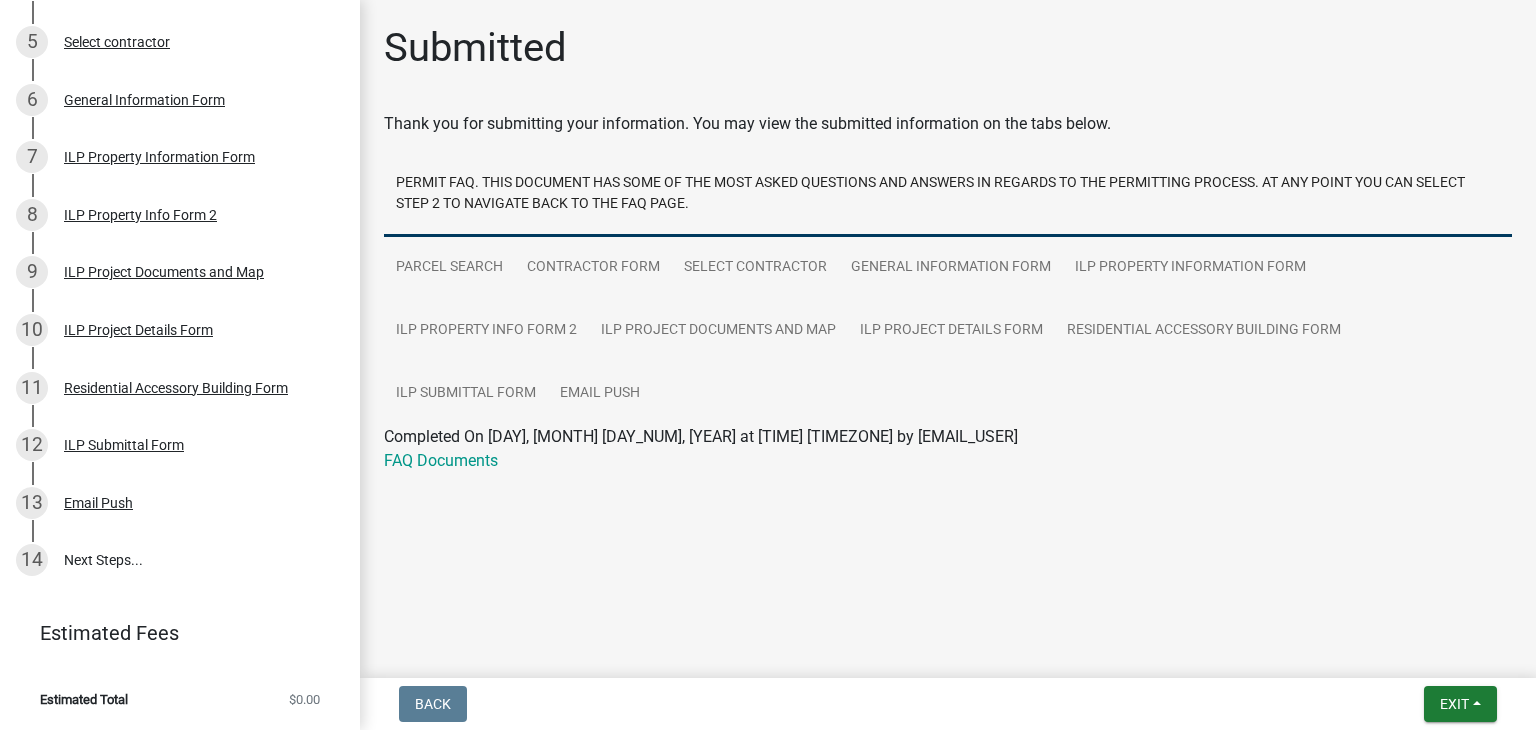 click on "Estimated Fees" 